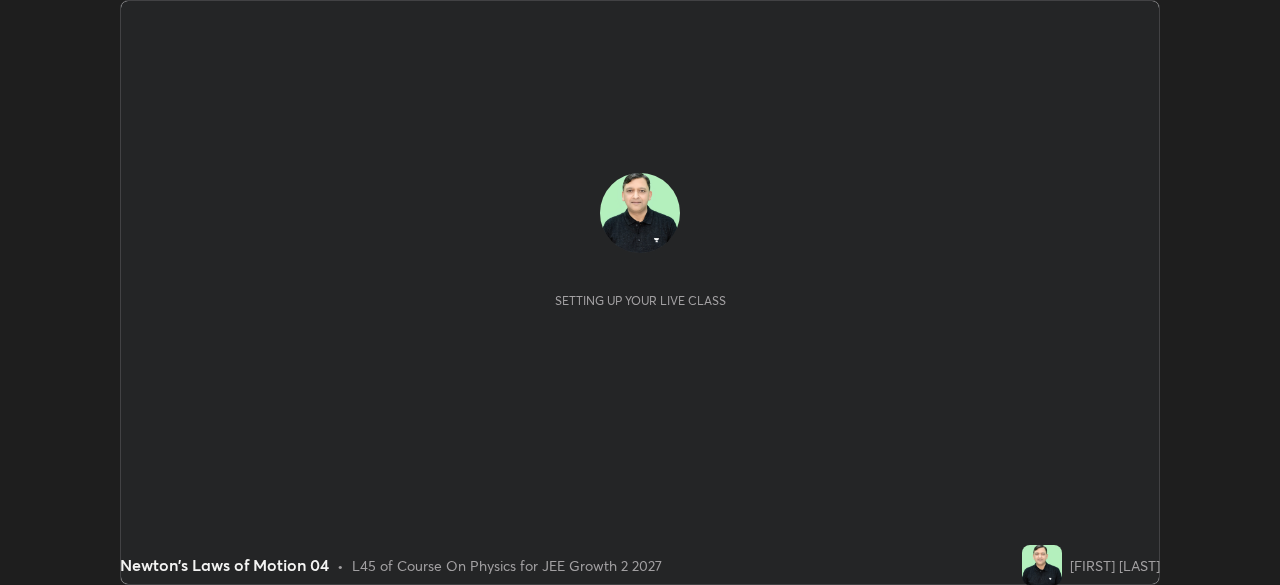 scroll, scrollTop: 0, scrollLeft: 0, axis: both 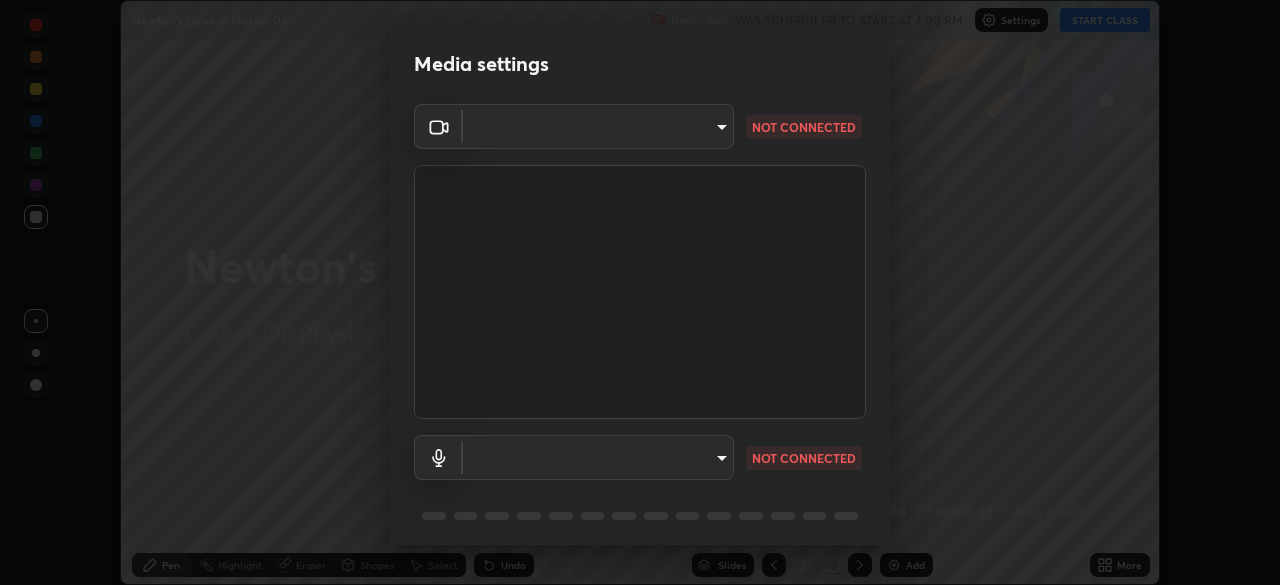 type on "f71e553e624726a4ddb0c4b08359c131bfc597280813abeb697258ceb3185fd0" 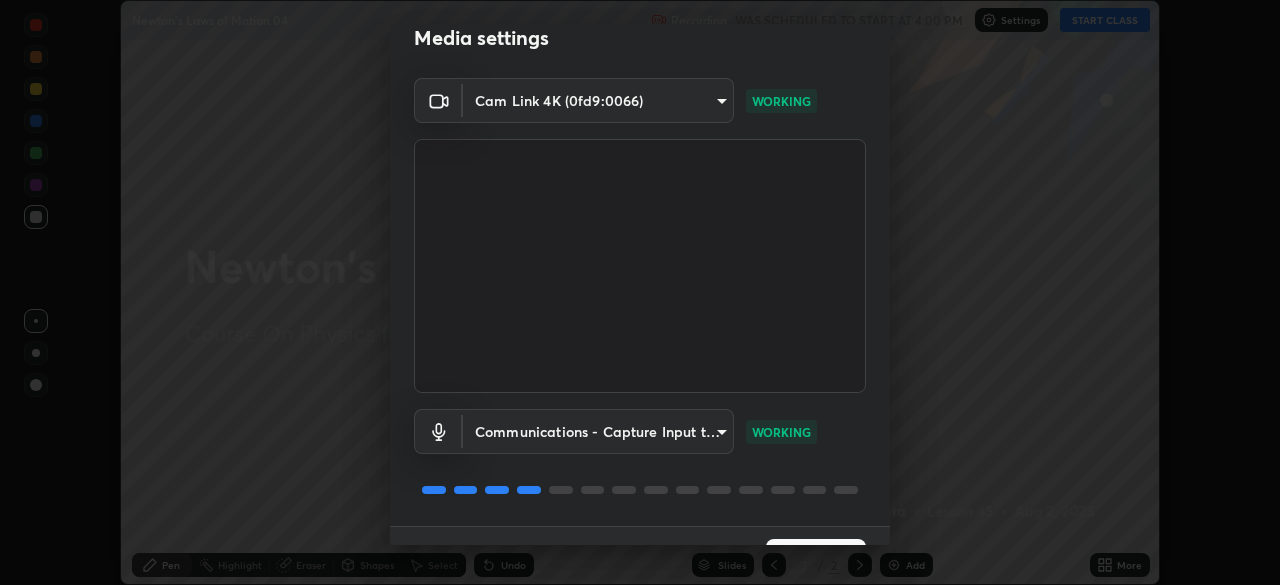 scroll, scrollTop: 0, scrollLeft: 0, axis: both 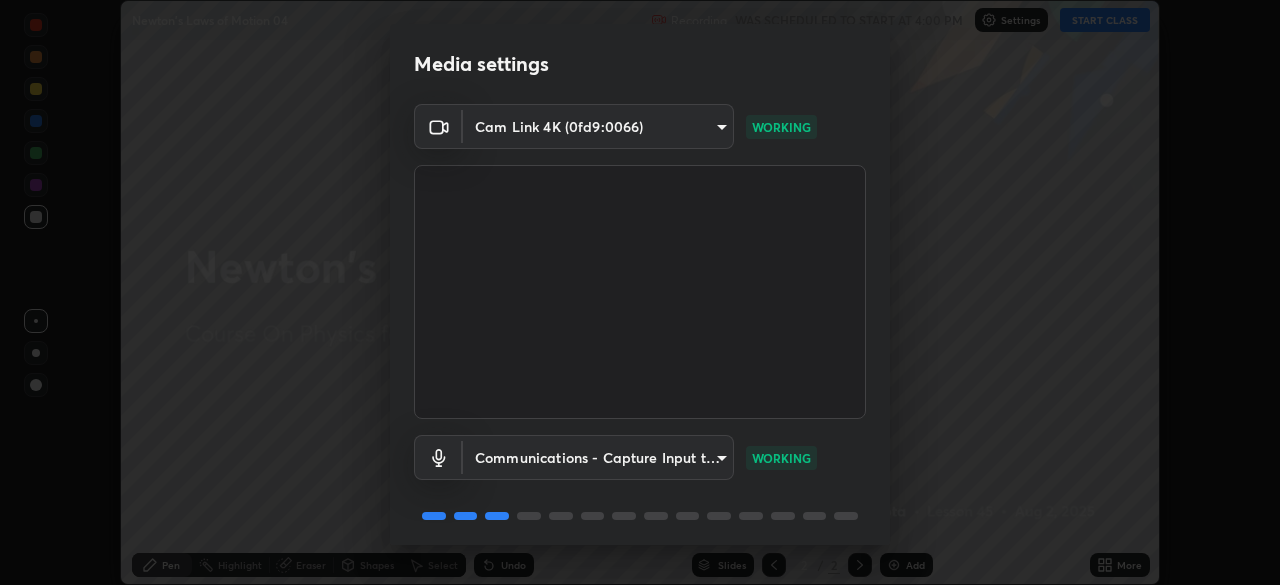 click on "Erase all Newton's Laws of Motion 04 Recording WAS SCHEDULED TO START AT  4:00 PM Settings START CLASS Setting up your live class Newton's Laws of Motion 04 • L45 of Course On Physics for JEE Growth 2 2027 [FIRST] [LAST] Pen Highlight Eraser Shapes Select Undo Slides 2 / 2 Add More No doubts shared Encourage your learners to ask a doubt for better clarity Report an issue Reason for reporting Buffering Chat not working Audio - Video sync issue Educator video quality low ​ Attach an image Report Media settings Cam Link 4K (0fd9:0066) f71e553e624726a4ddb0c4b08359c131bfc597280813abeb697258ceb3185fd0 WORKING Communications - Capture Input terminal (Digital Array MIC) communications WORKING 1 / 5 Next" at bounding box center [640, 292] 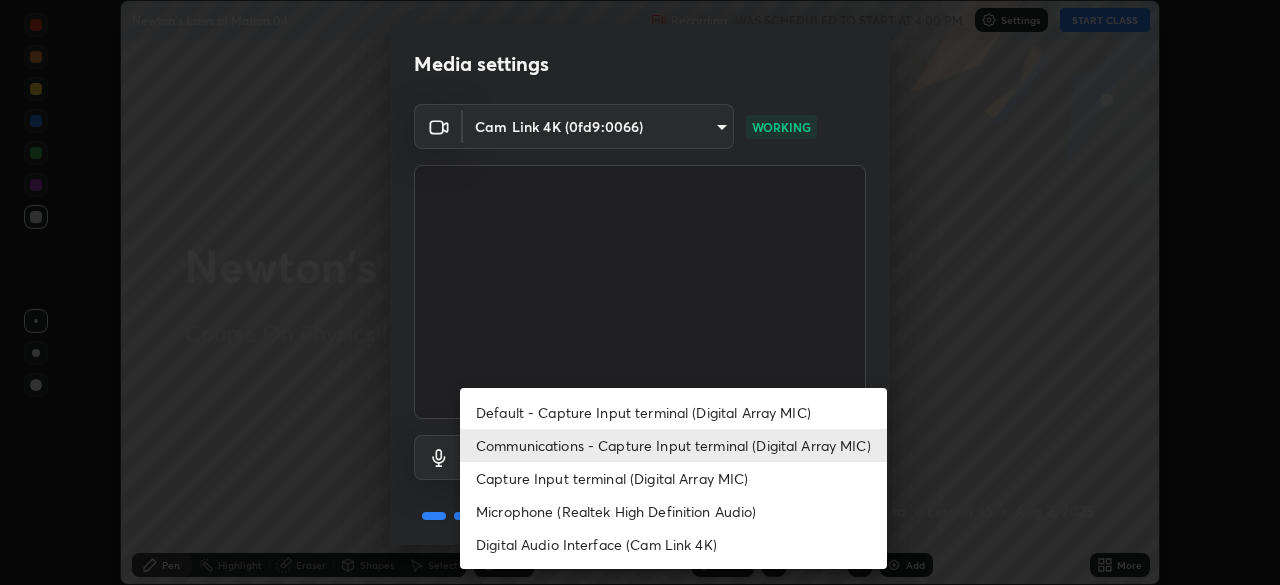 click on "Default - Capture Input terminal (Digital Array MIC)" at bounding box center [673, 412] 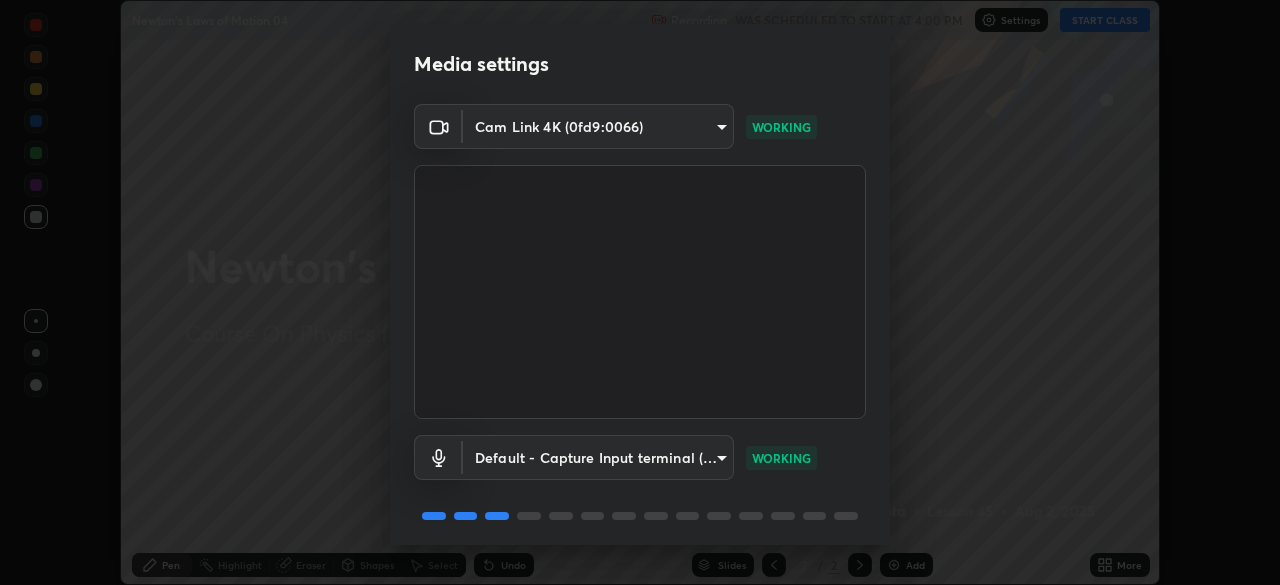 click on "Erase all Newton's Laws of Motion 04 Recording WAS SCHEDULED TO START AT  4:00 PM Settings START CLASS Setting up your live class Newton's Laws of Motion 04 • L45 of Course On Physics for JEE Growth 2 2027 [FIRST] [LAST] Pen Highlight Eraser Shapes Select Undo Slides 2 / 2 Add More No doubts shared Encourage your learners to ask a doubt for better clarity Report an issue Reason for reporting Buffering Chat not working Audio - Video sync issue Educator video quality low ​ Attach an image Report Media settings Cam Link 4K (0fd9:0066) f71e553e624726a4ddb0c4b08359c131bfc597280813abeb697258ceb3185fd0 WORKING Default - Capture Input terminal (Digital Array MIC) default WORKING 1 / 5 Next" at bounding box center (640, 292) 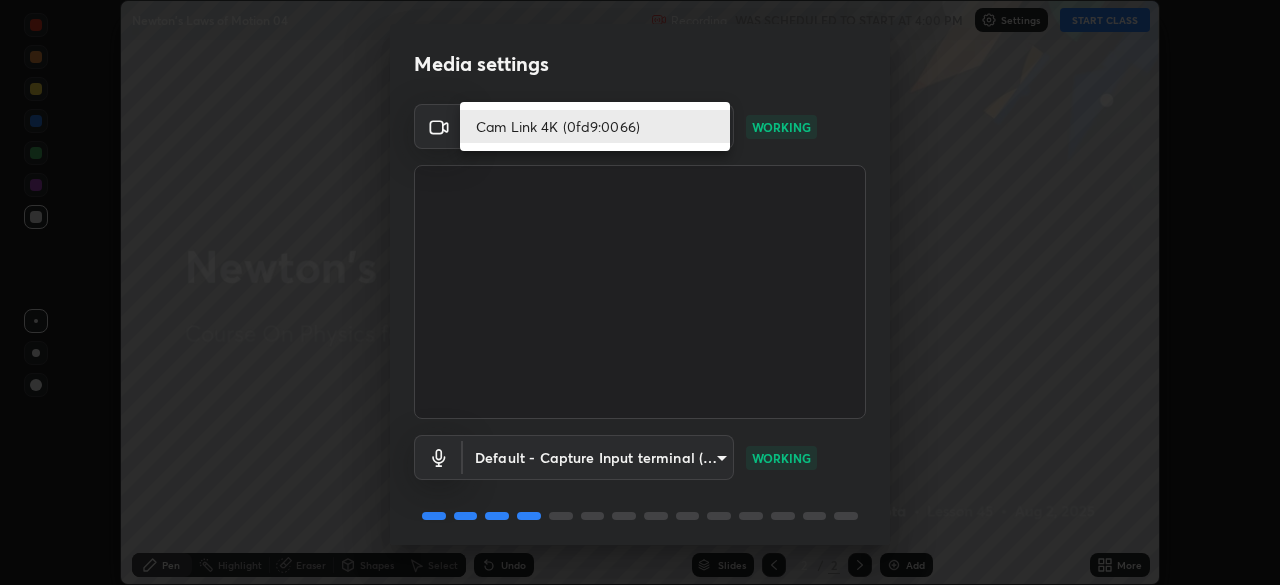 click on "Cam Link 4K (0fd9:0066)" at bounding box center (595, 126) 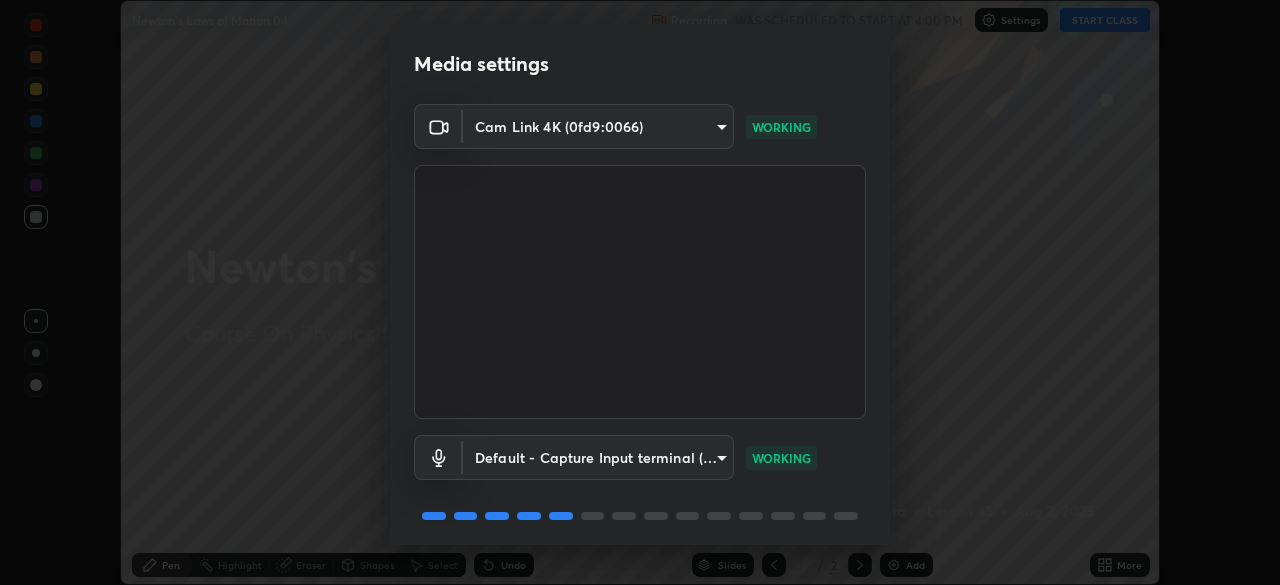 click on "Erase all Newton's Laws of Motion 04 Recording WAS SCHEDULED TO START AT  4:00 PM Settings START CLASS Setting up your live class Newton's Laws of Motion 04 • L45 of Course On Physics for JEE Growth 2 2027 [FIRST] [LAST] Pen Highlight Eraser Shapes Select Undo Slides 2 / 2 Add More No doubts shared Encourage your learners to ask a doubt for better clarity Report an issue Reason for reporting Buffering Chat not working Audio - Video sync issue Educator video quality low ​ Attach an image Report Media settings Cam Link 4K (0fd9:0066) f71e553e624726a4ddb0c4b08359c131bfc597280813abeb697258ceb3185fd0 WORKING Default - Capture Input terminal (Digital Array MIC) default WORKING 1 / 5 Next" at bounding box center (640, 292) 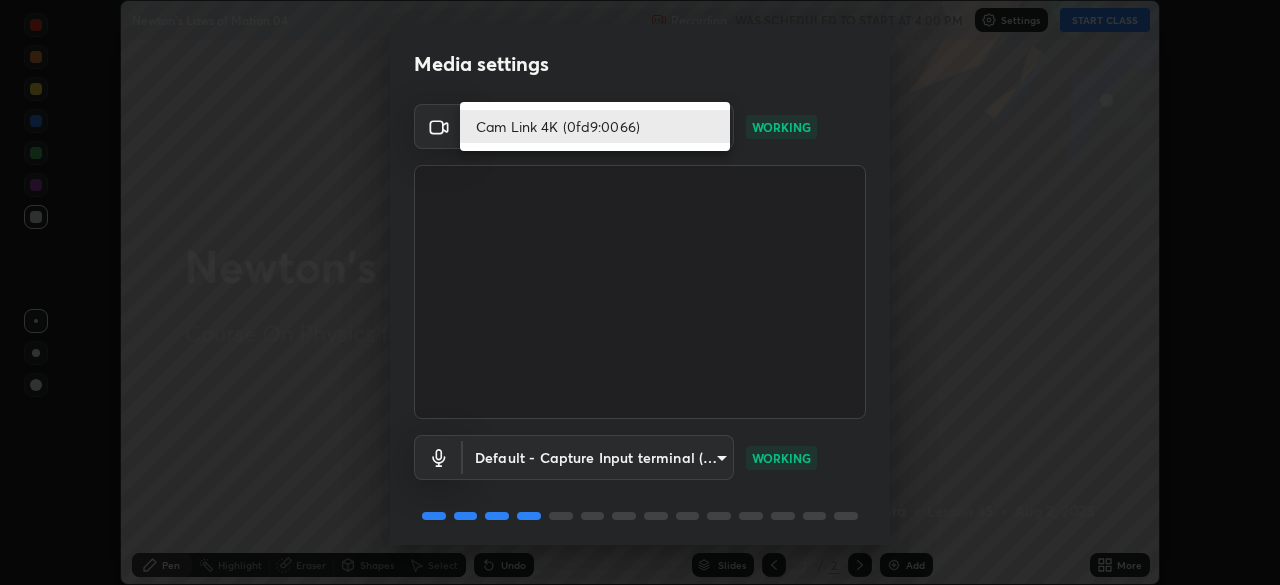 click on "Cam Link 4K (0fd9:0066)" at bounding box center [595, 126] 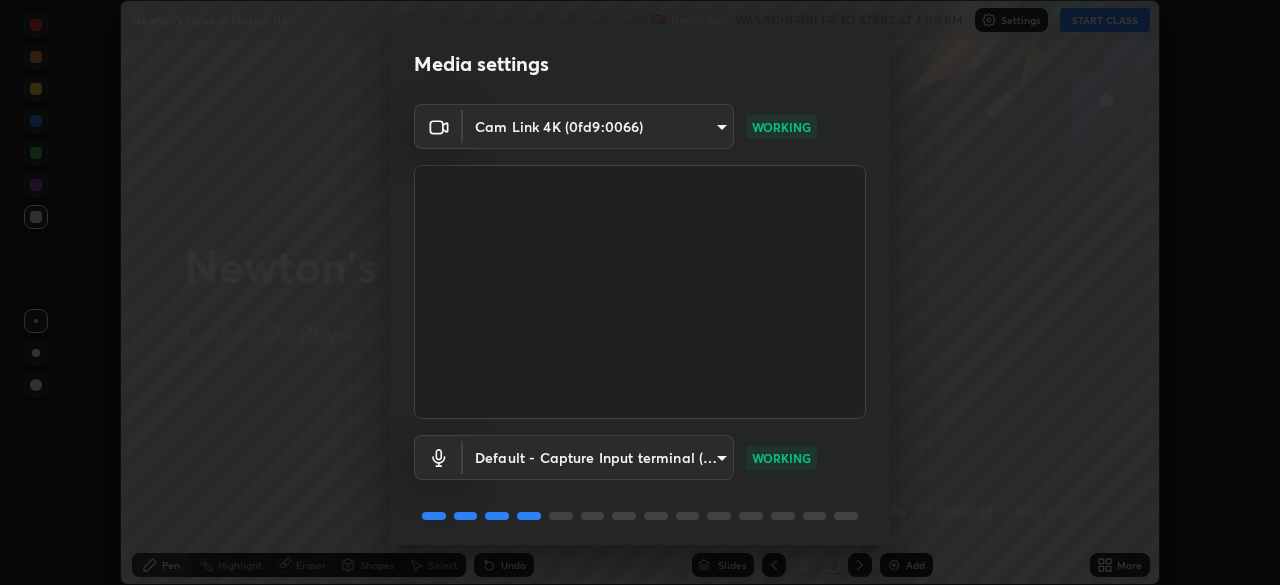 click on "Erase all Newton's Laws of Motion 04 Recording WAS SCHEDULED TO START AT  4:00 PM Settings START CLASS Setting up your live class Newton's Laws of Motion 04 • L45 of Course On Physics for JEE Growth 2 2027 [FIRST] [LAST] Pen Highlight Eraser Shapes Select Undo Slides 2 / 2 Add More No doubts shared Encourage your learners to ask a doubt for better clarity Report an issue Reason for reporting Buffering Chat not working Audio - Video sync issue Educator video quality low ​ Attach an image Report Media settings Cam Link 4K (0fd9:0066) f71e553e624726a4ddb0c4b08359c131bfc597280813abeb697258ceb3185fd0 WORKING Default - Capture Input terminal (Digital Array MIC) default WORKING 1 / 5 Next" at bounding box center [640, 292] 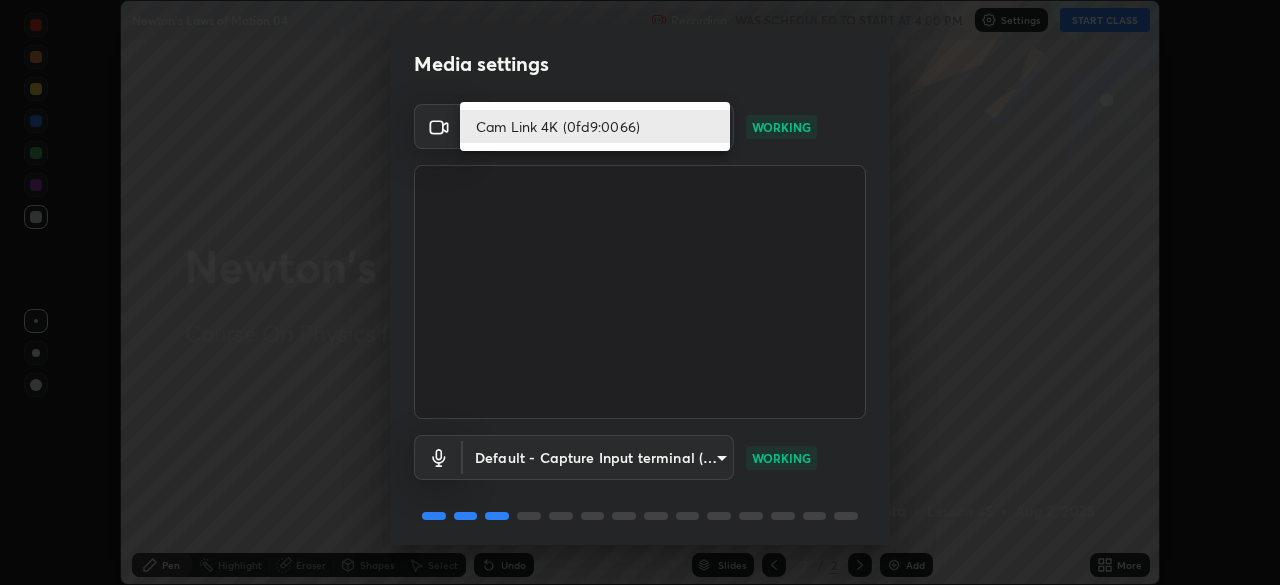 click on "Cam Link 4K (0fd9:0066)" at bounding box center [595, 126] 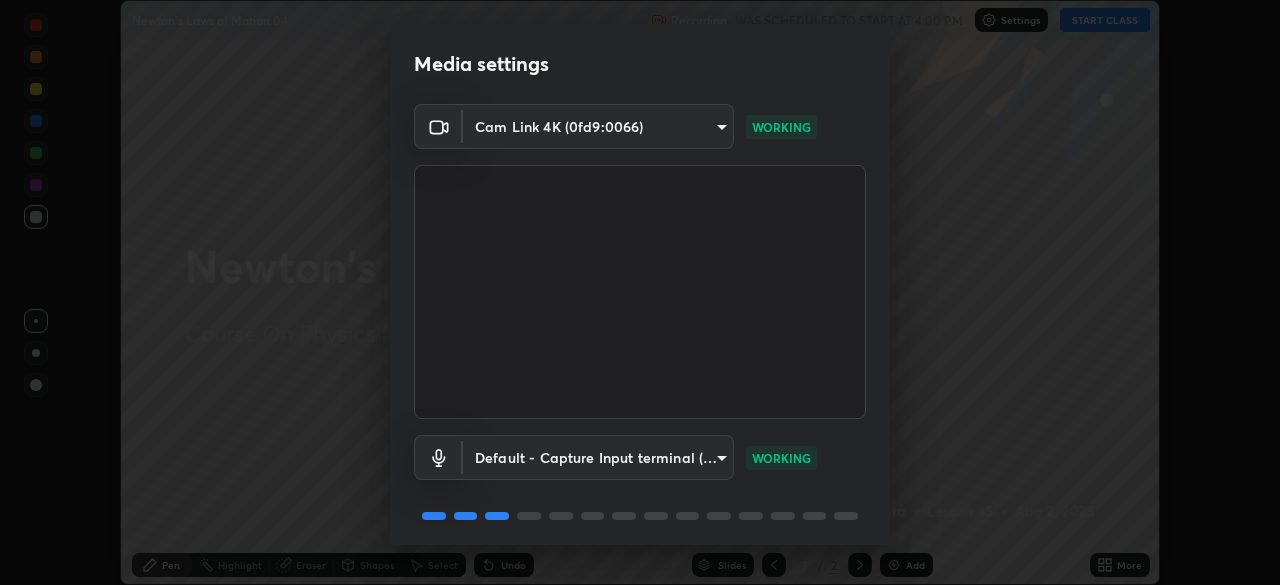 click on "Erase all Newton's Laws of Motion 04 Recording WAS SCHEDULED TO START AT  4:00 PM Settings START CLASS Setting up your live class Newton's Laws of Motion 04 • L45 of Course On Physics for JEE Growth 2 2027 [FIRST] [LAST] Pen Highlight Eraser Shapes Select Undo Slides 2 / 2 Add More No doubts shared Encourage your learners to ask a doubt for better clarity Report an issue Reason for reporting Buffering Chat not working Audio - Video sync issue Educator video quality low ​ Attach an image Report Media settings Cam Link 4K (0fd9:0066) f71e553e624726a4ddb0c4b08359c131bfc597280813abeb697258ceb3185fd0 WORKING Default - Capture Input terminal (Digital Array MIC) default WORKING 1 / 5 Next" at bounding box center (640, 292) 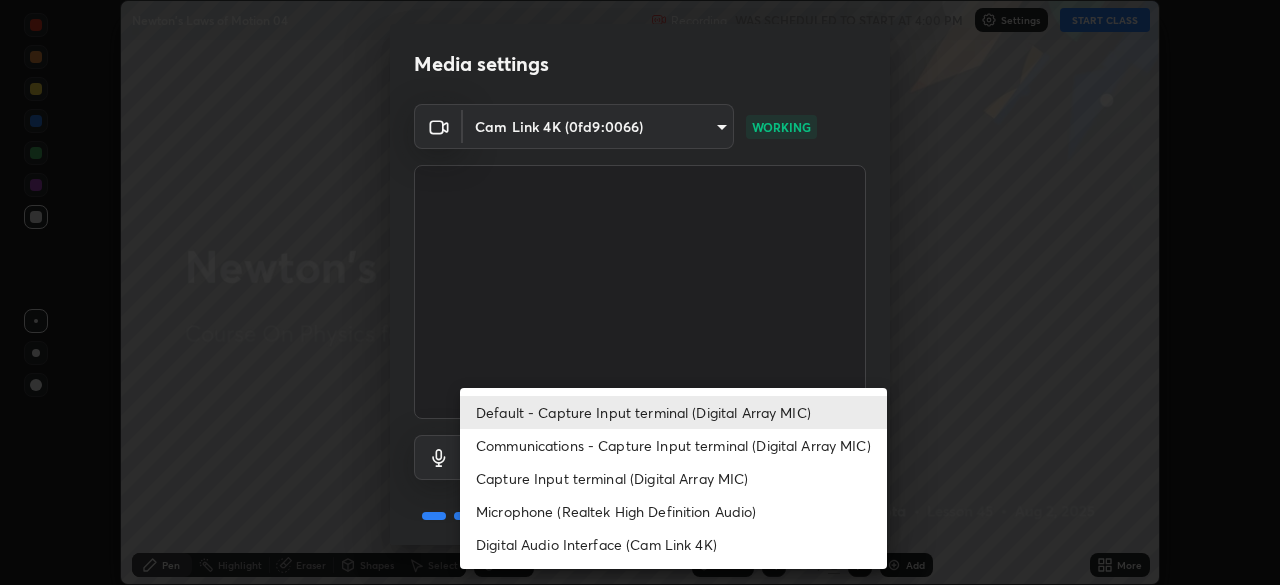 click at bounding box center [640, 292] 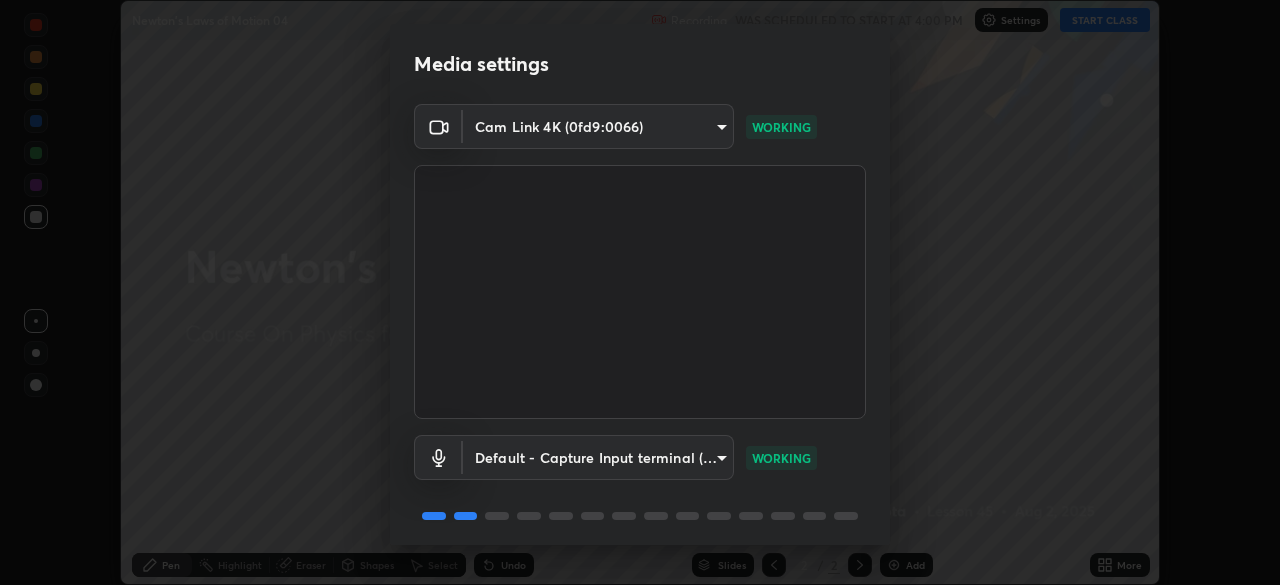 click 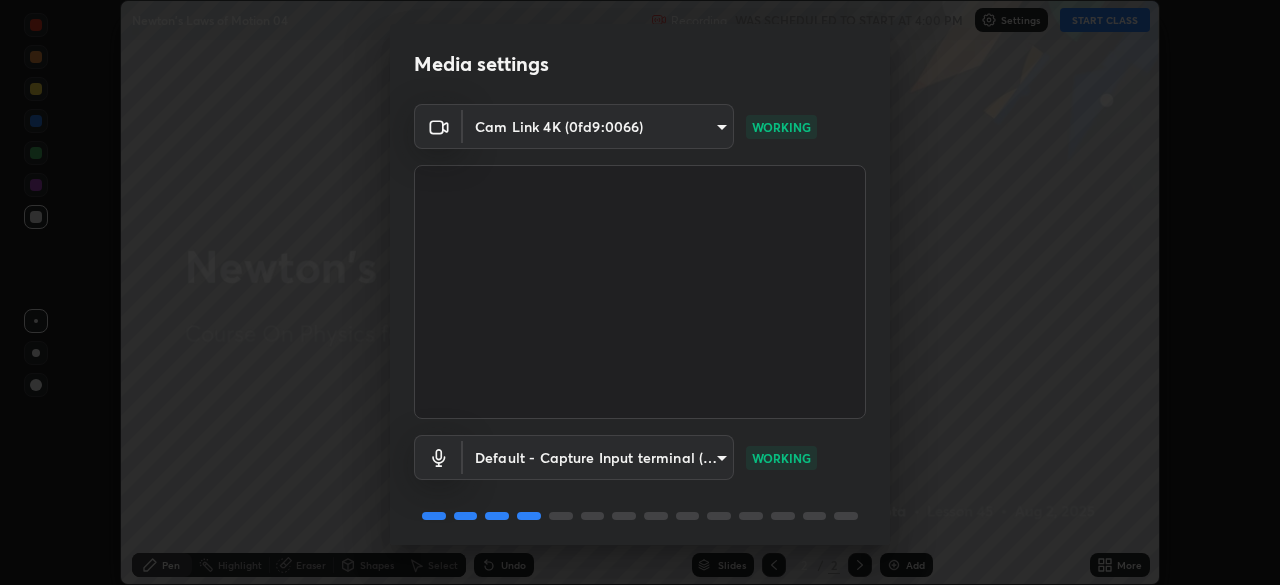 click on "Erase all Newton's Laws of Motion 04 Recording WAS SCHEDULED TO START AT  4:00 PM Settings START CLASS Setting up your live class Newton's Laws of Motion 04 • L45 of Course On Physics for JEE Growth 2 2027 [FIRST] [LAST] Pen Highlight Eraser Shapes Select Undo Slides 2 / 2 Add More No doubts shared Encourage your learners to ask a doubt for better clarity Report an issue Reason for reporting Buffering Chat not working Audio - Video sync issue Educator video quality low ​ Attach an image Report Media settings Cam Link 4K (0fd9:0066) f71e553e624726a4ddb0c4b08359c131bfc597280813abeb697258ceb3185fd0 WORKING Default - Capture Input terminal (Digital Array MIC) default WORKING 1 / 5 Next" at bounding box center (640, 292) 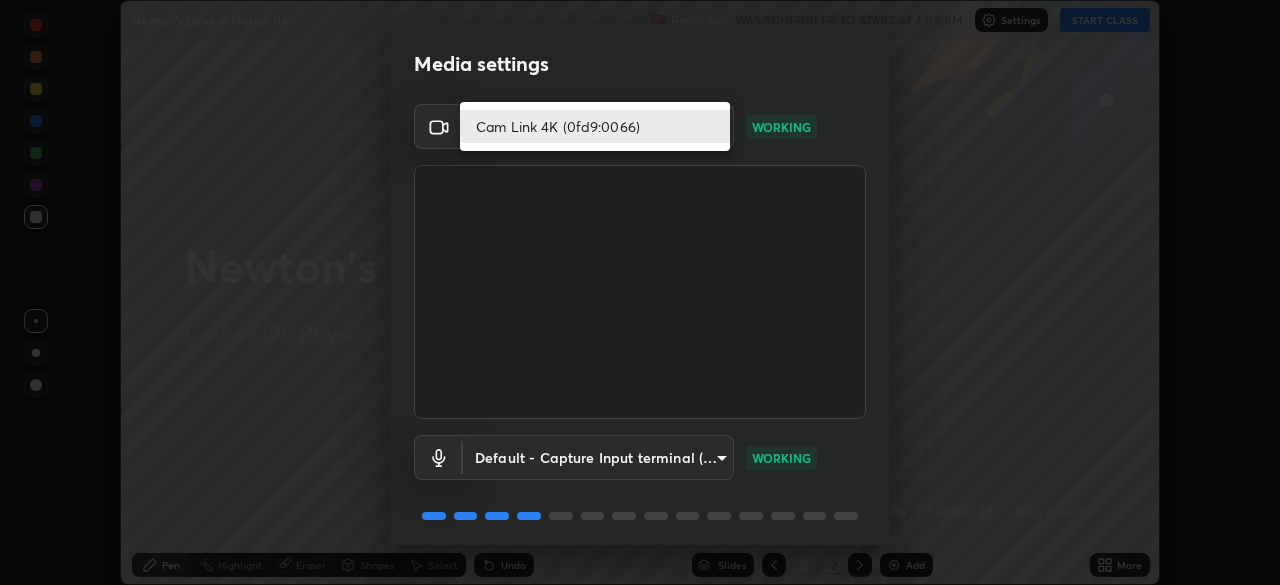 click on "Cam Link 4K (0fd9:0066)" at bounding box center [595, 126] 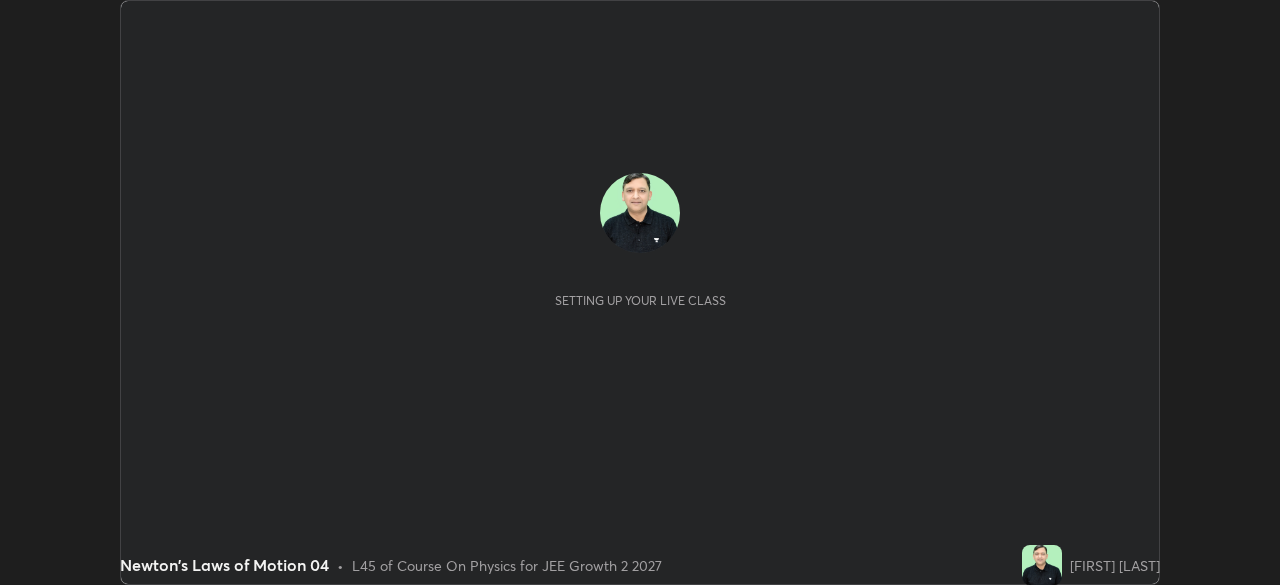 scroll, scrollTop: 0, scrollLeft: 0, axis: both 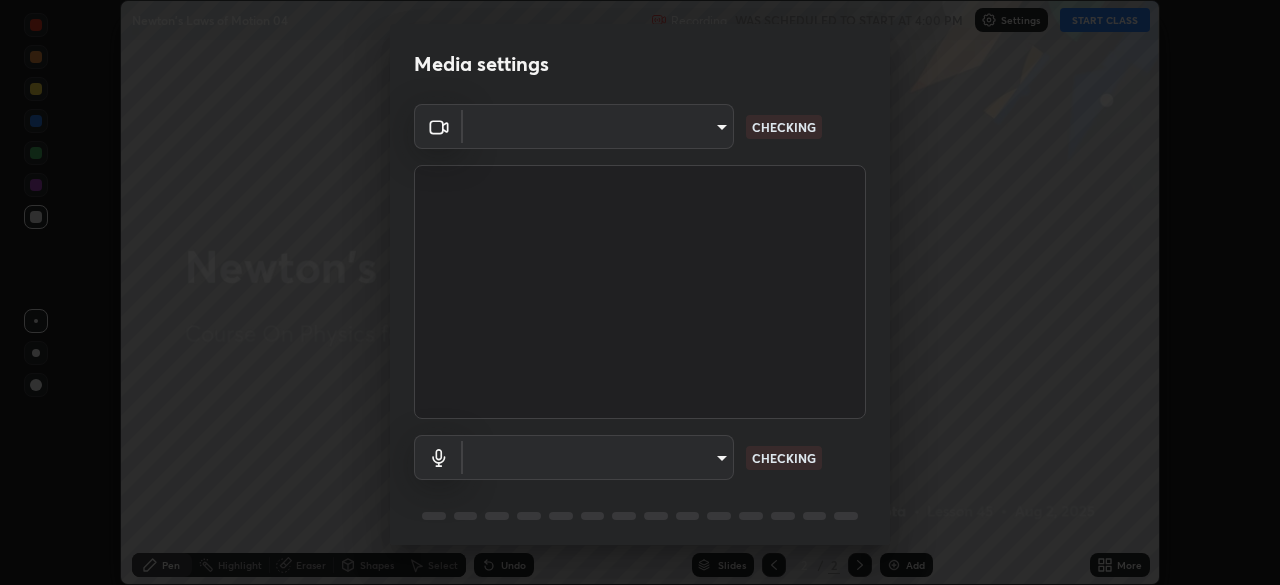 type on "f71e553e624726a4ddb0c4b08359c131bfc597280813abeb697258ceb3185fd0" 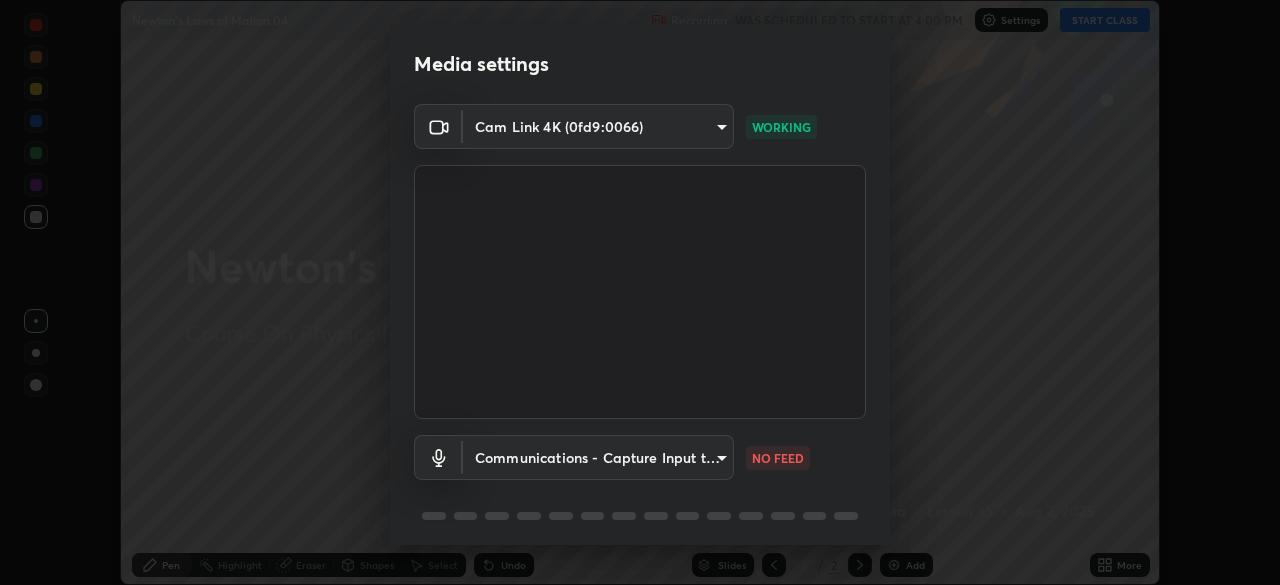 click on "Erase all Newton's Laws of Motion 04 Recording WAS SCHEDULED TO START AT  4:00 PM Settings START CLASS Setting up your live class Newton's Laws of Motion 04 • L45 of Course On Physics for JEE Growth 2 2027 Nikhil Gupta Pen Highlight Eraser Shapes Select Undo Slides 2 / 2 Add More No doubts shared Encourage your learners to ask a doubt for better clarity Report an issue Reason for reporting Buffering Chat not working Audio - Video sync issue Educator video quality low ​ Attach an image Report Media settings Cam Link 4K (0fd9:0066) f71e553e624726a4ddb0c4b08359c131bfc597280813abeb697258ceb3185fd0 WORKING Communications - Capture Input terminal (Digital Array MIC) communications NO FEED 1 / 5 Next" at bounding box center (640, 292) 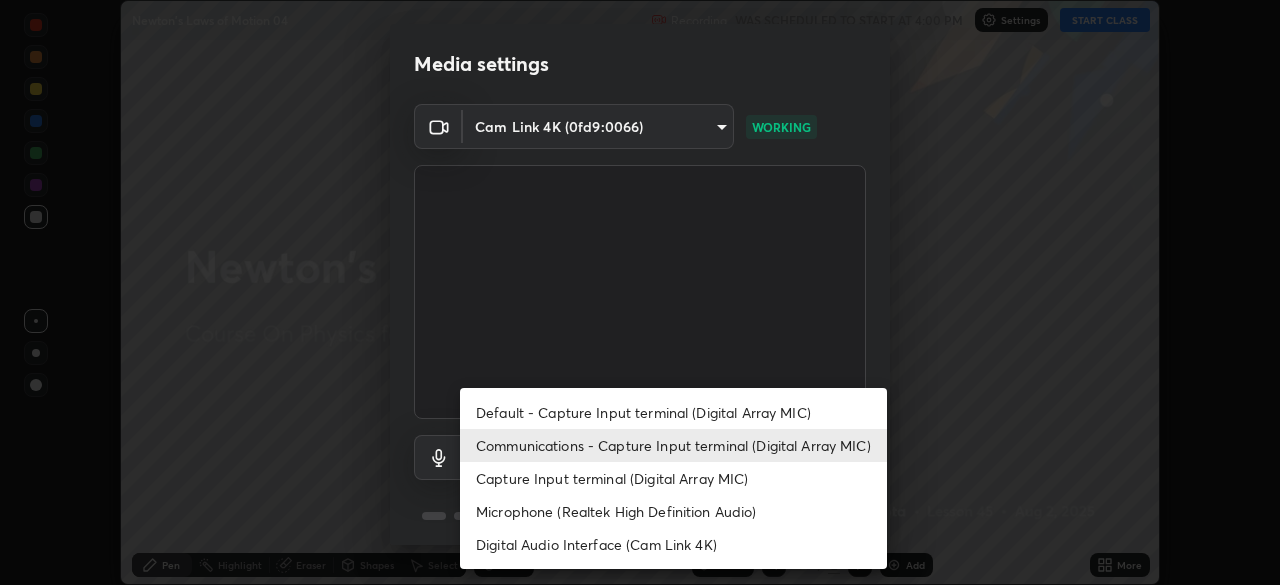 click on "Default - Capture Input terminal (Digital Array MIC)" at bounding box center (673, 412) 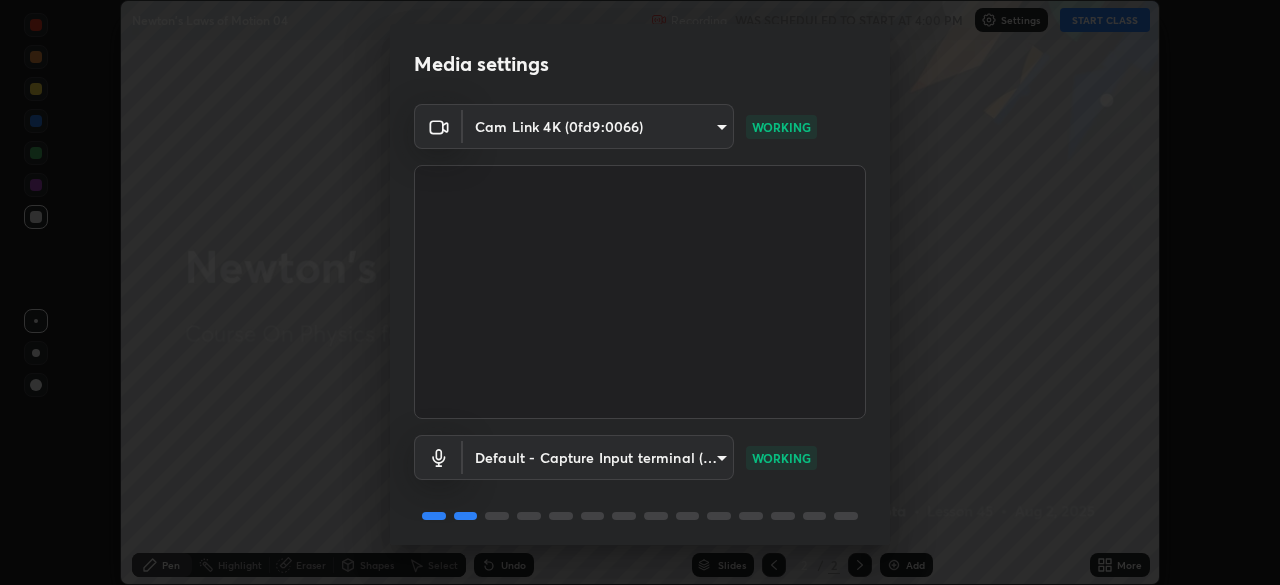 scroll, scrollTop: 71, scrollLeft: 0, axis: vertical 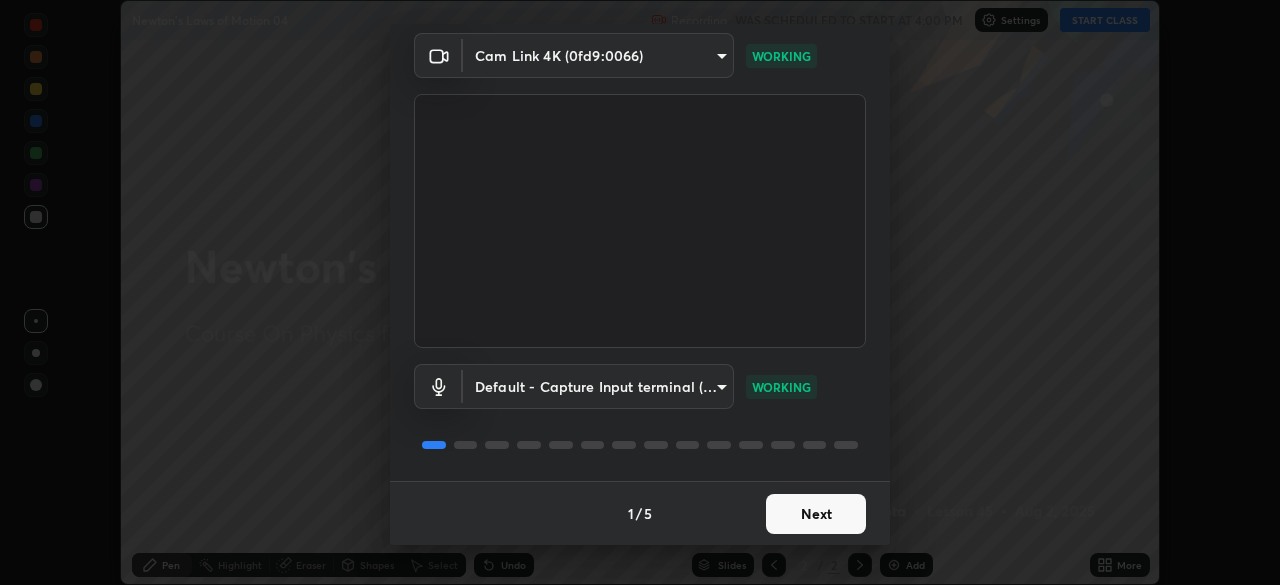 click on "Next" at bounding box center (816, 514) 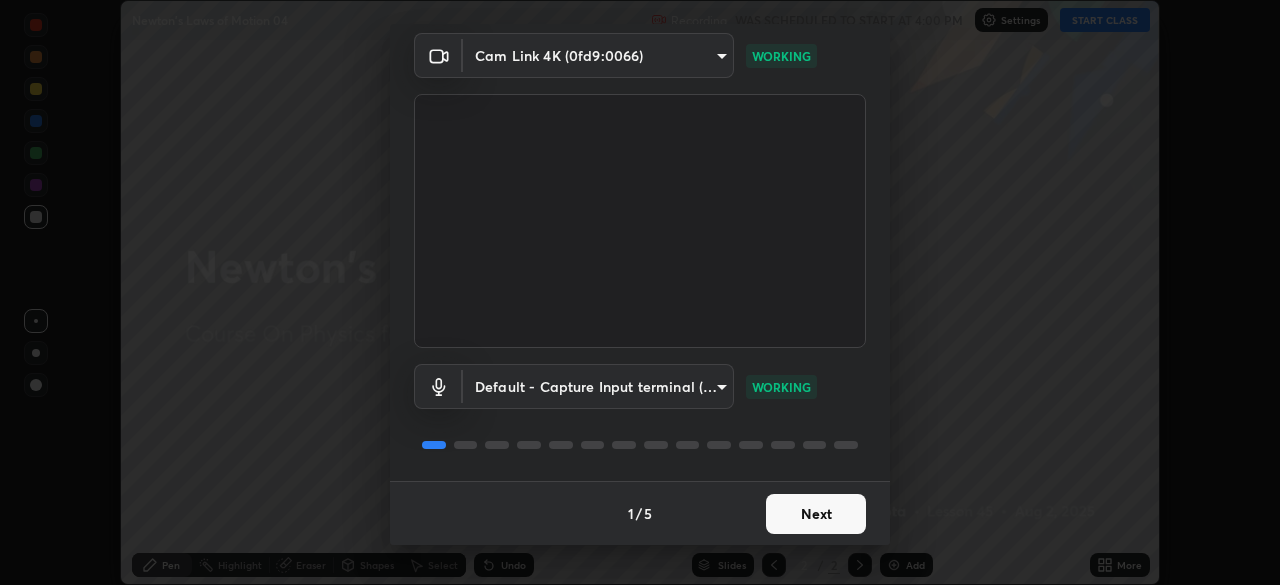 scroll, scrollTop: 0, scrollLeft: 0, axis: both 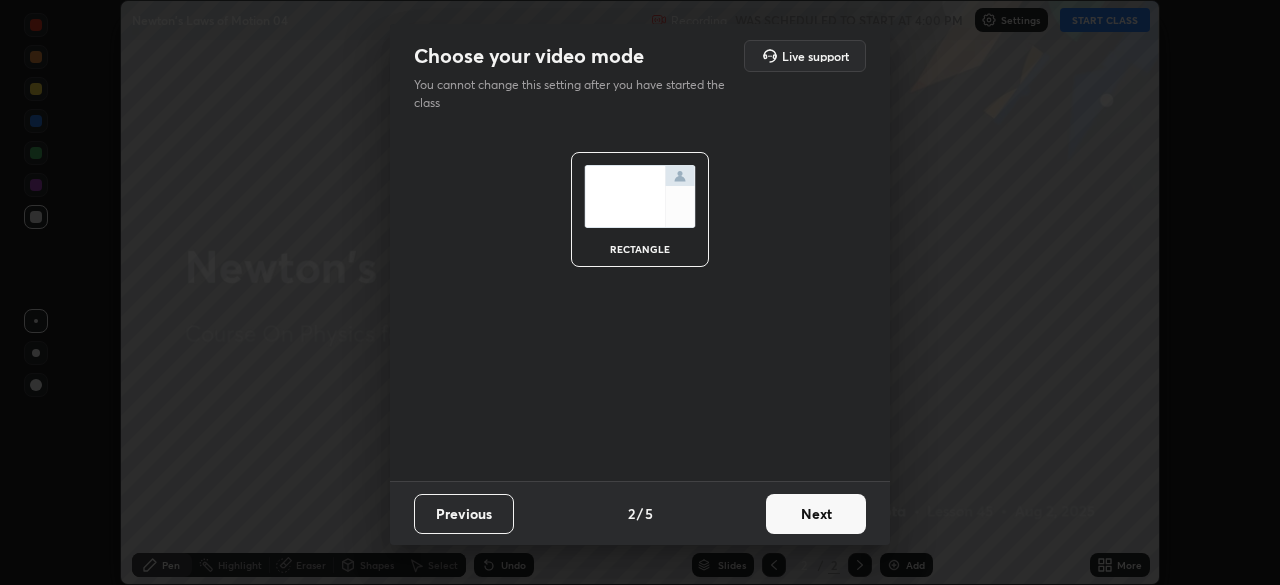 click on "Next" at bounding box center (816, 514) 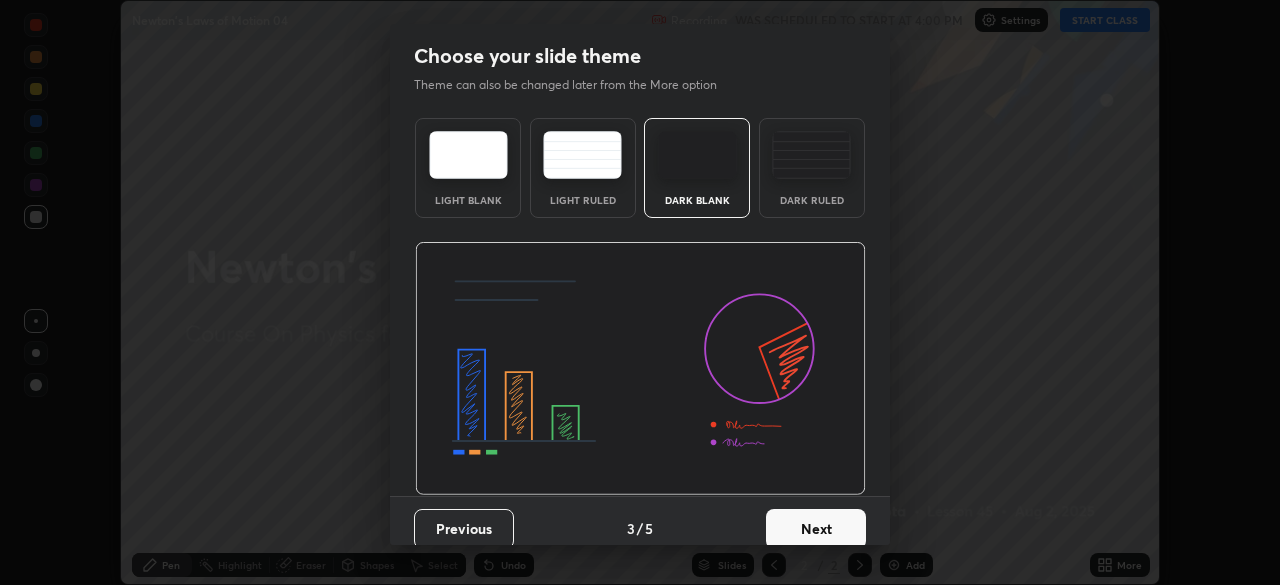 click on "Next" at bounding box center [816, 529] 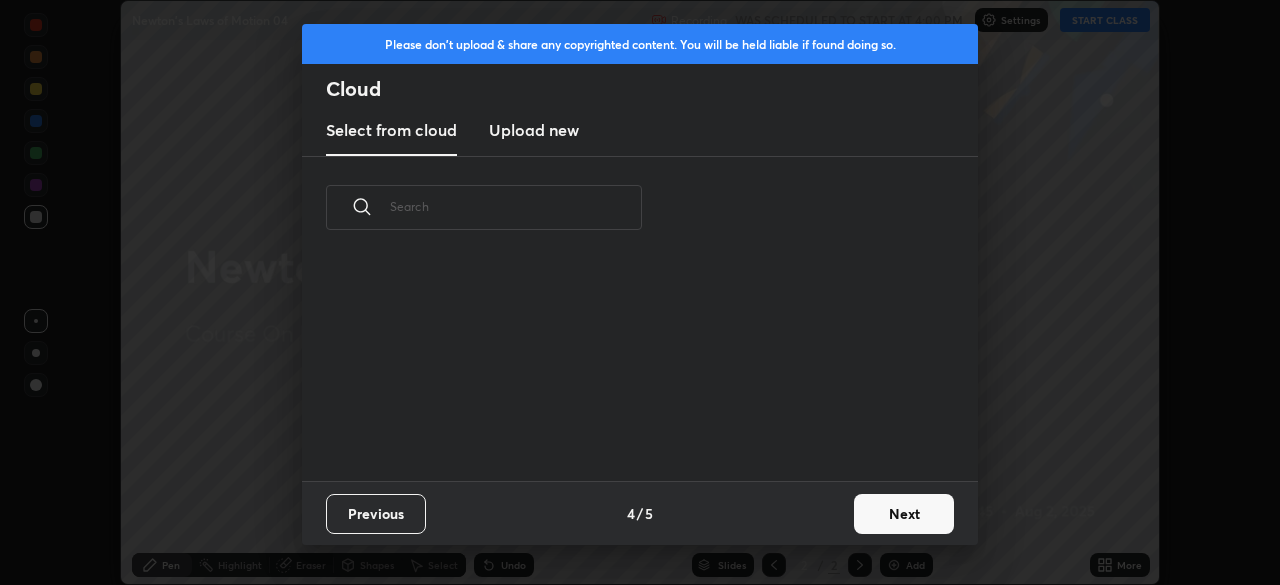 click on "Next" at bounding box center (904, 514) 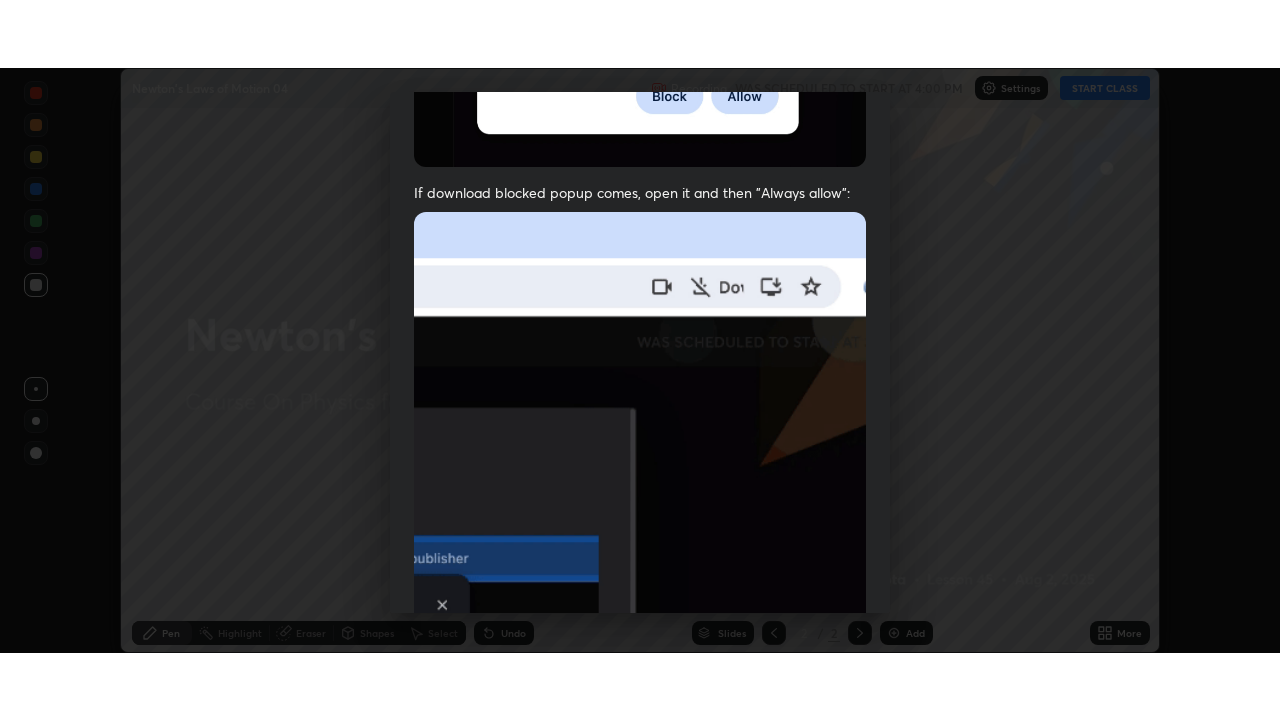 scroll, scrollTop: 479, scrollLeft: 0, axis: vertical 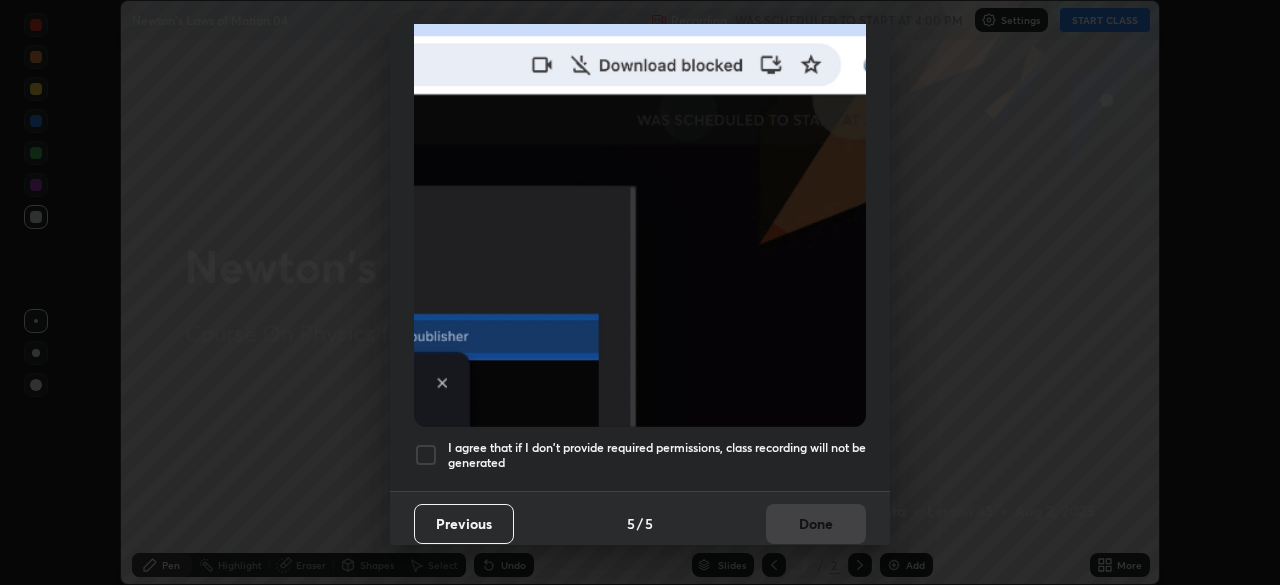 click at bounding box center [426, 455] 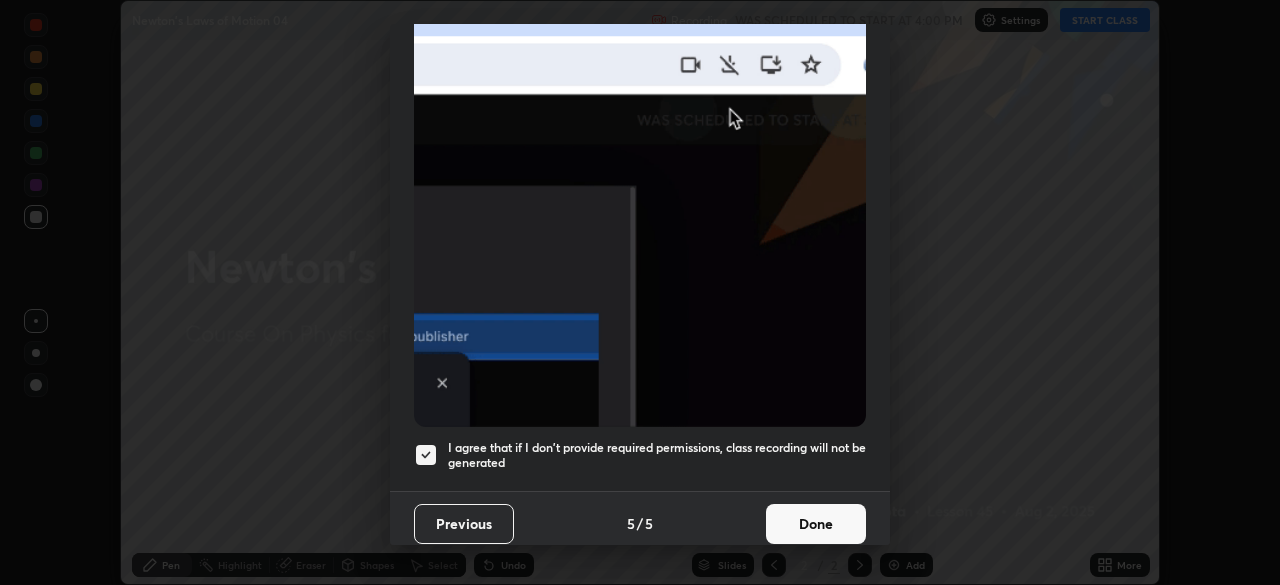 click on "Done" at bounding box center (816, 524) 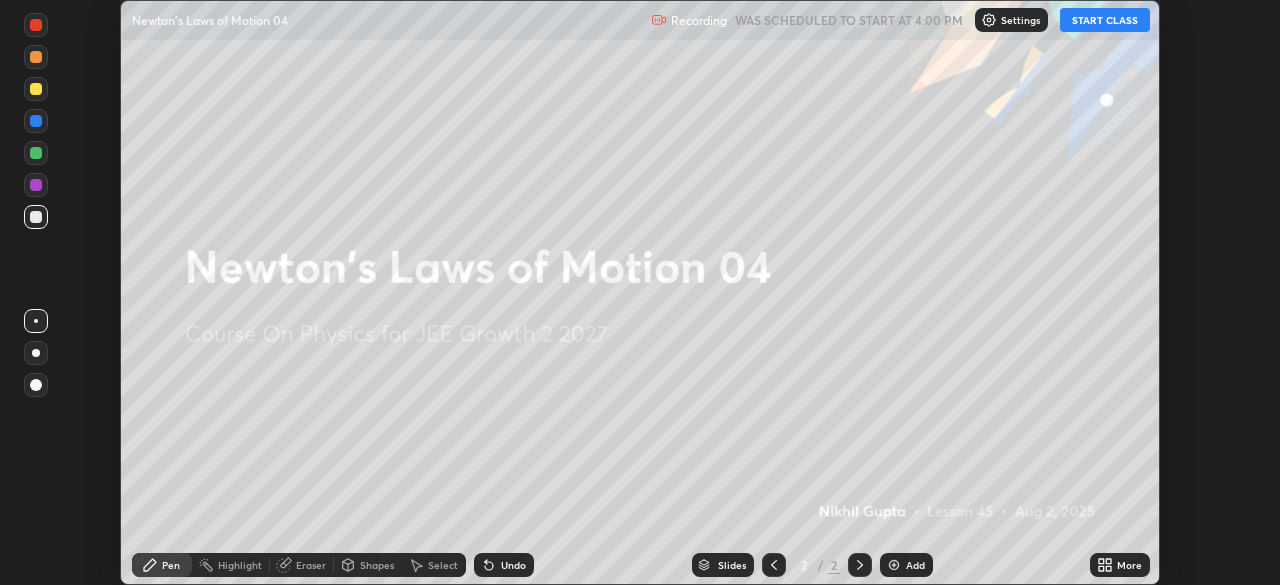 click on "START CLASS" at bounding box center (1105, 20) 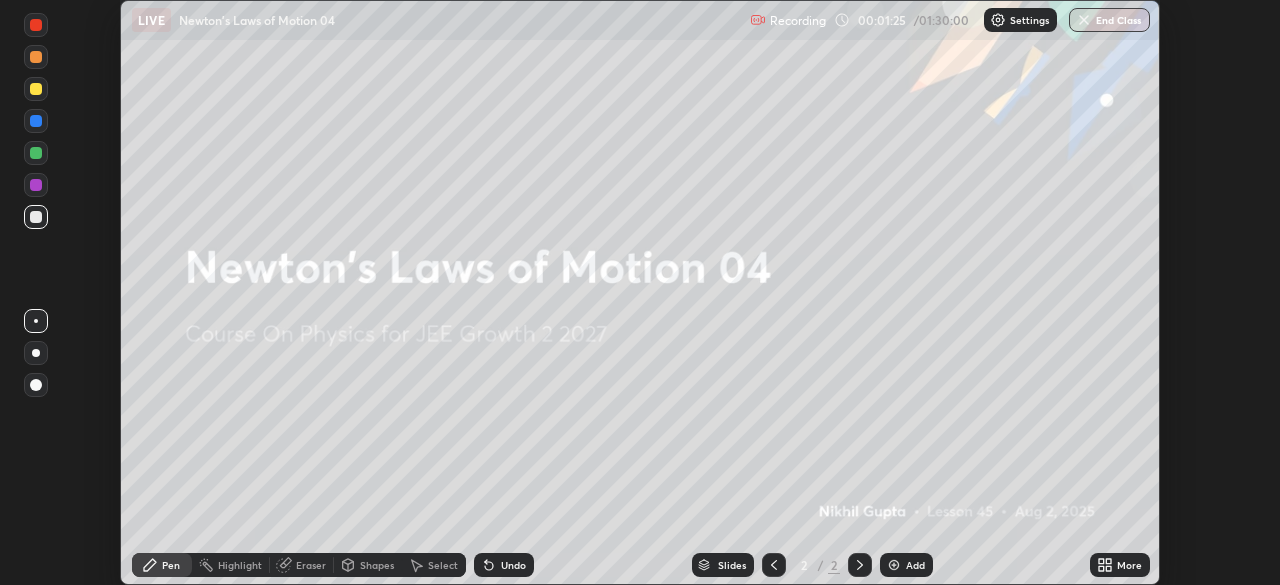 click on "Add" at bounding box center [915, 565] 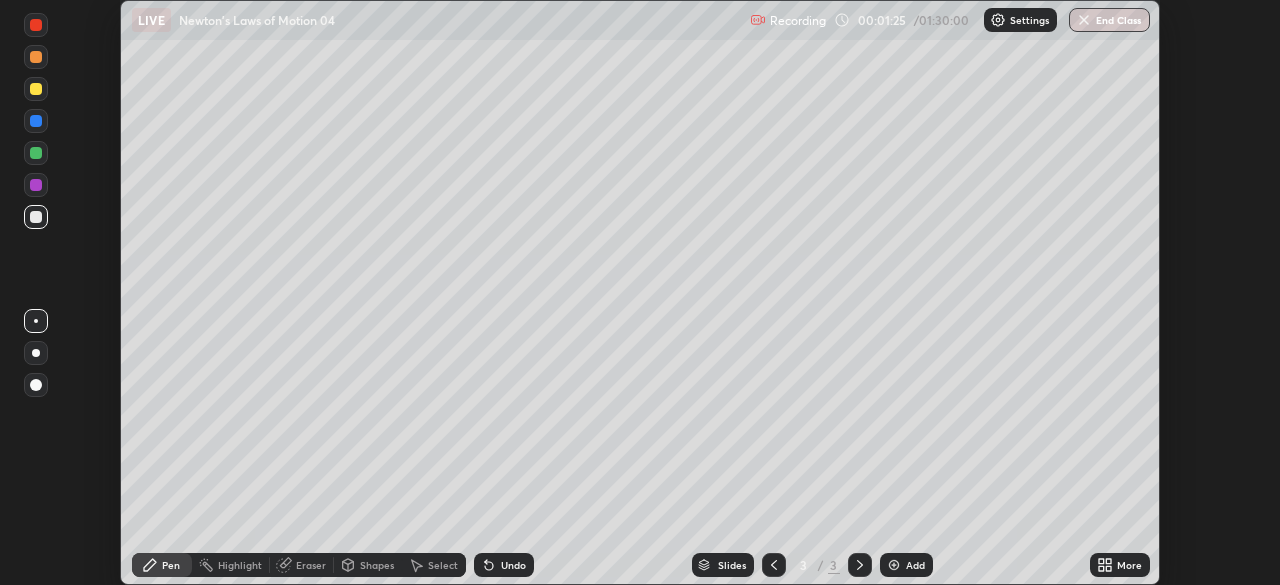 click on "More" at bounding box center (1120, 565) 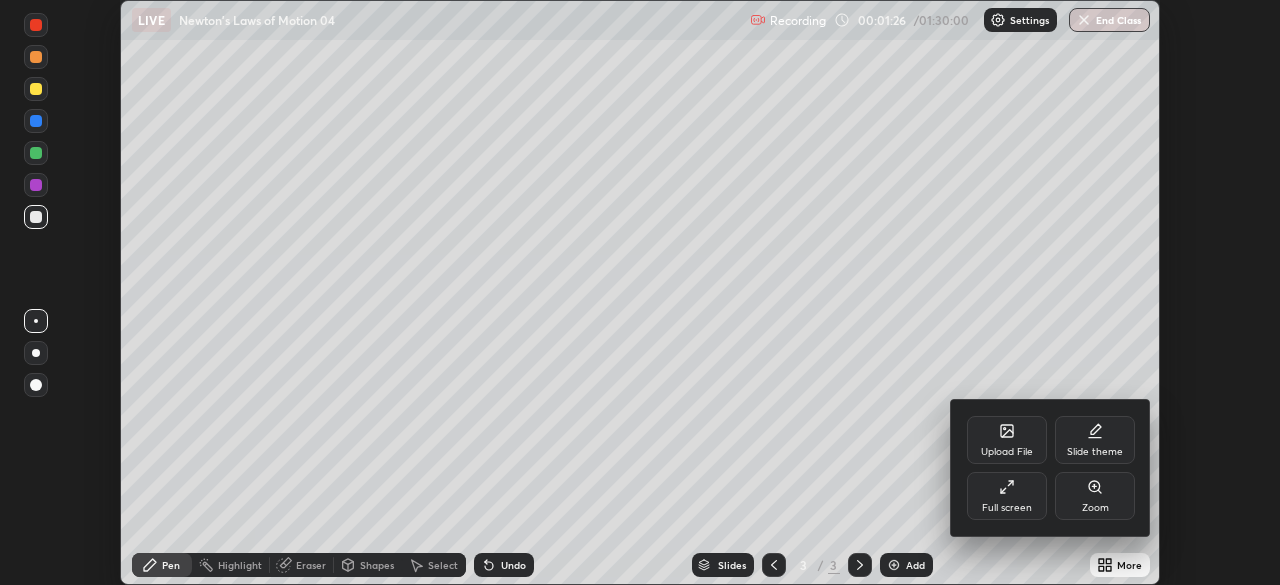 click 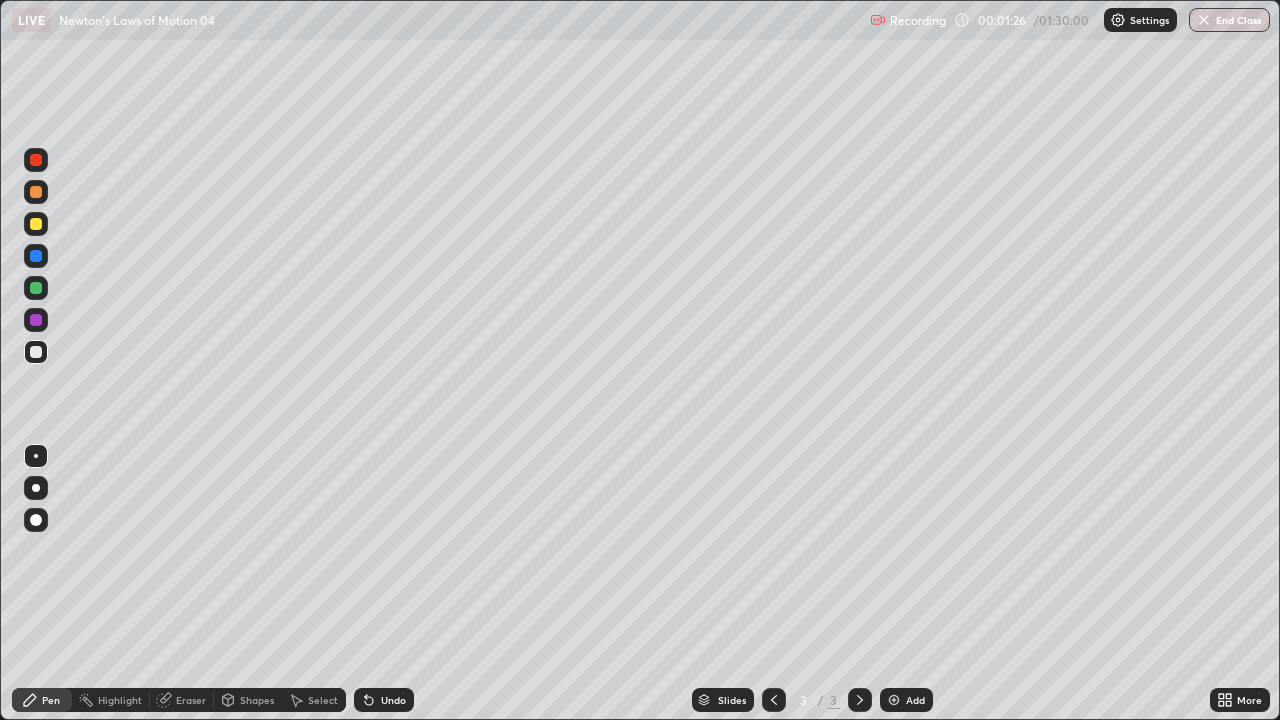scroll, scrollTop: 99280, scrollLeft: 98720, axis: both 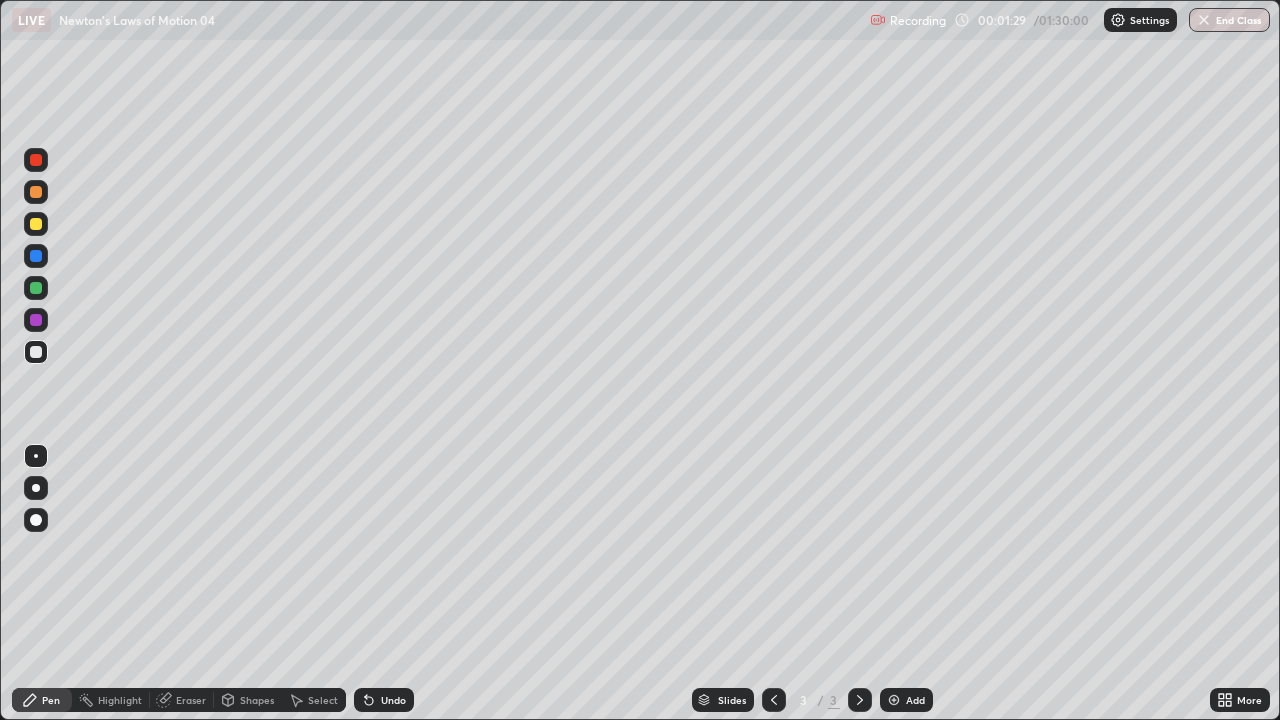 click at bounding box center (36, 224) 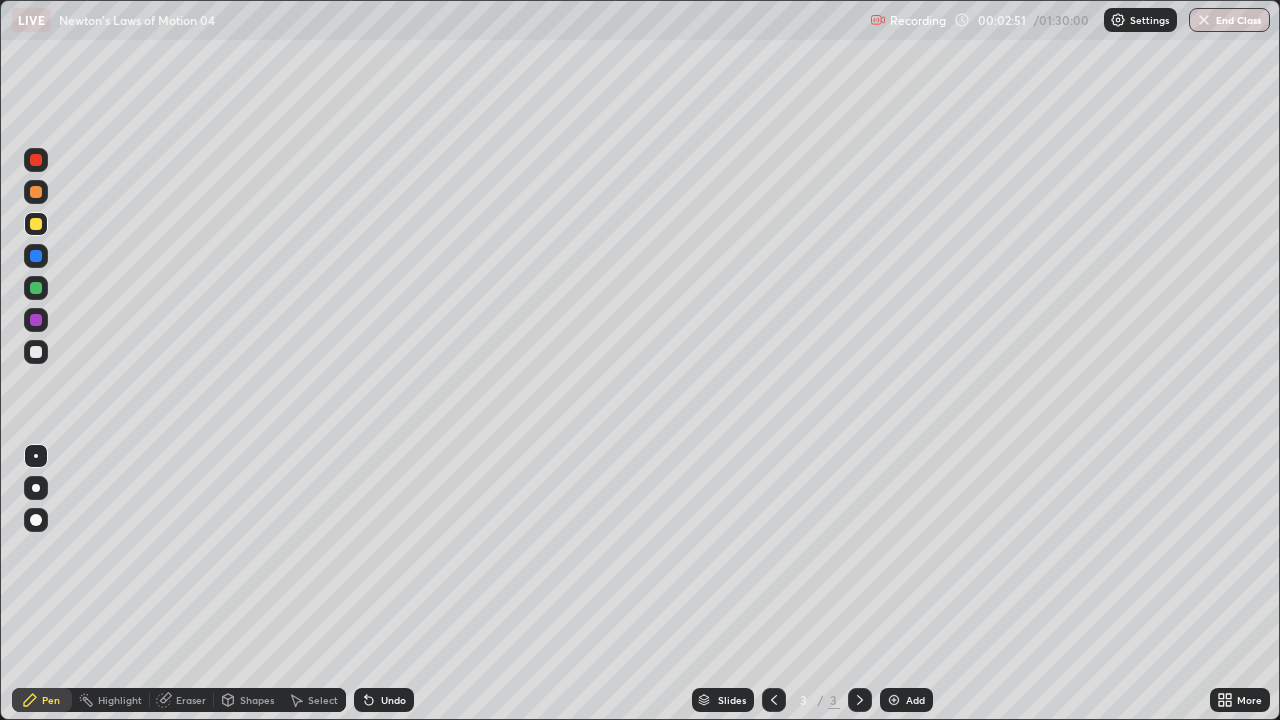 click at bounding box center [36, 352] 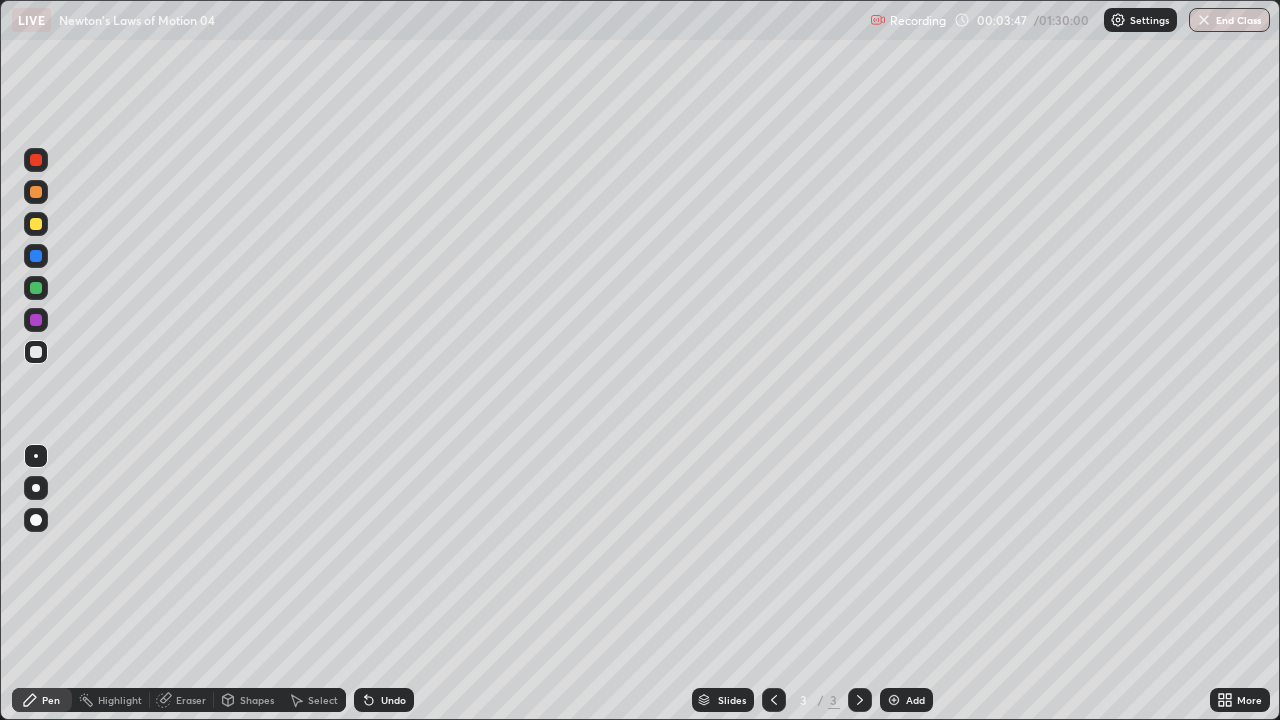 click at bounding box center [36, 224] 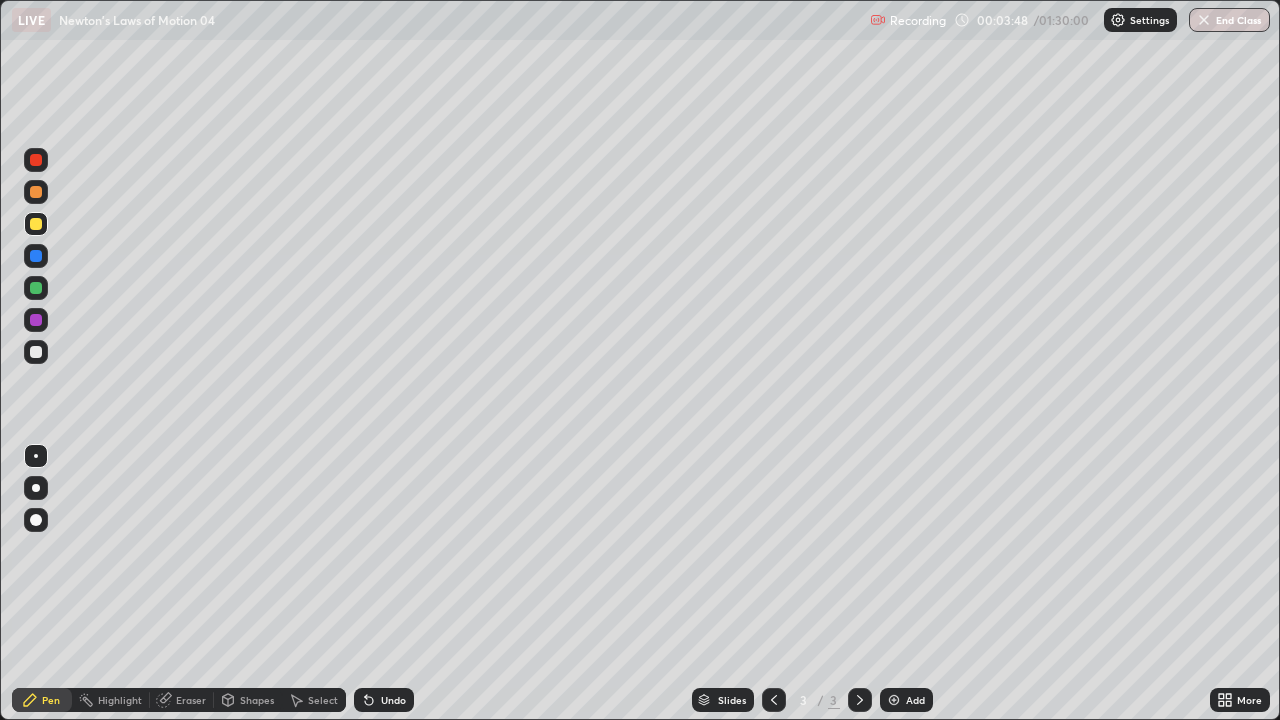 click at bounding box center [36, 192] 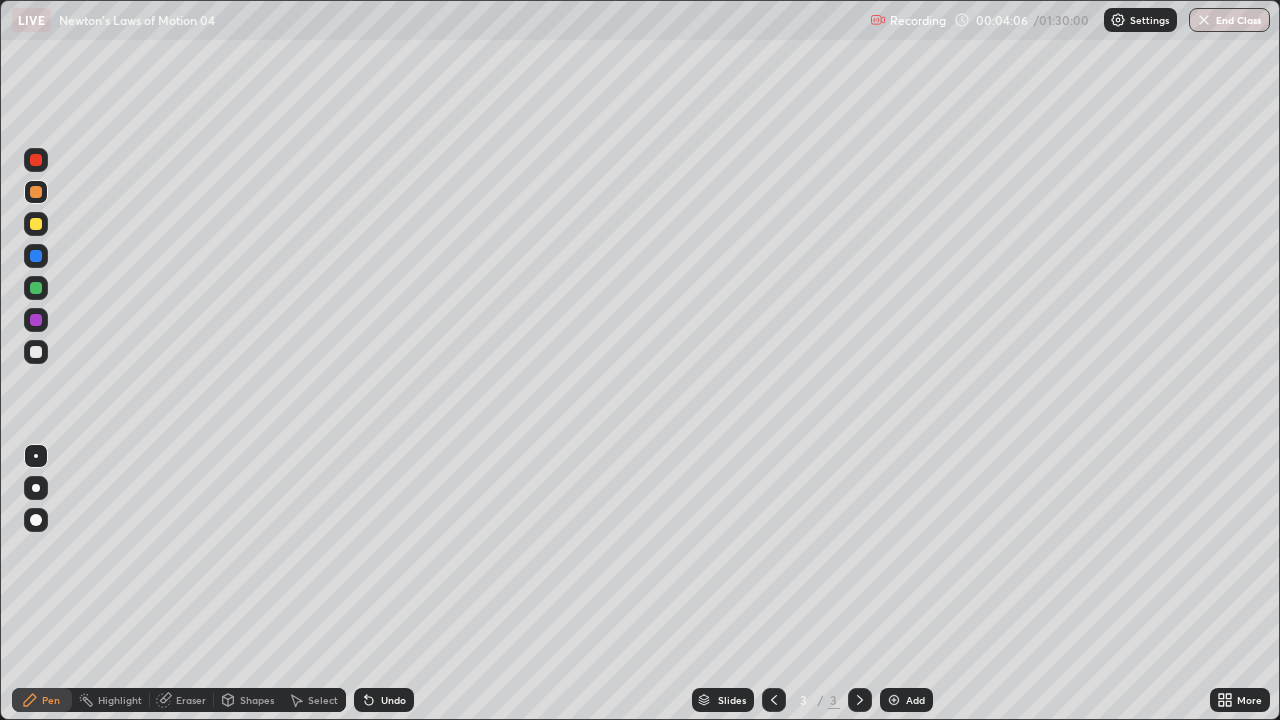 click at bounding box center (36, 352) 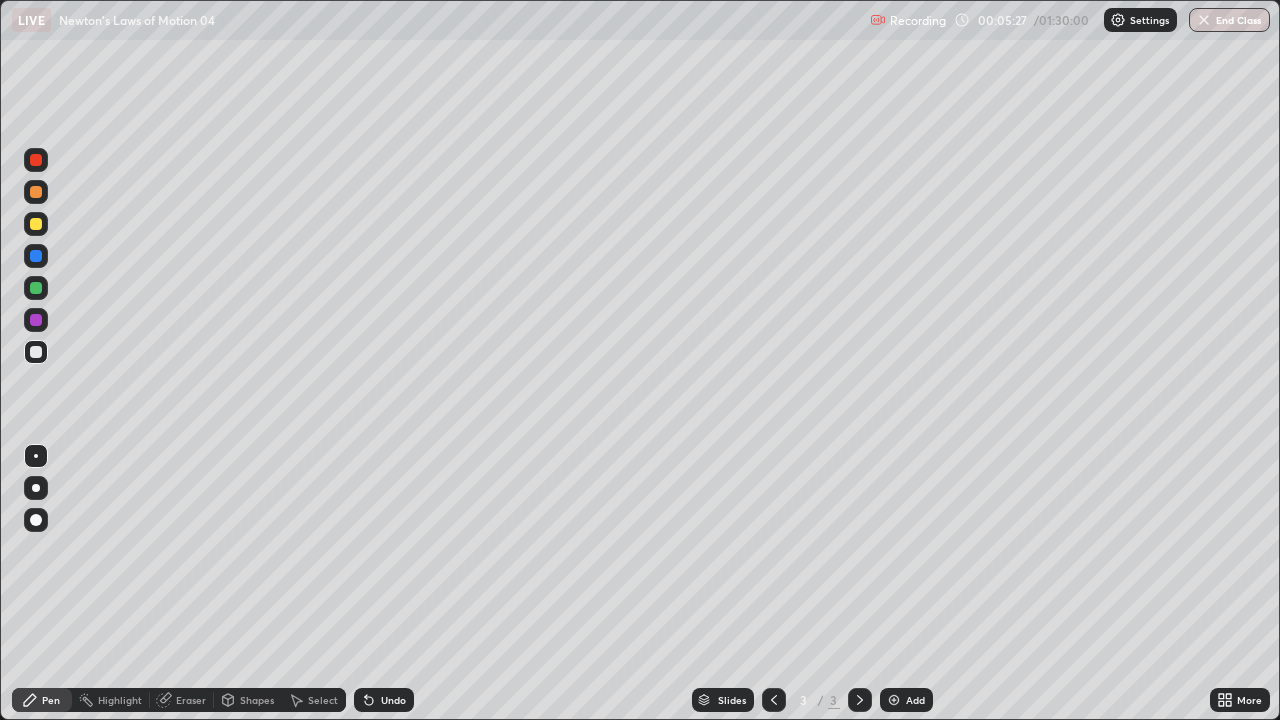click on "Add" at bounding box center [915, 700] 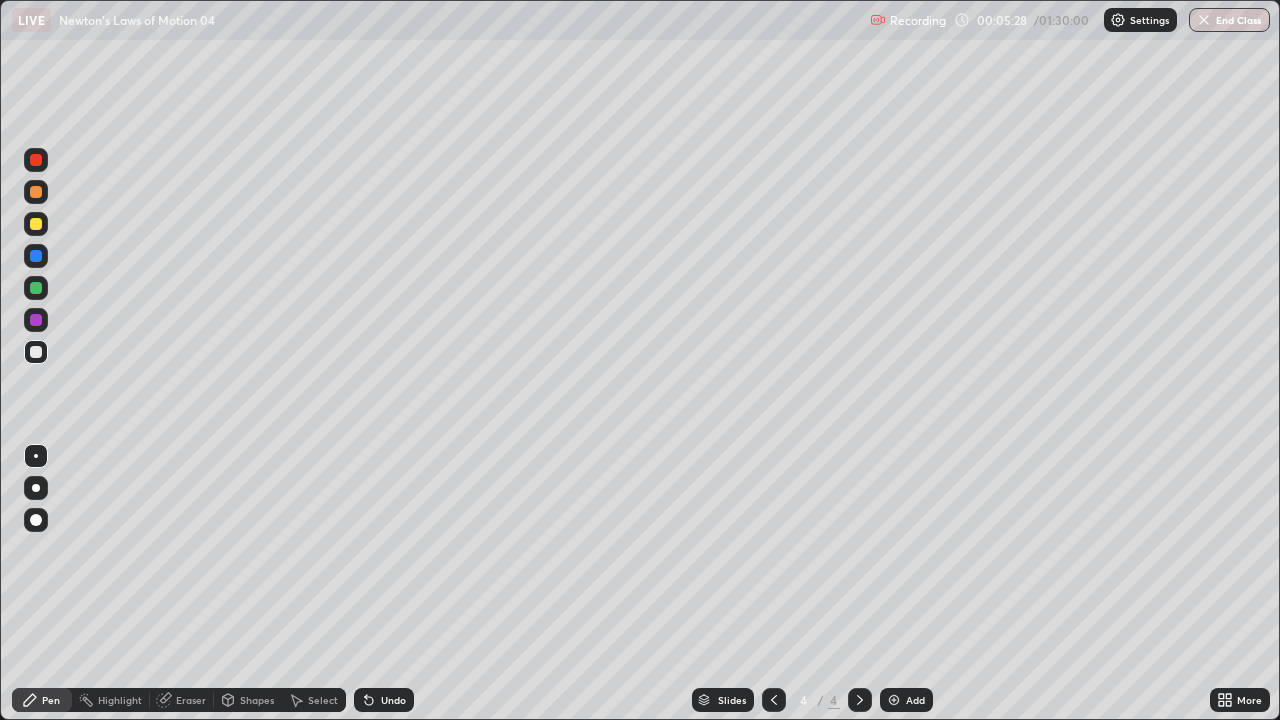 click at bounding box center (36, 224) 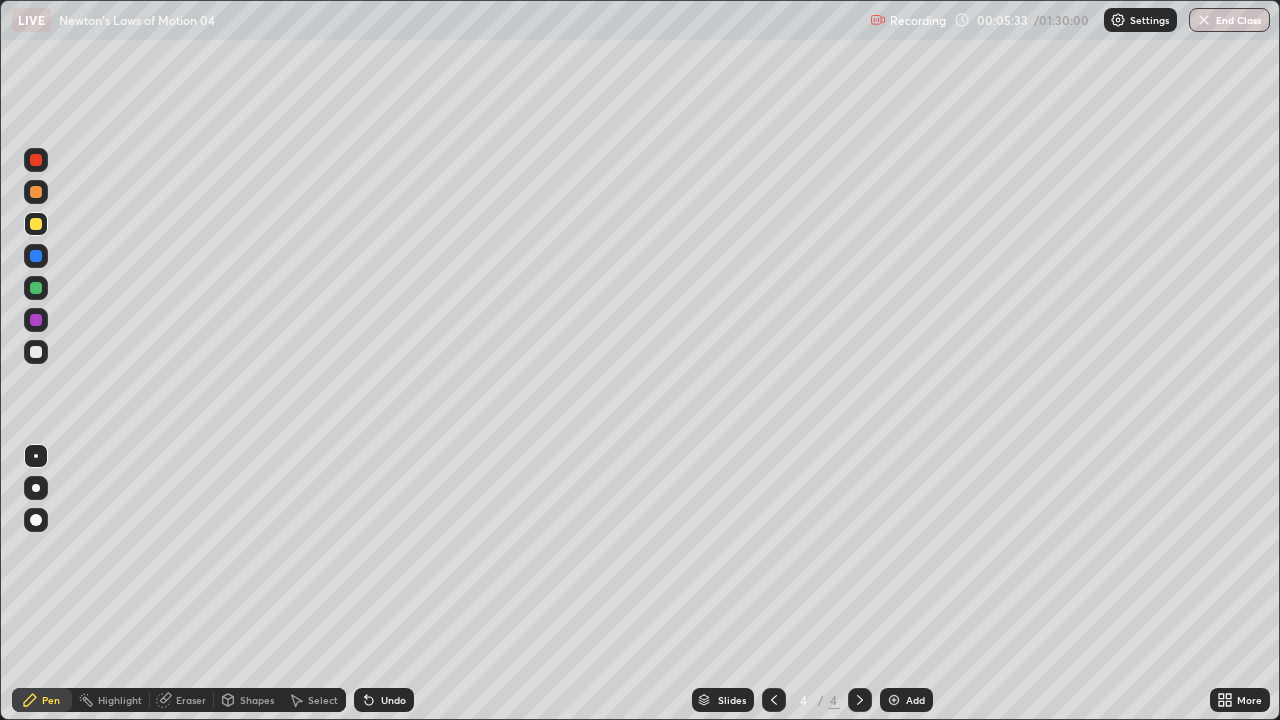 click at bounding box center [36, 192] 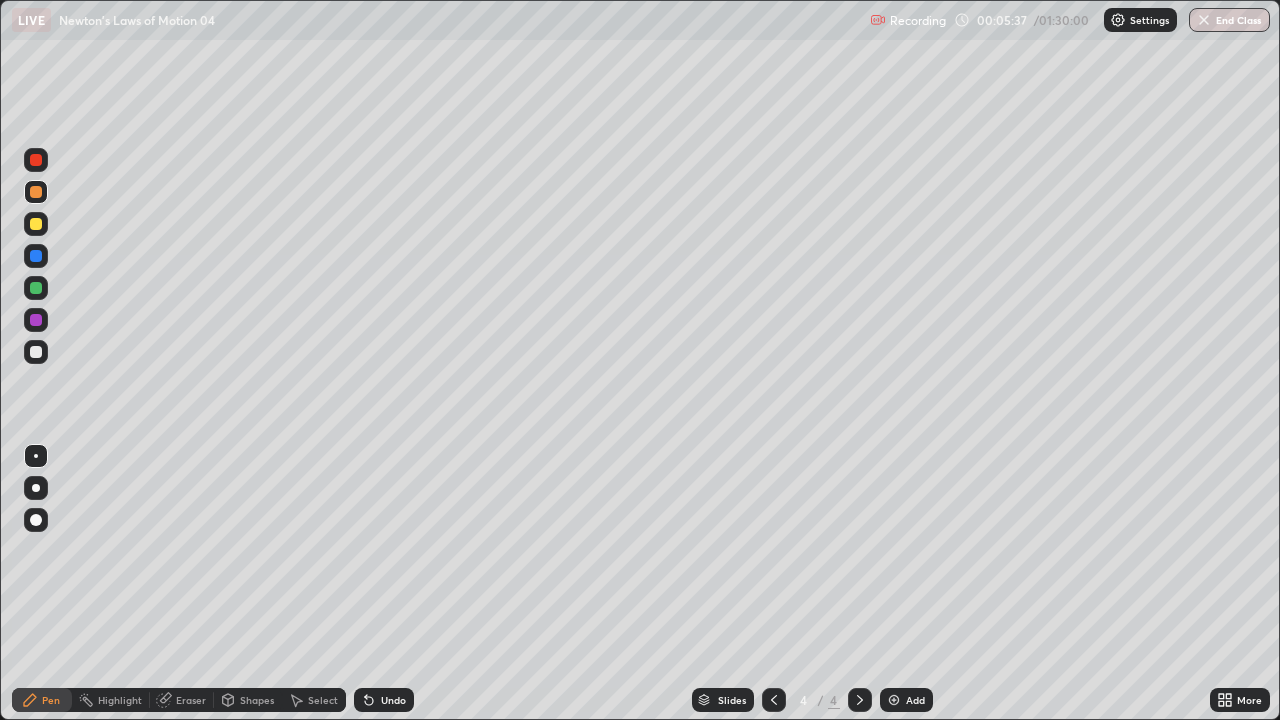 click on "Undo" at bounding box center (393, 700) 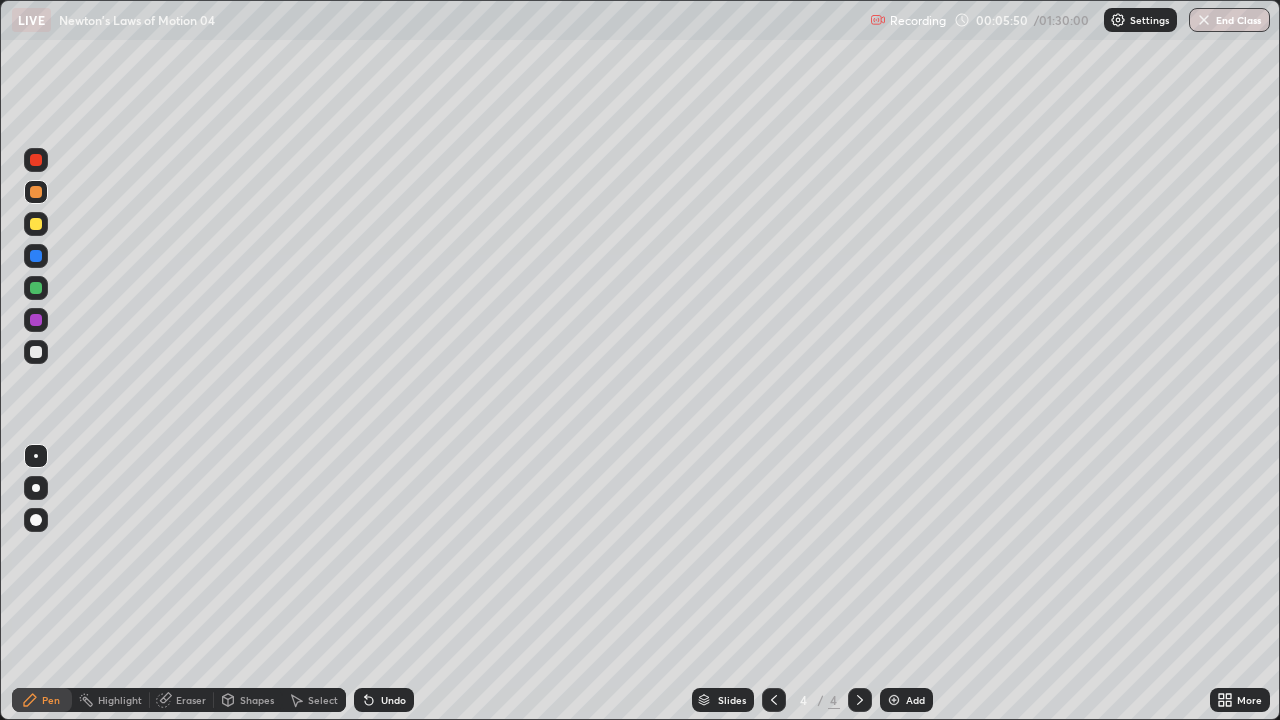 click at bounding box center [36, 352] 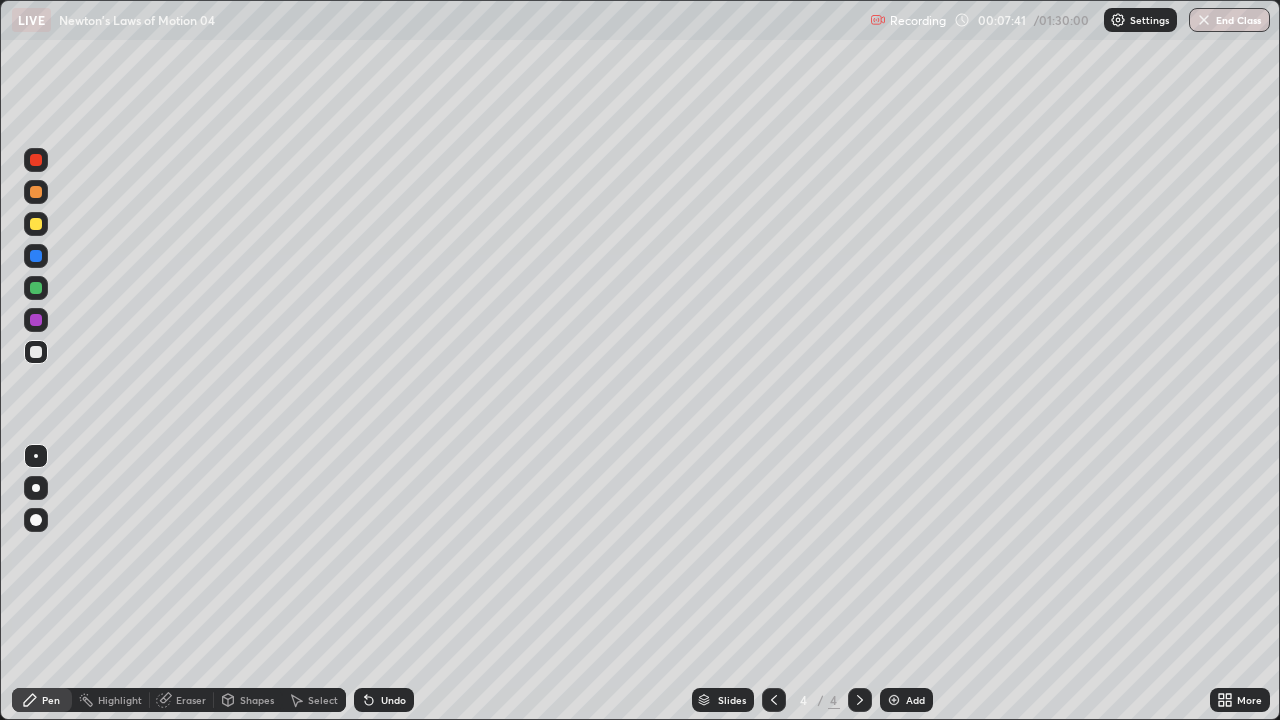 click on "Add" at bounding box center (906, 700) 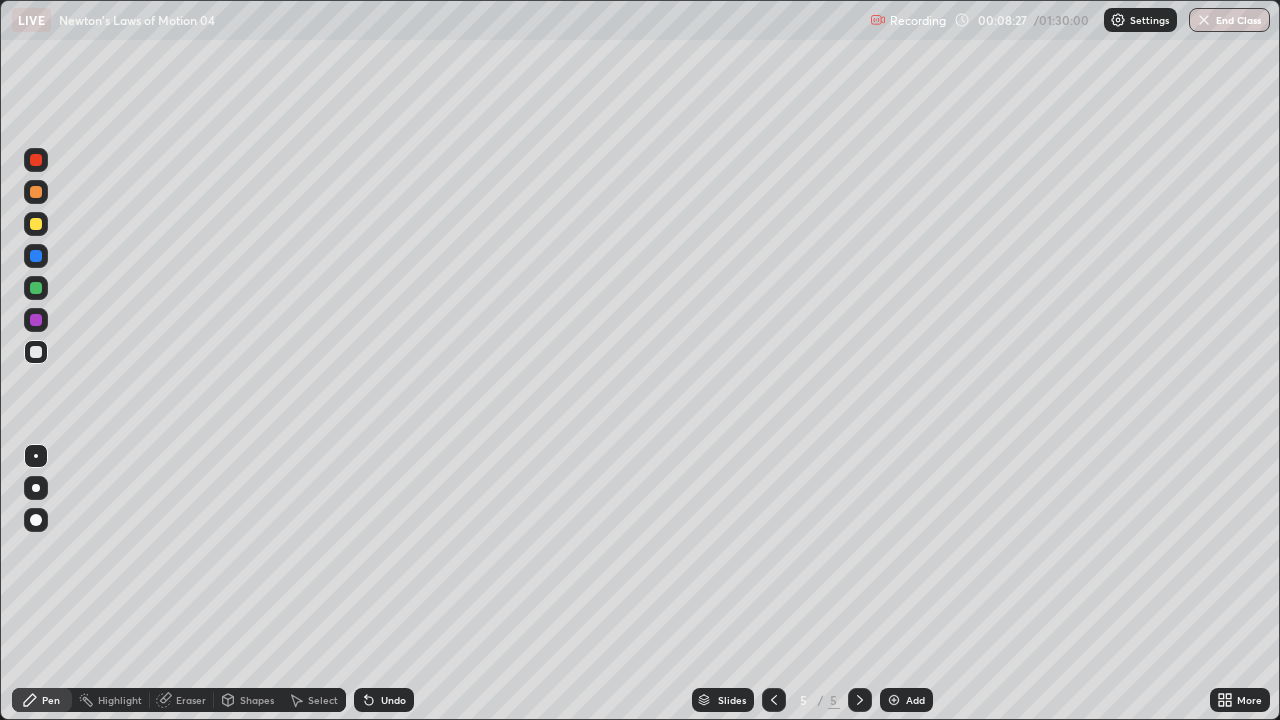 click on "Add" at bounding box center (915, 700) 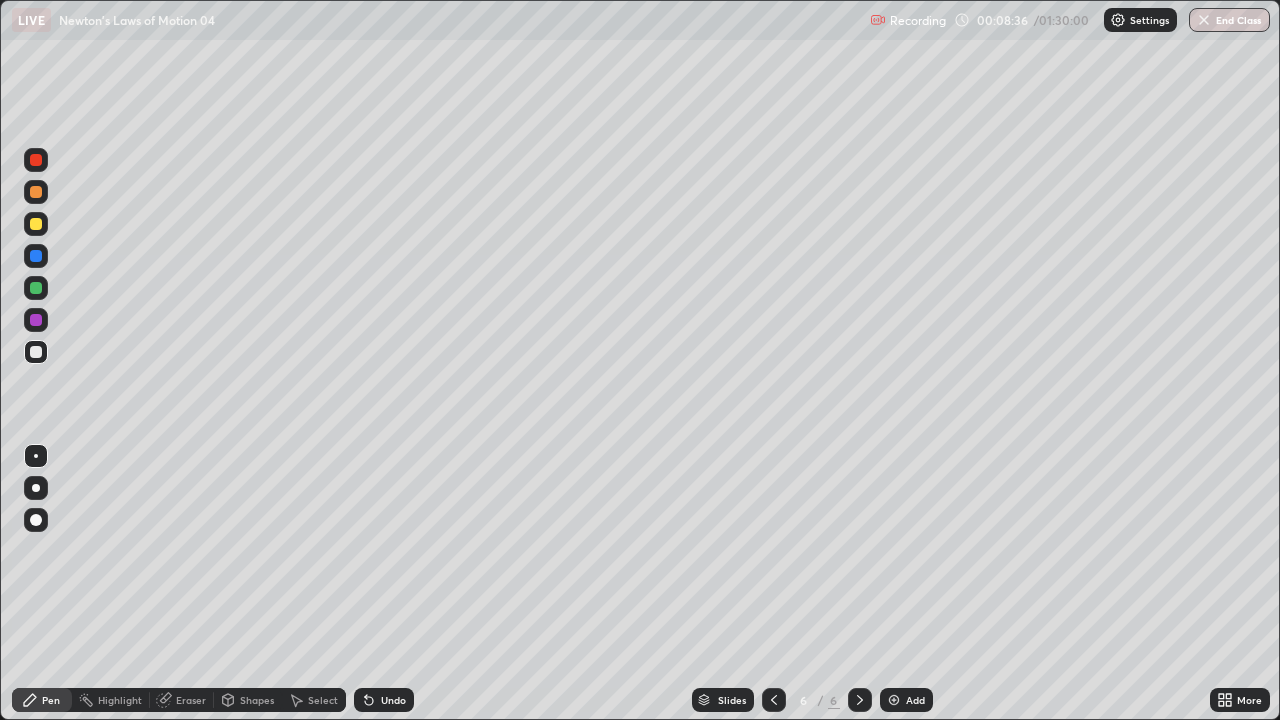 click on "Setting up your live class" at bounding box center [640, 360] 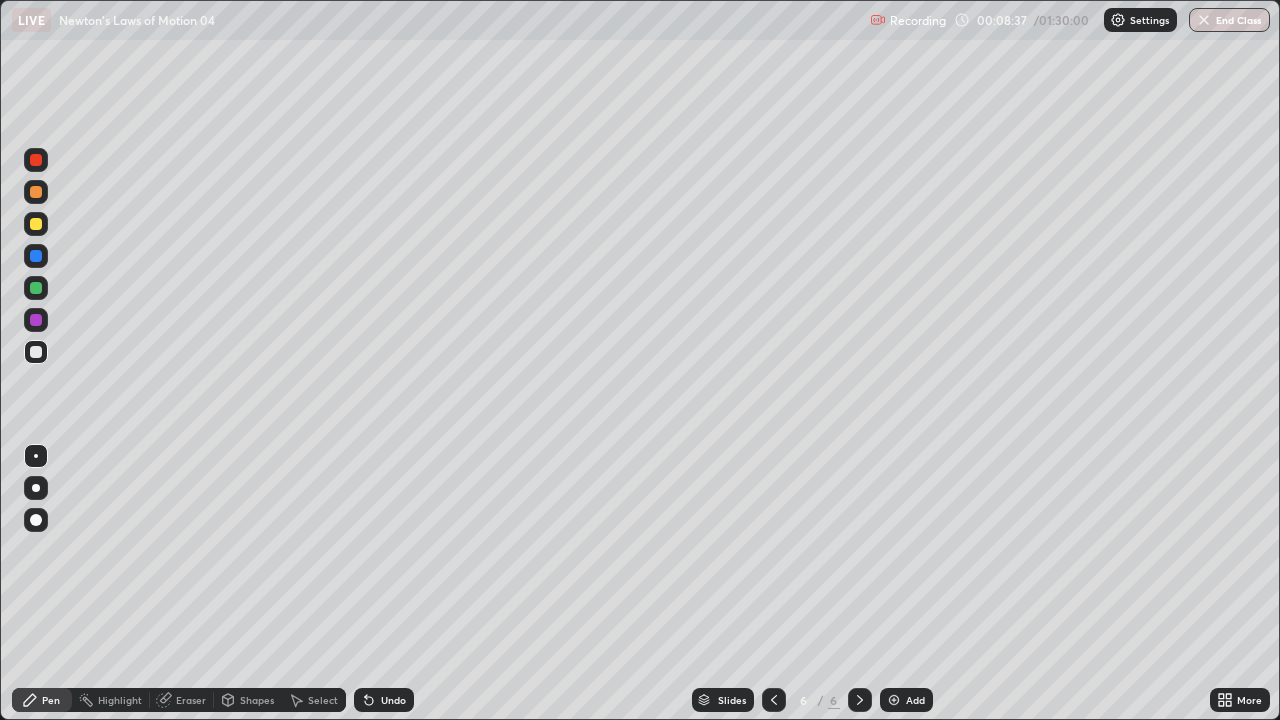 click at bounding box center (36, 224) 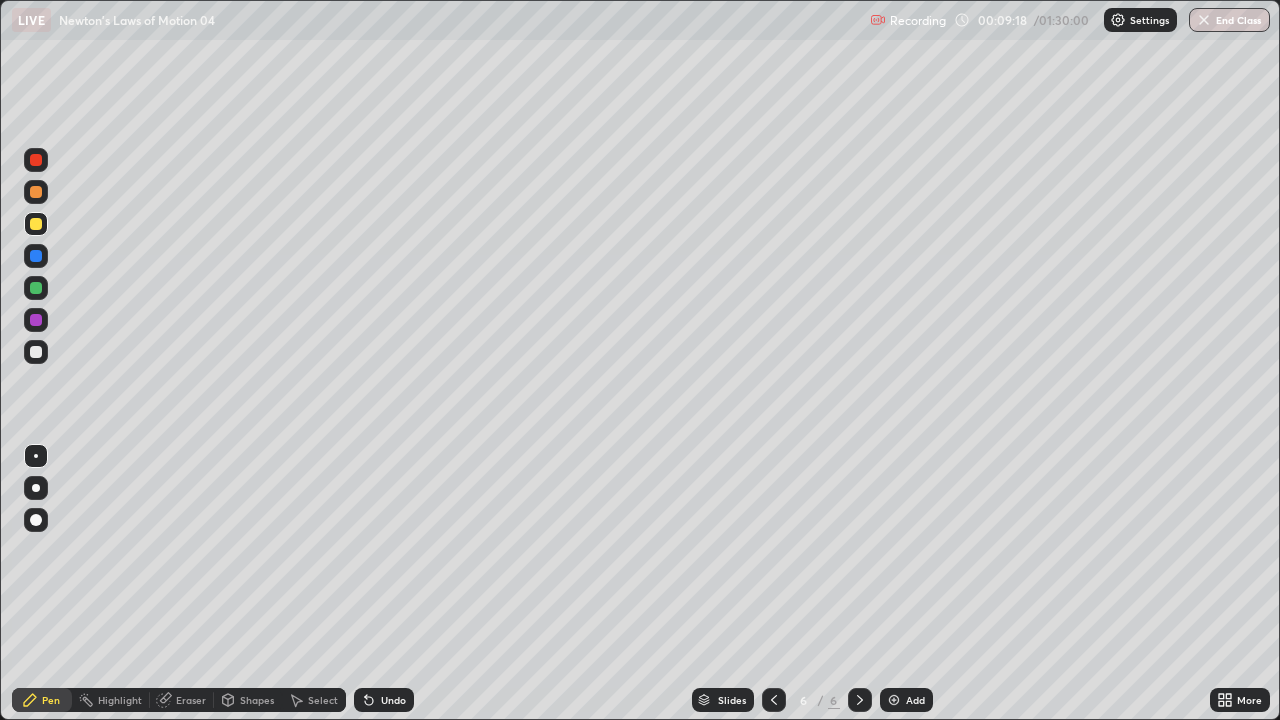 click on "Undo" at bounding box center [393, 700] 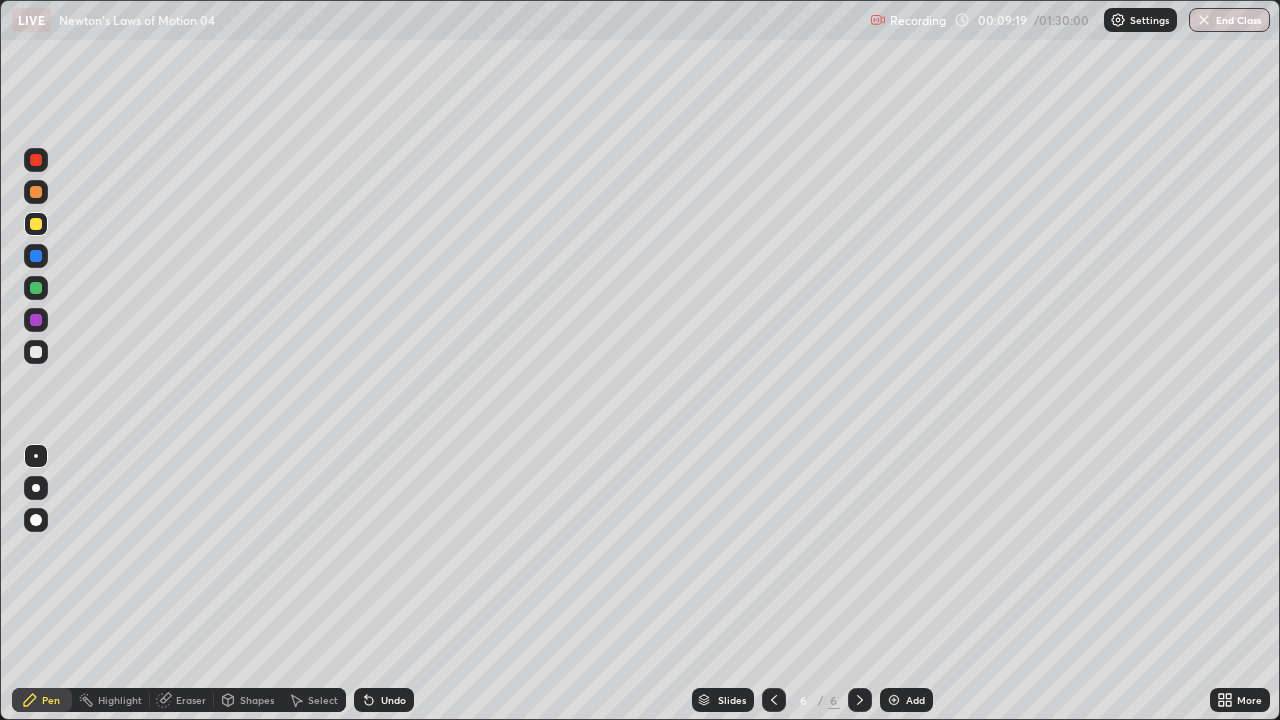 click on "Undo" at bounding box center (393, 700) 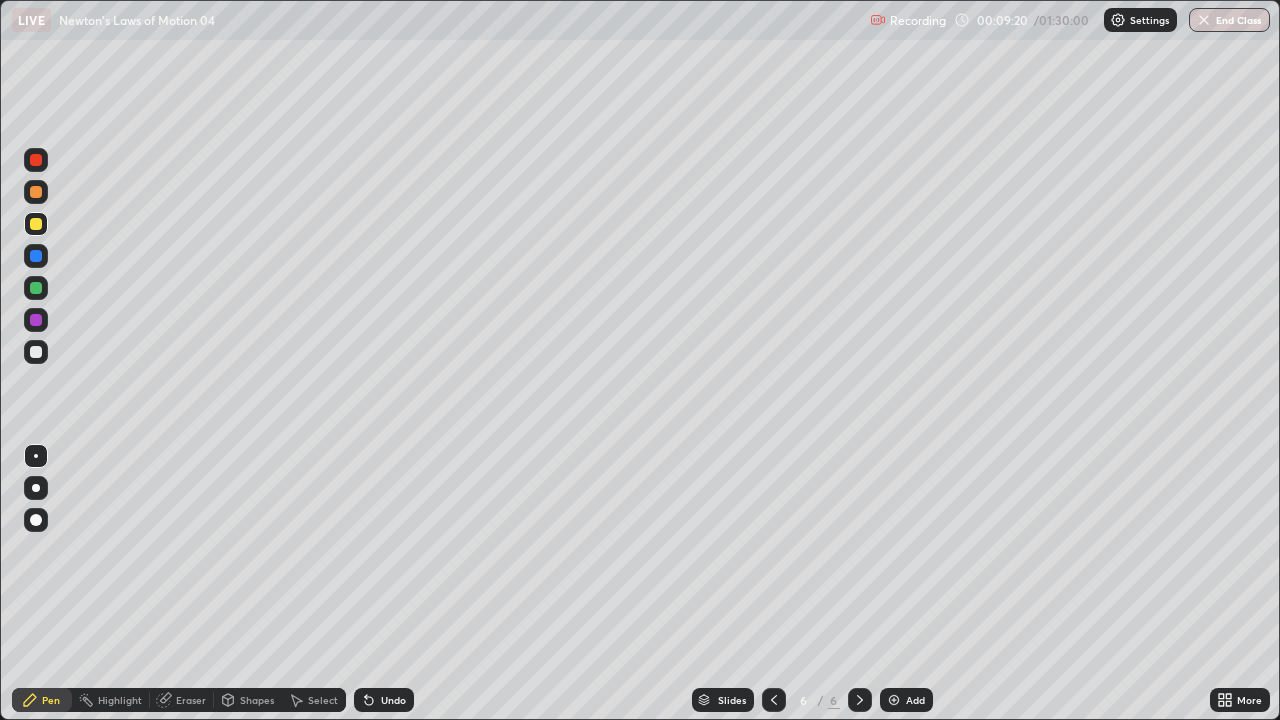 click on "Undo" at bounding box center [384, 700] 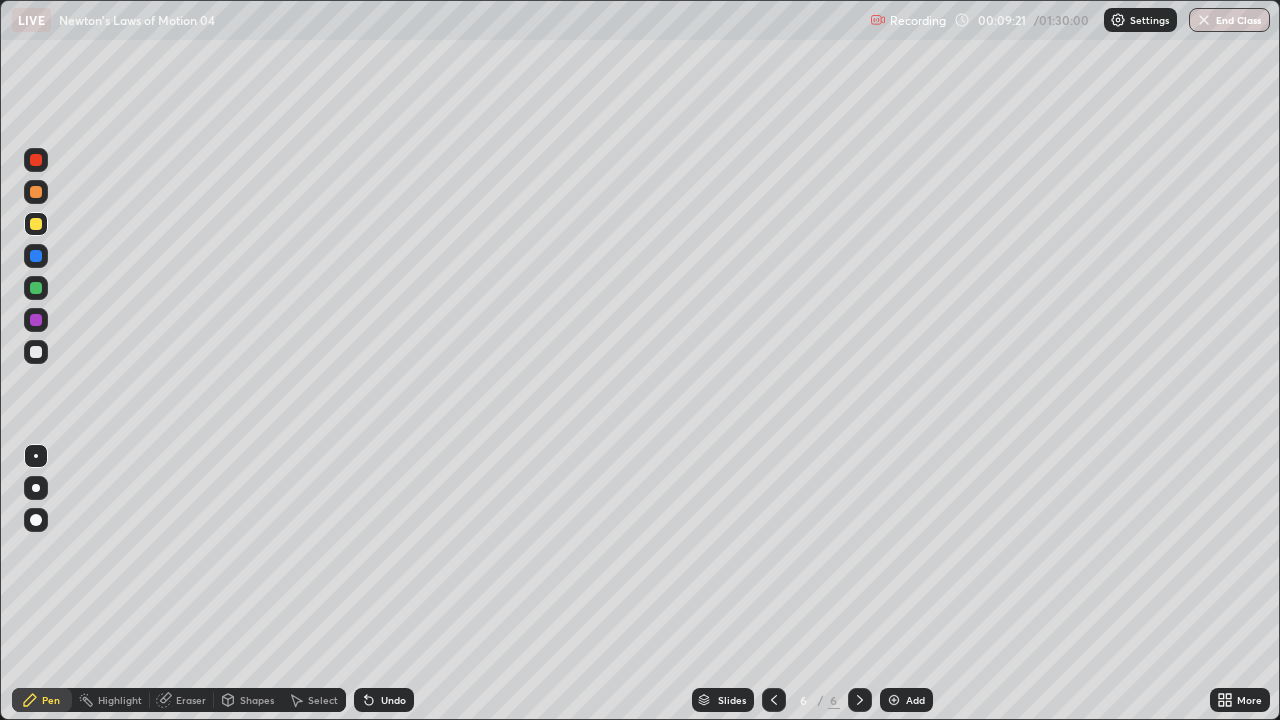 click on "Undo" at bounding box center [393, 700] 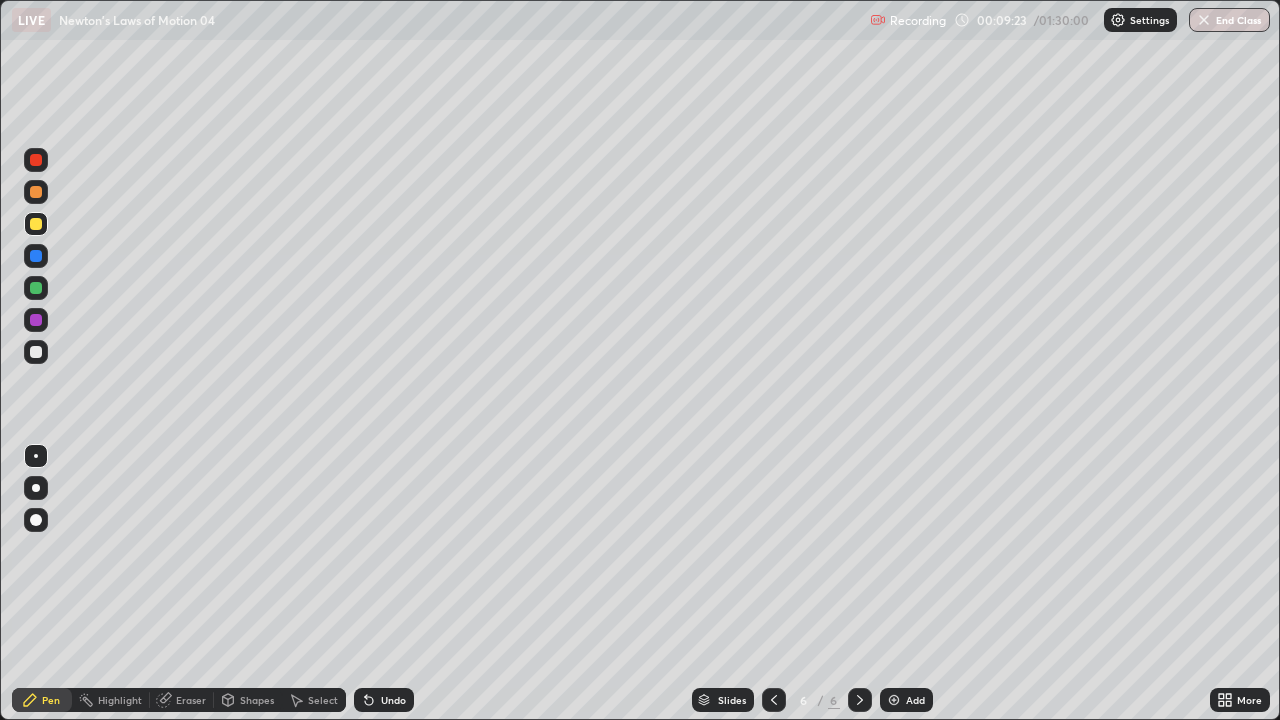click on "Undo" at bounding box center (393, 700) 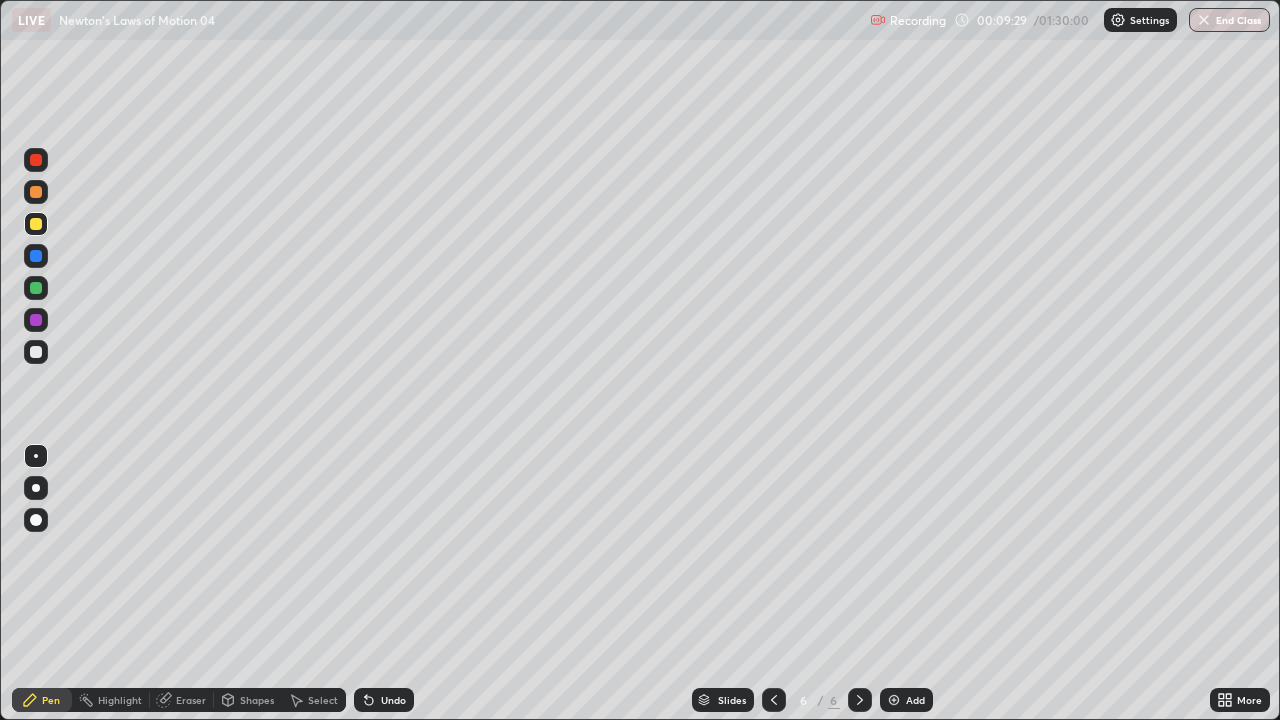 click on "Undo" at bounding box center (384, 700) 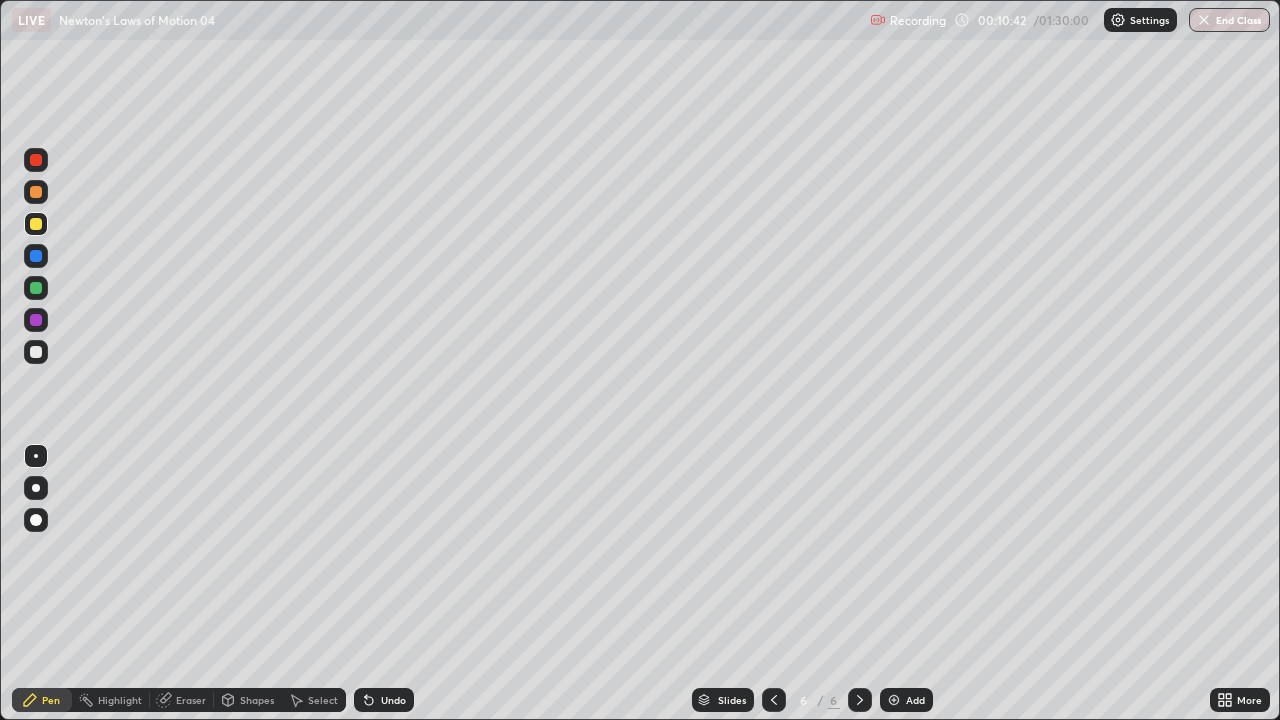 click at bounding box center (36, 256) 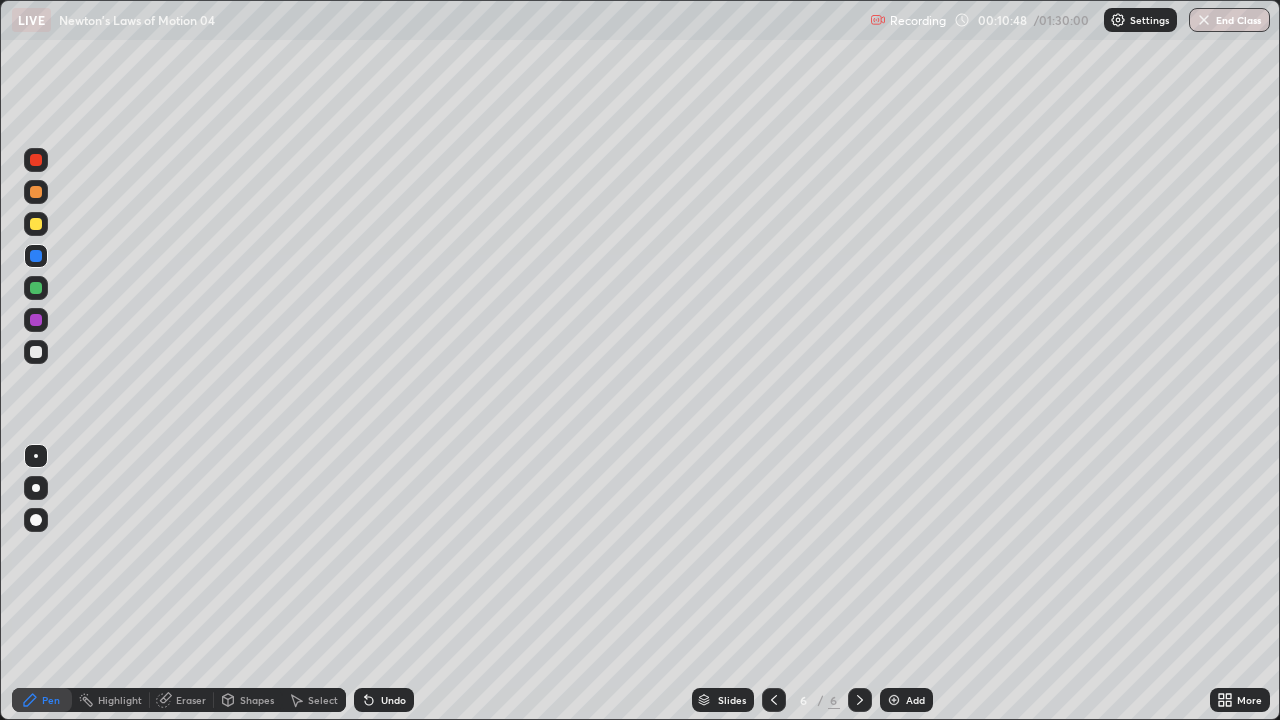 click at bounding box center [36, 352] 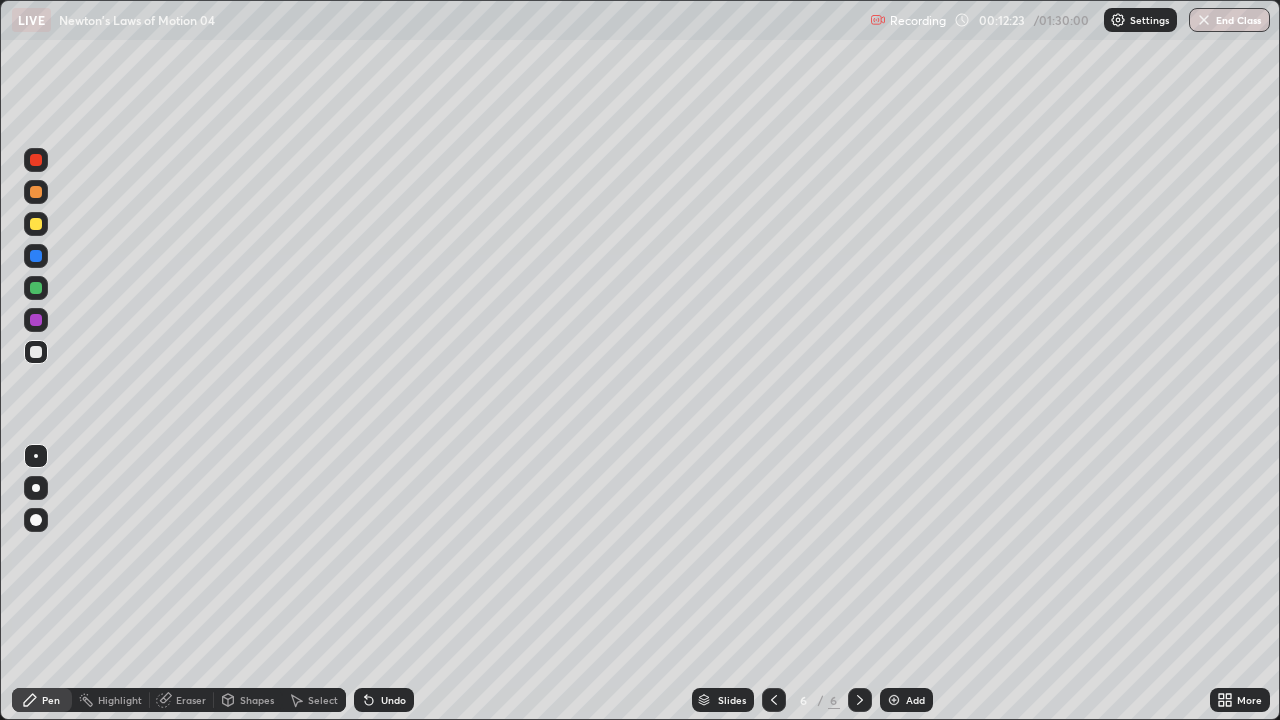 click on "Add" at bounding box center (915, 700) 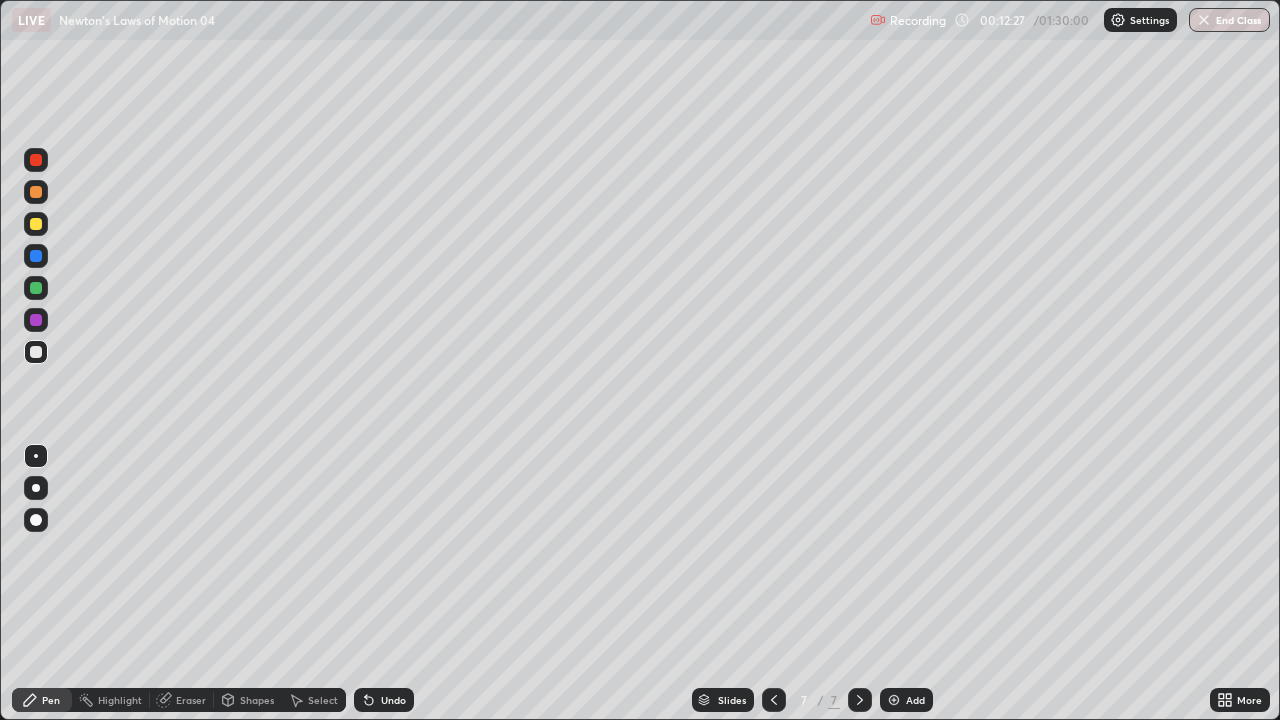click at bounding box center [36, 224] 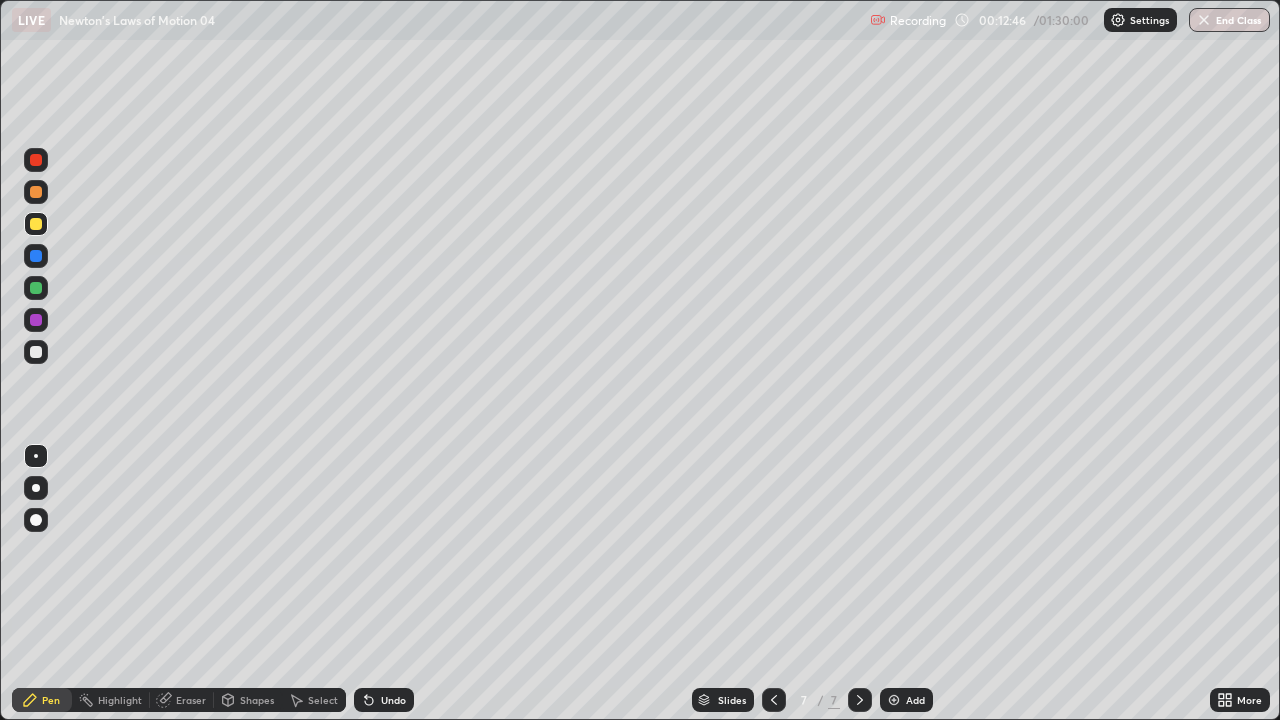 click at bounding box center (36, 192) 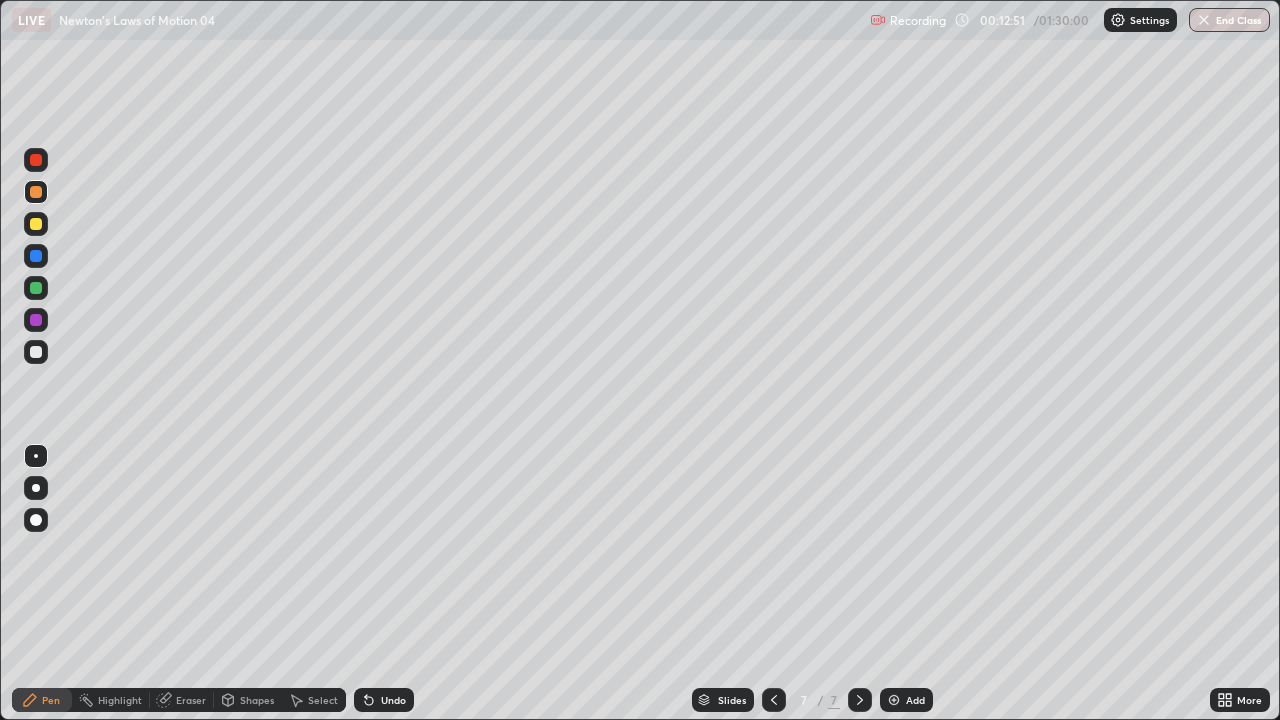 click at bounding box center [36, 352] 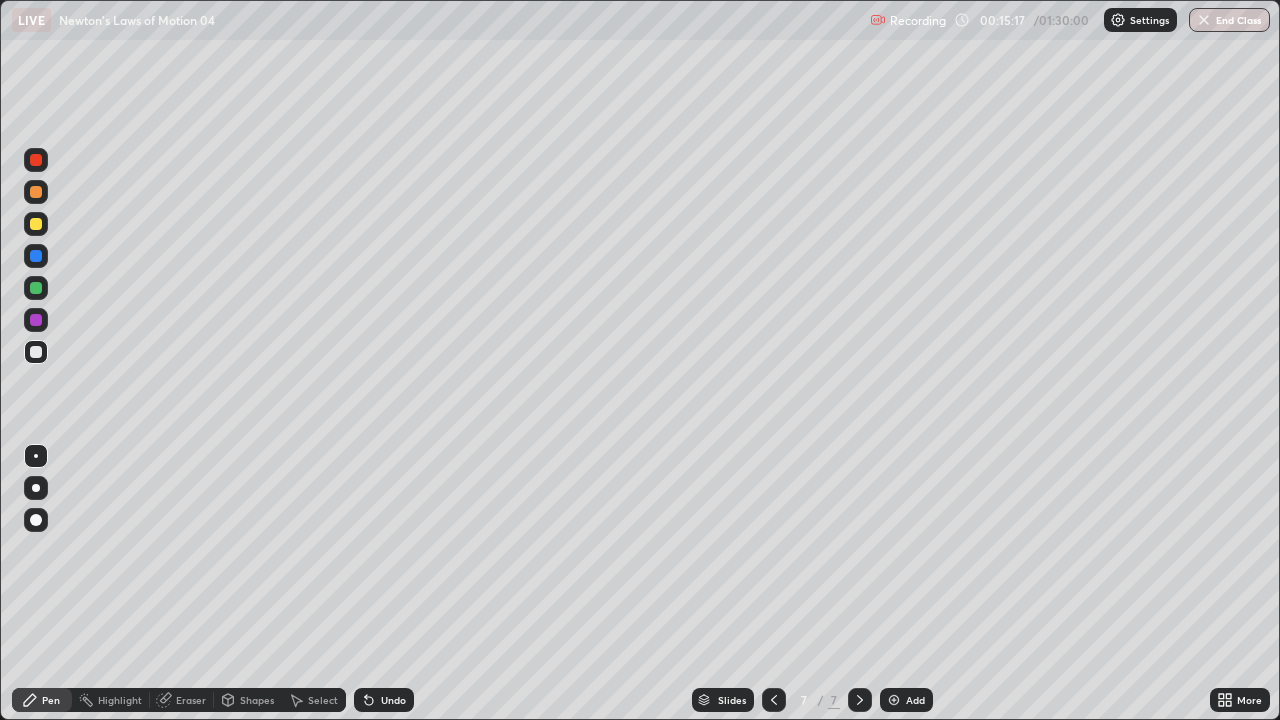click on "Undo" at bounding box center [393, 700] 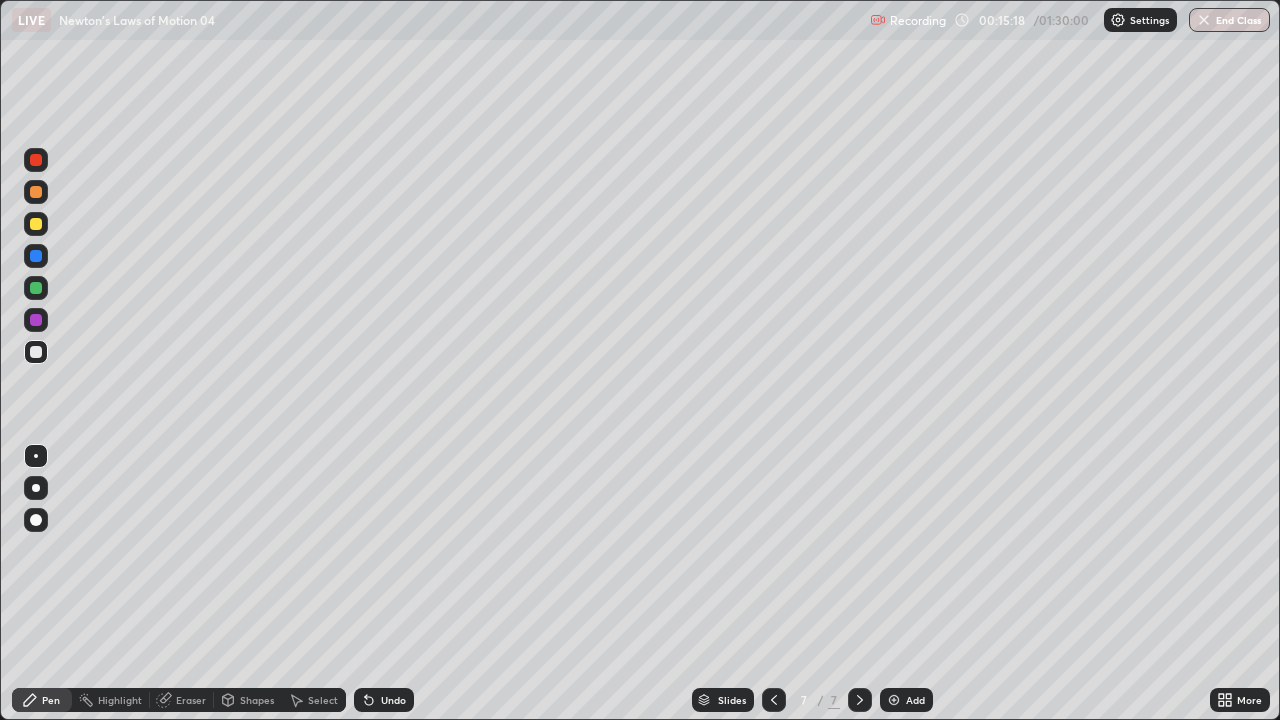 click at bounding box center [36, 256] 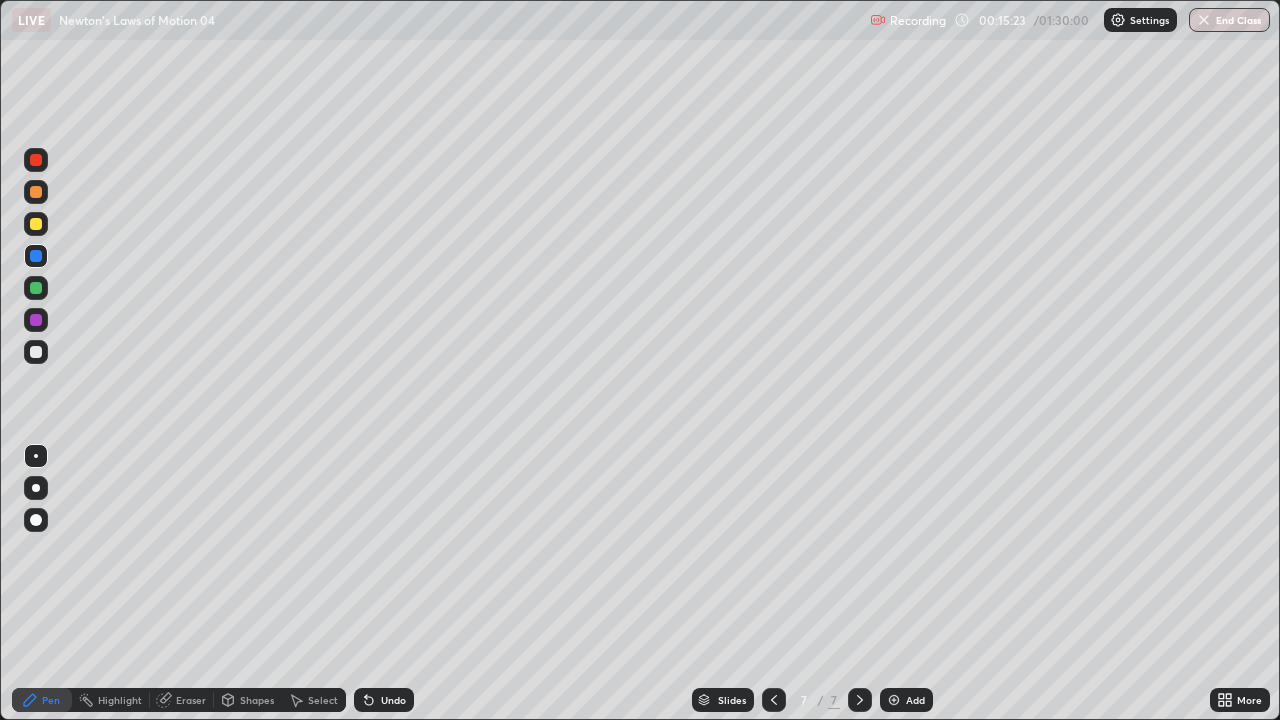 click at bounding box center (36, 352) 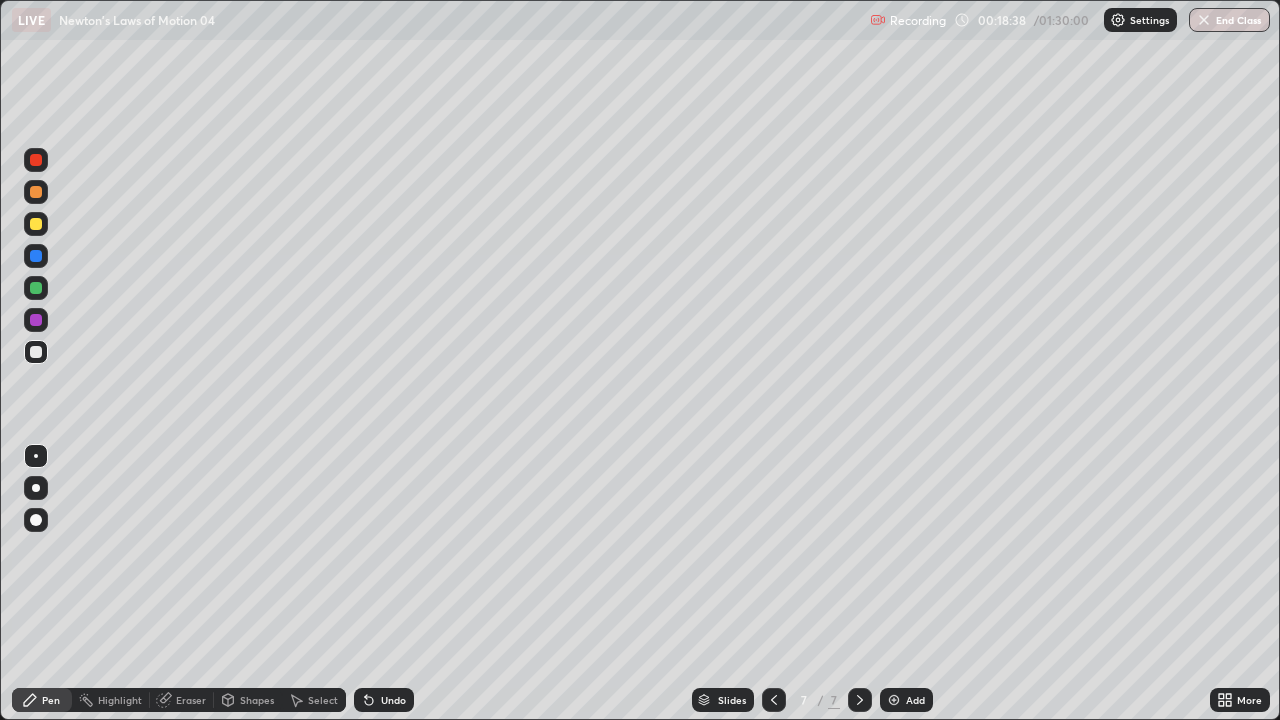 click on "Add" at bounding box center [915, 700] 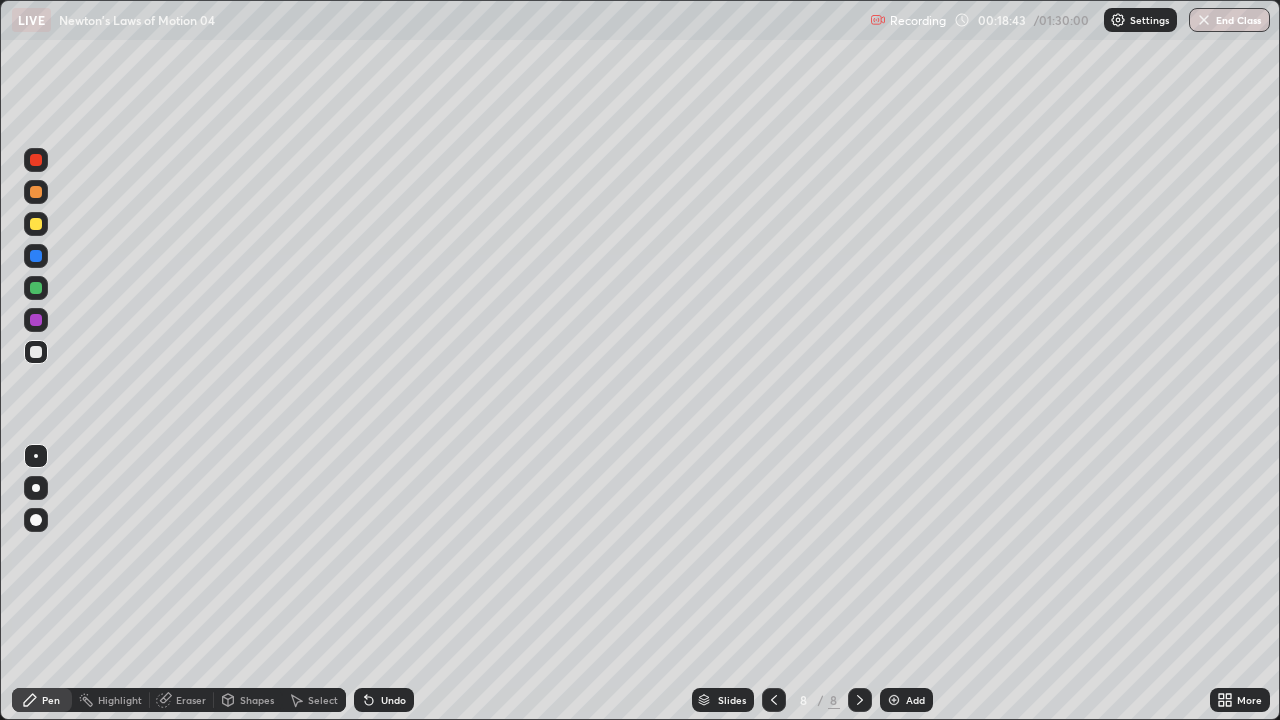 click at bounding box center (36, 224) 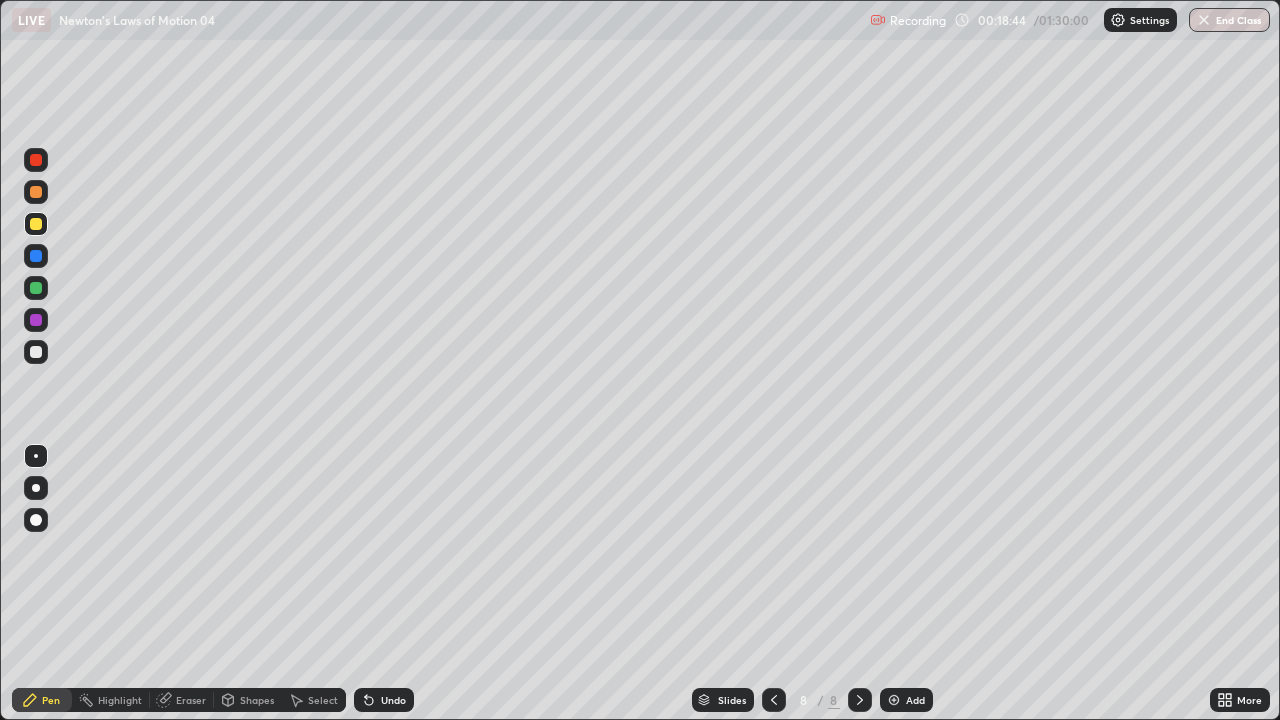 click at bounding box center [36, 288] 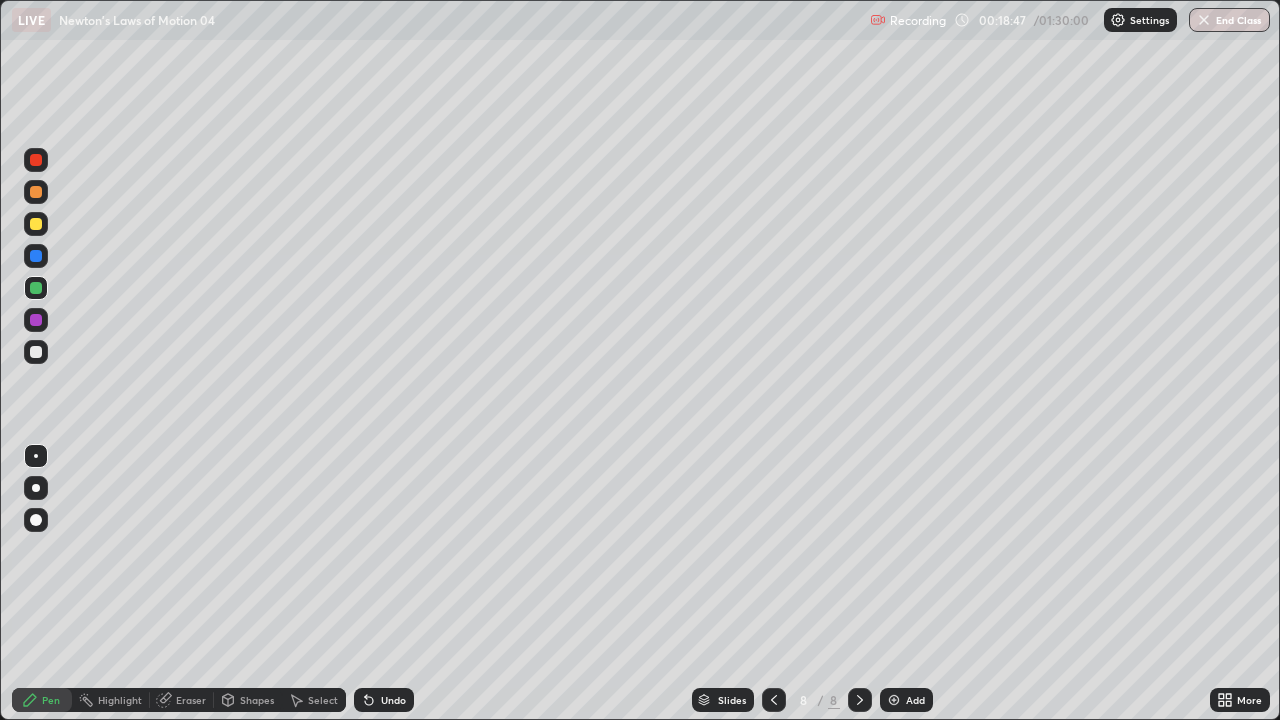 click at bounding box center (36, 224) 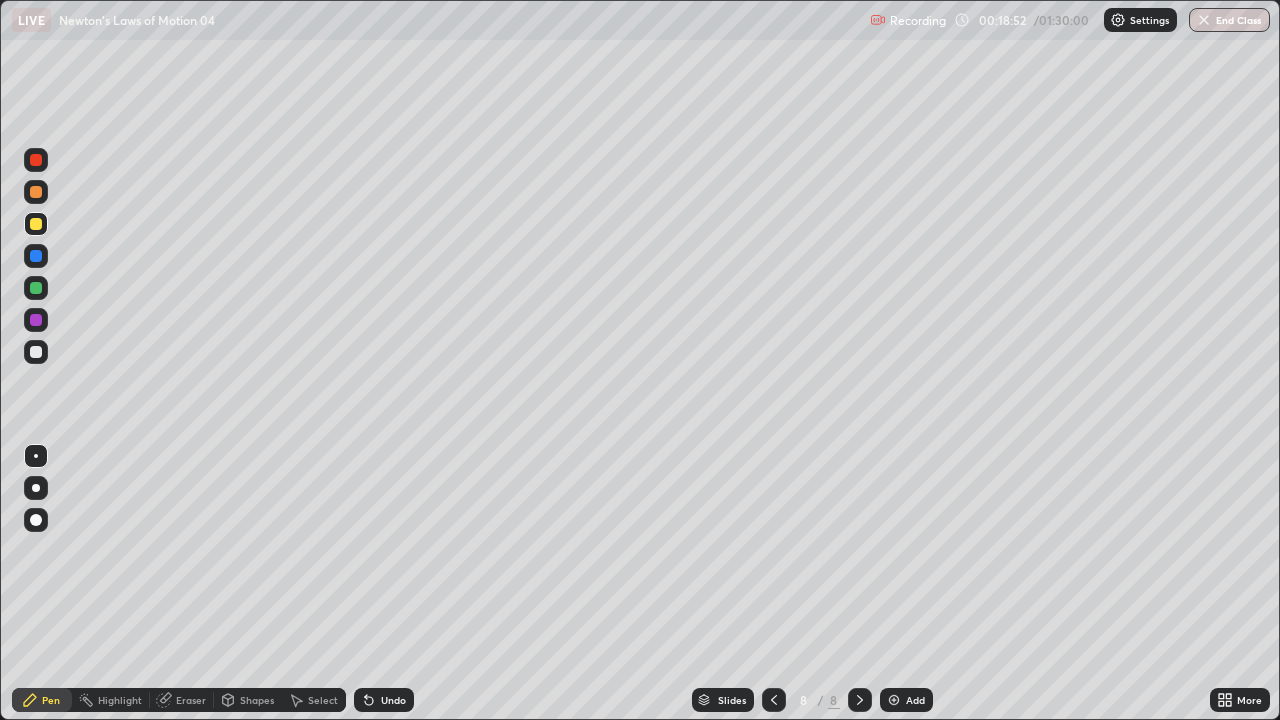 click at bounding box center [36, 352] 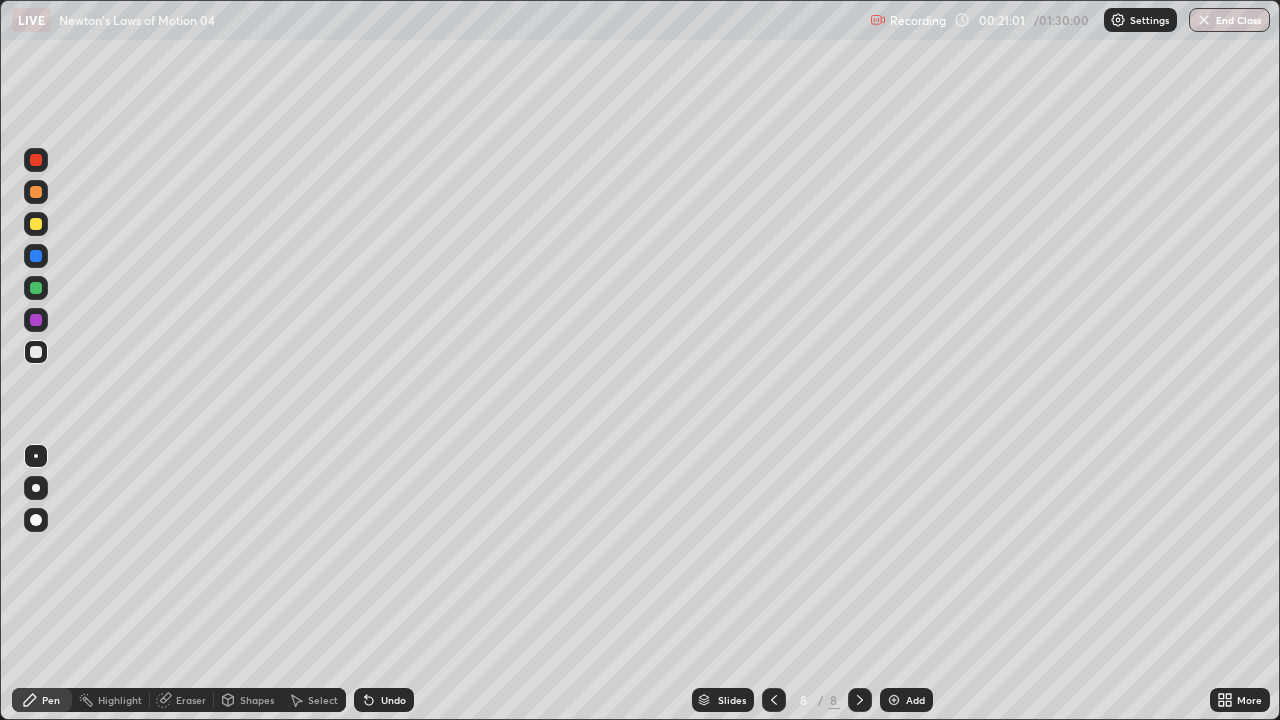 click on "Add" at bounding box center [915, 700] 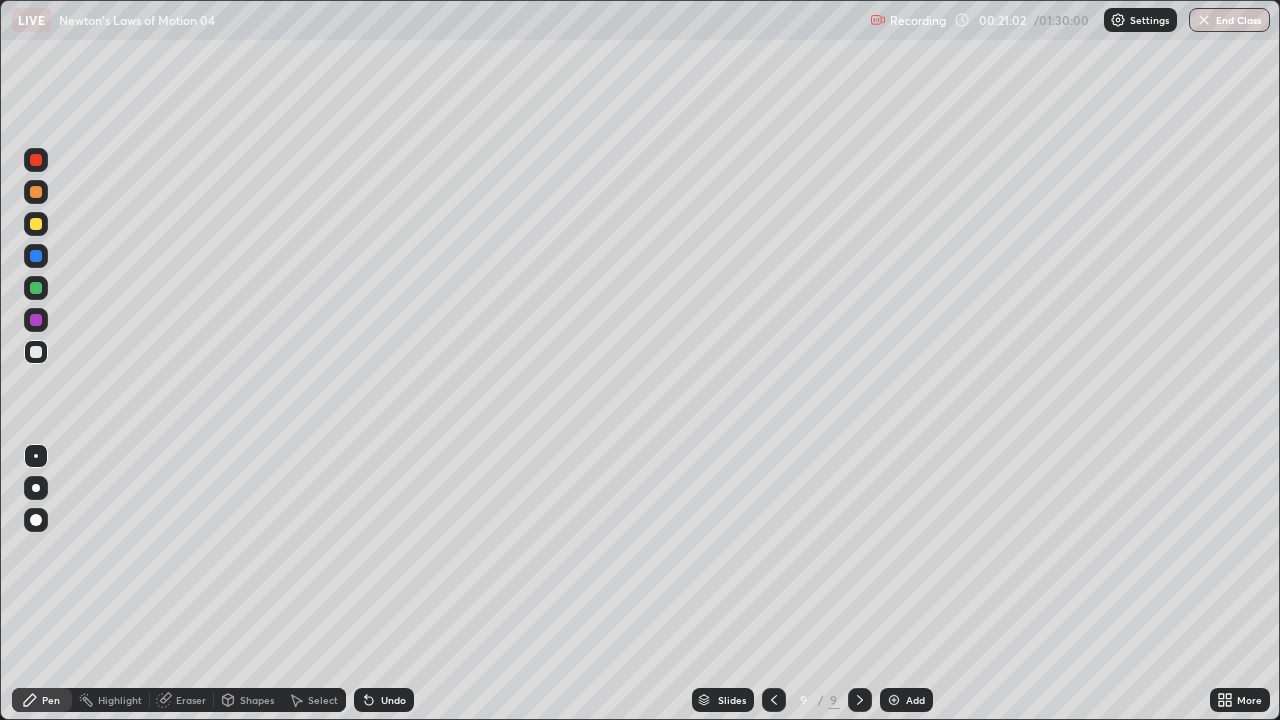 click on "Add" at bounding box center (915, 700) 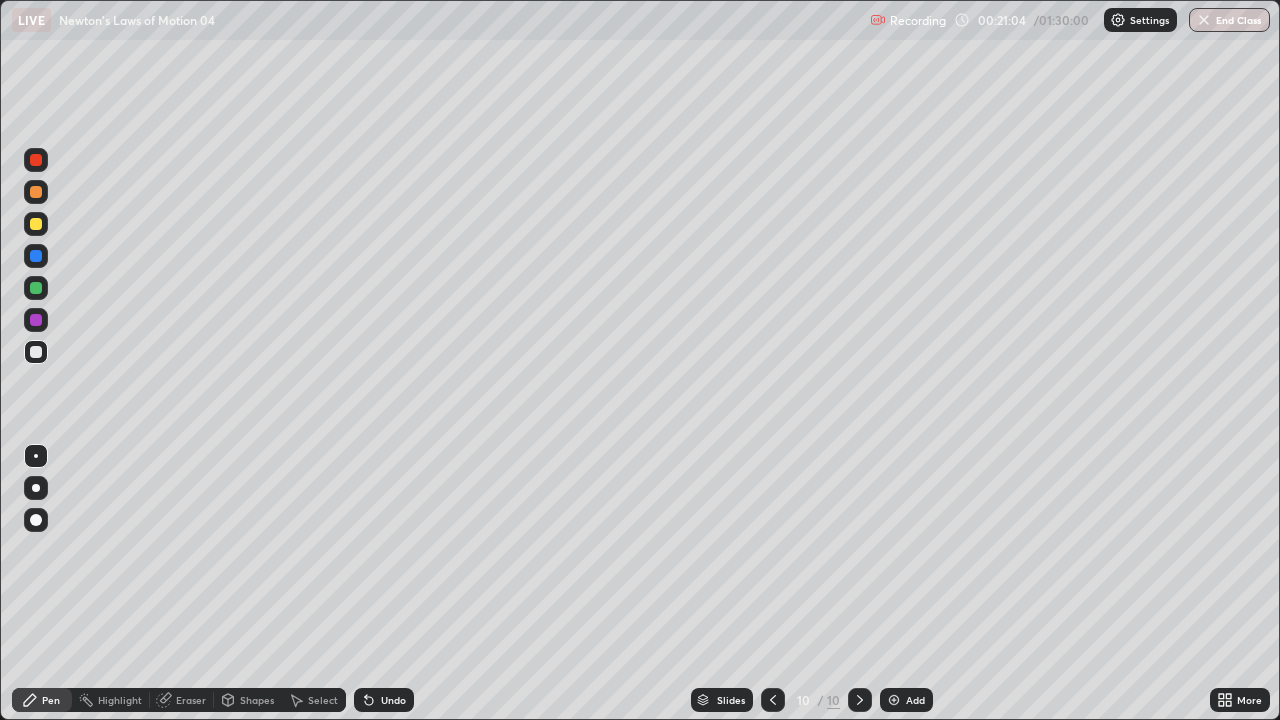 click at bounding box center (36, 288) 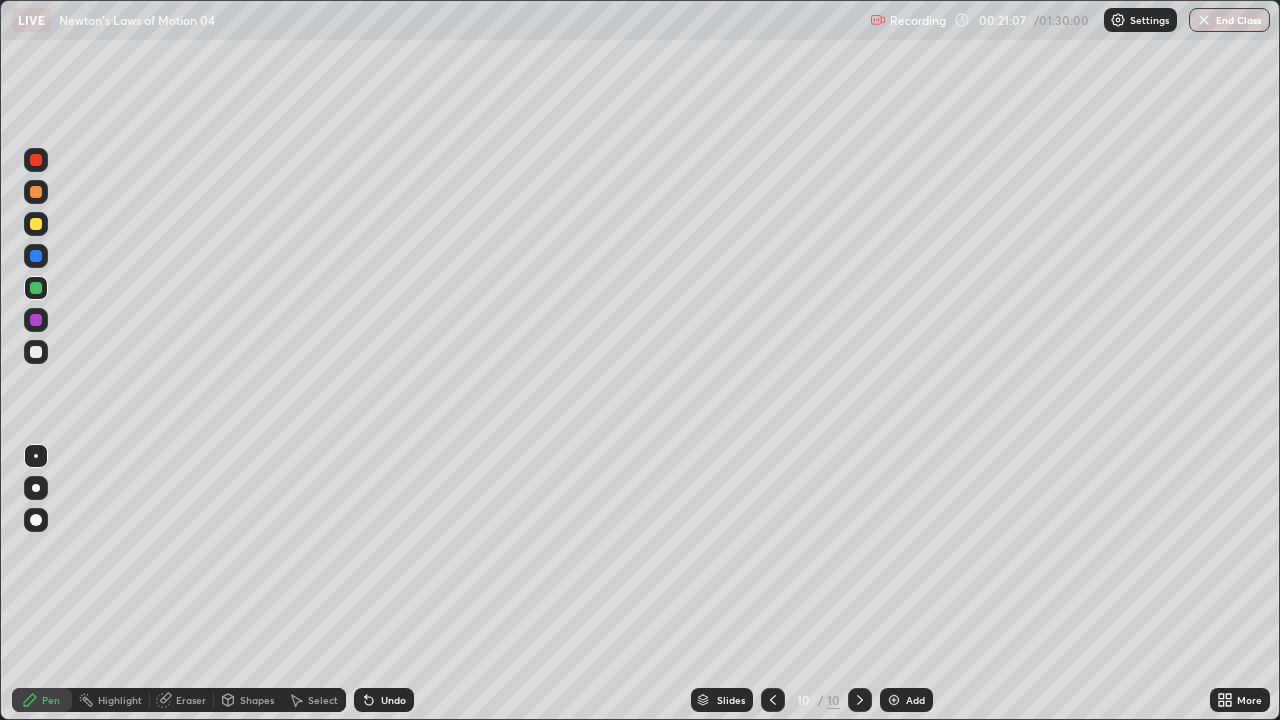 click at bounding box center [36, 224] 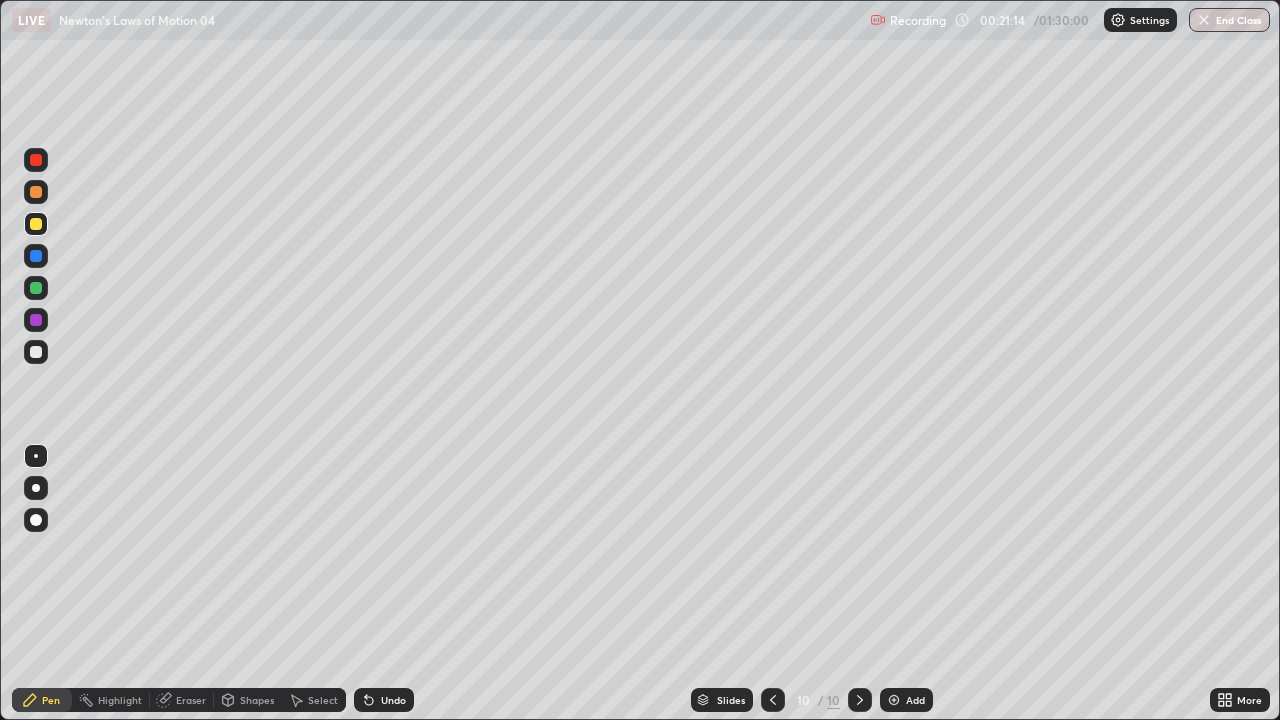 click at bounding box center (36, 352) 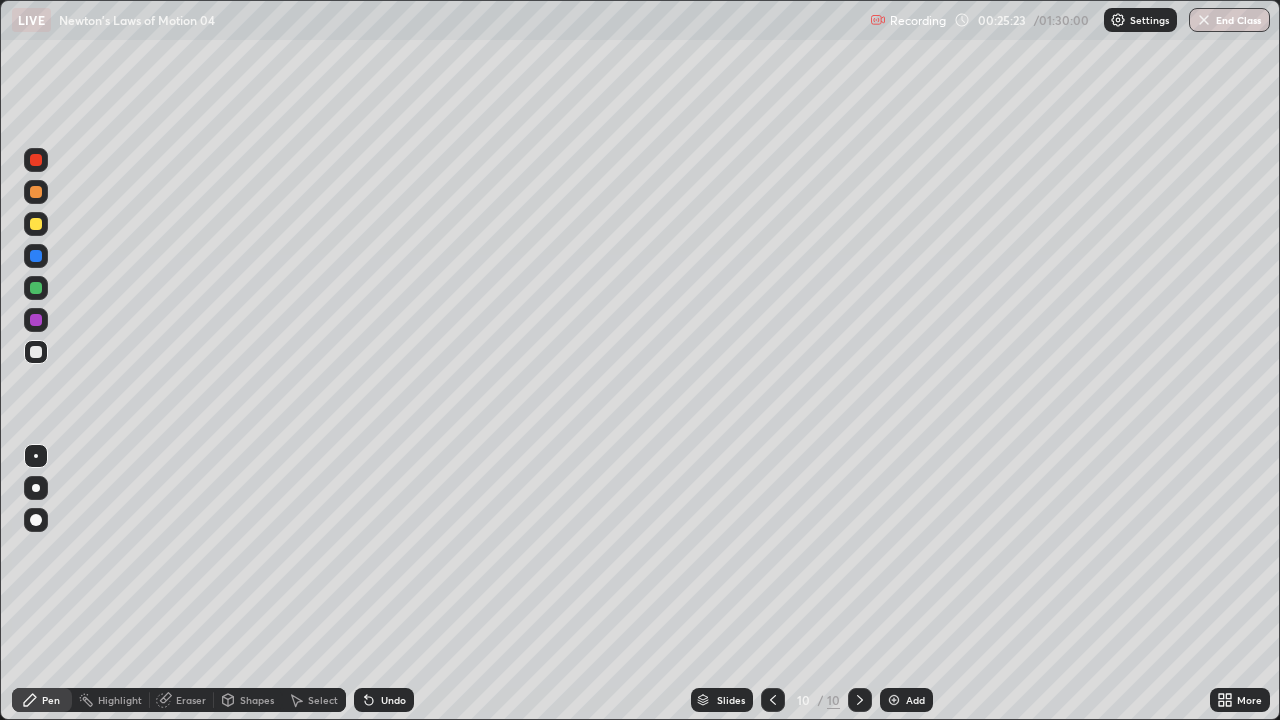 click at bounding box center (894, 700) 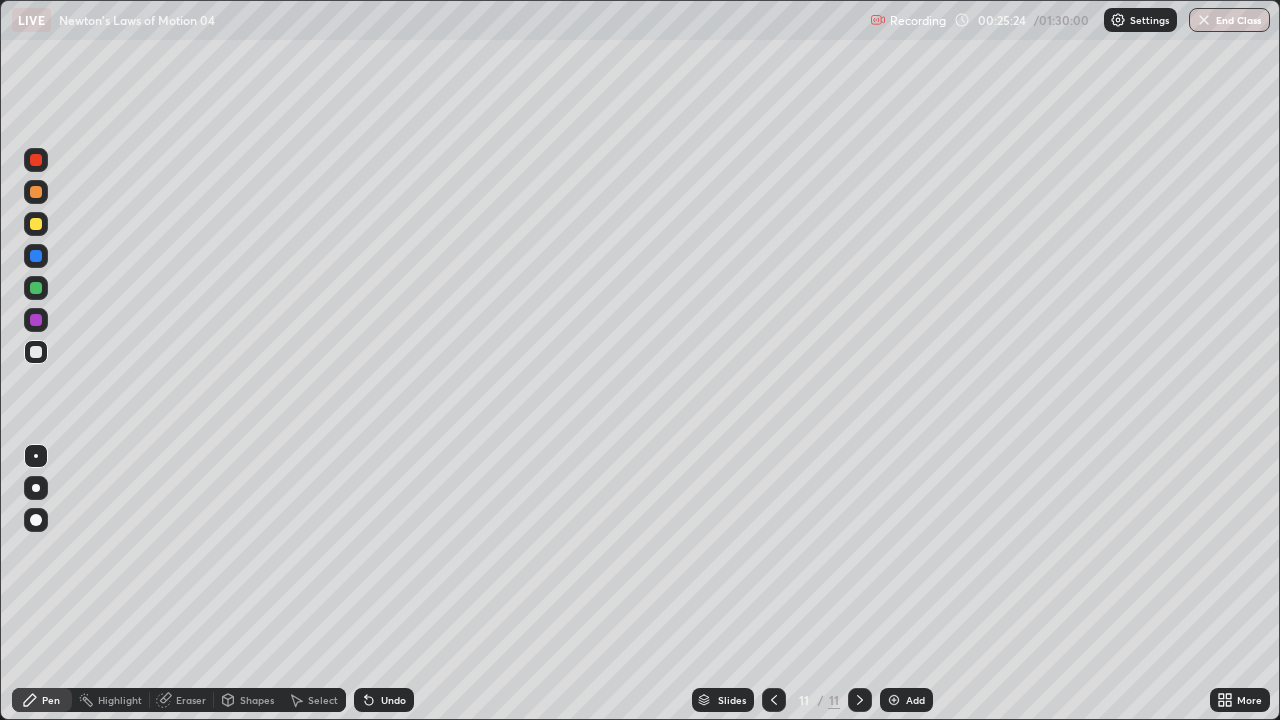 click at bounding box center [36, 288] 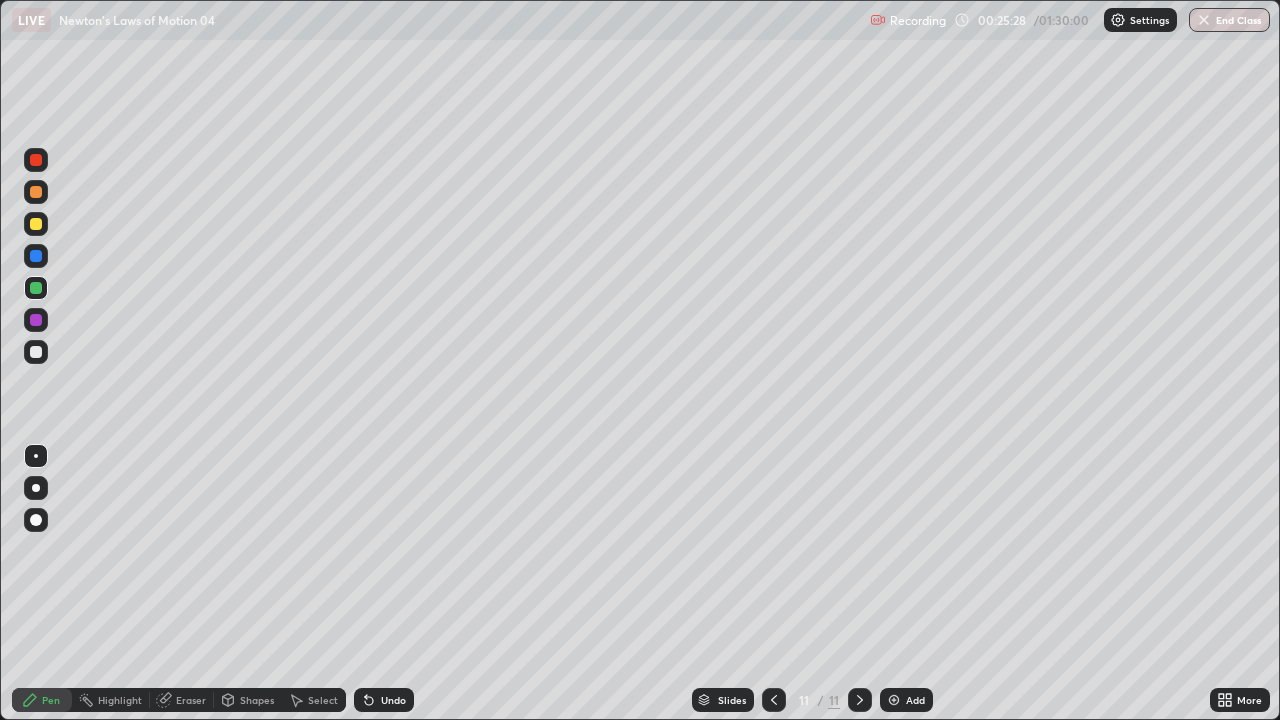 click at bounding box center (36, 224) 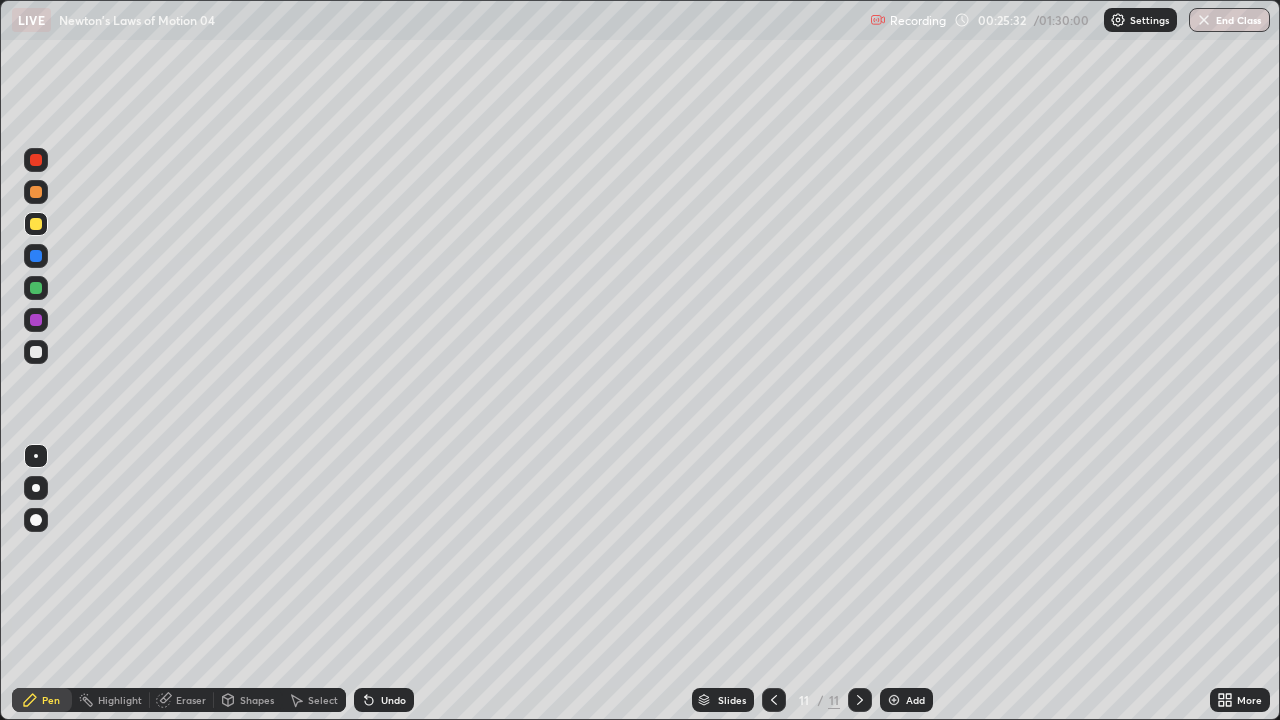 click at bounding box center [36, 352] 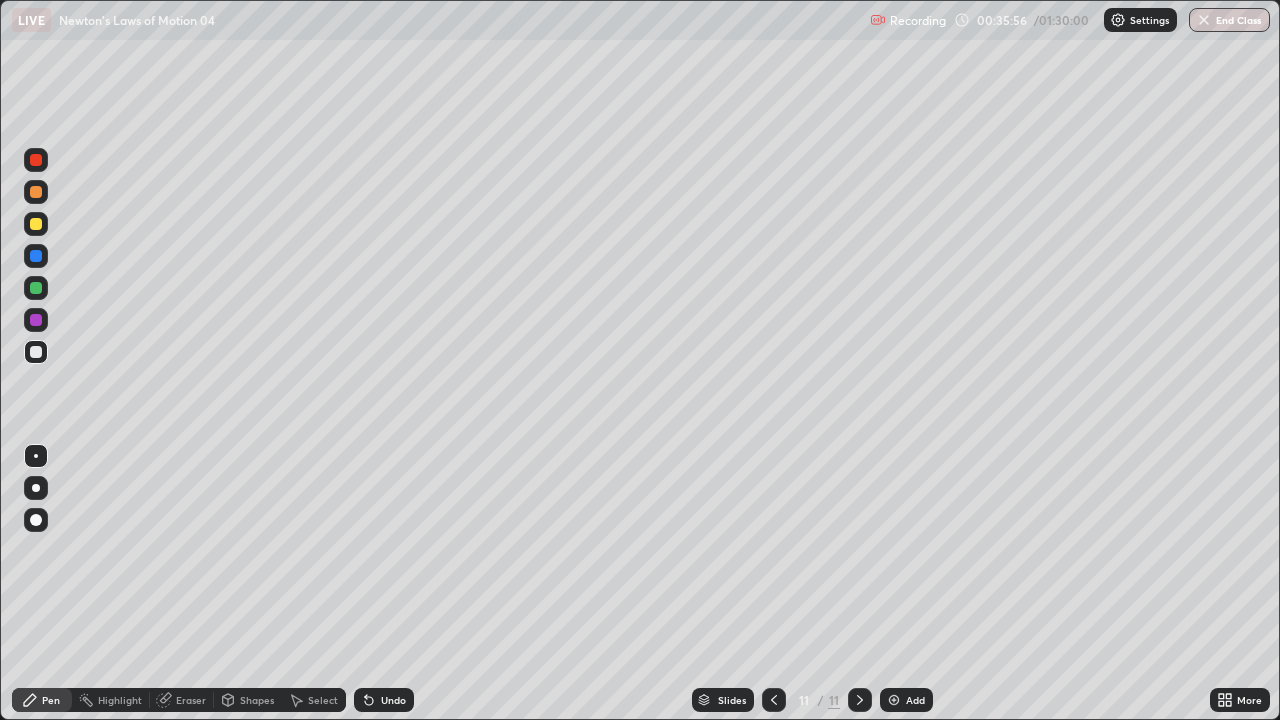 click on "Add" at bounding box center (915, 700) 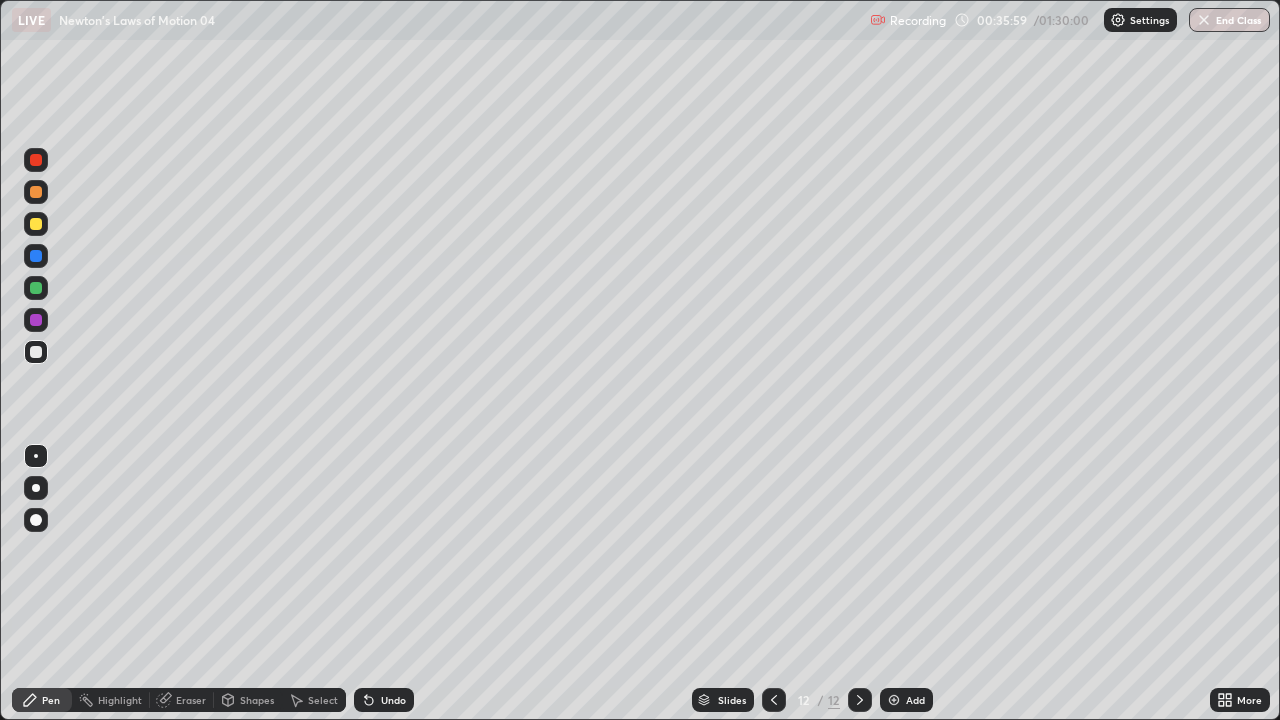 click at bounding box center [36, 224] 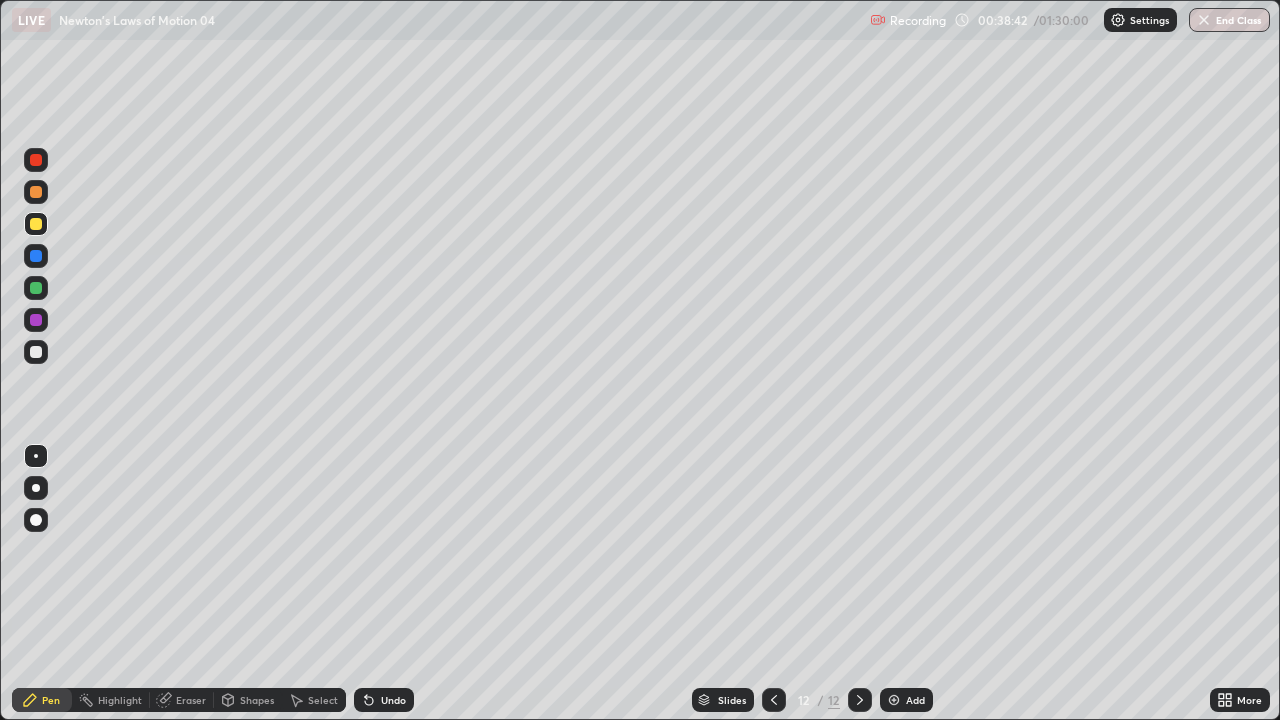 click at bounding box center [36, 288] 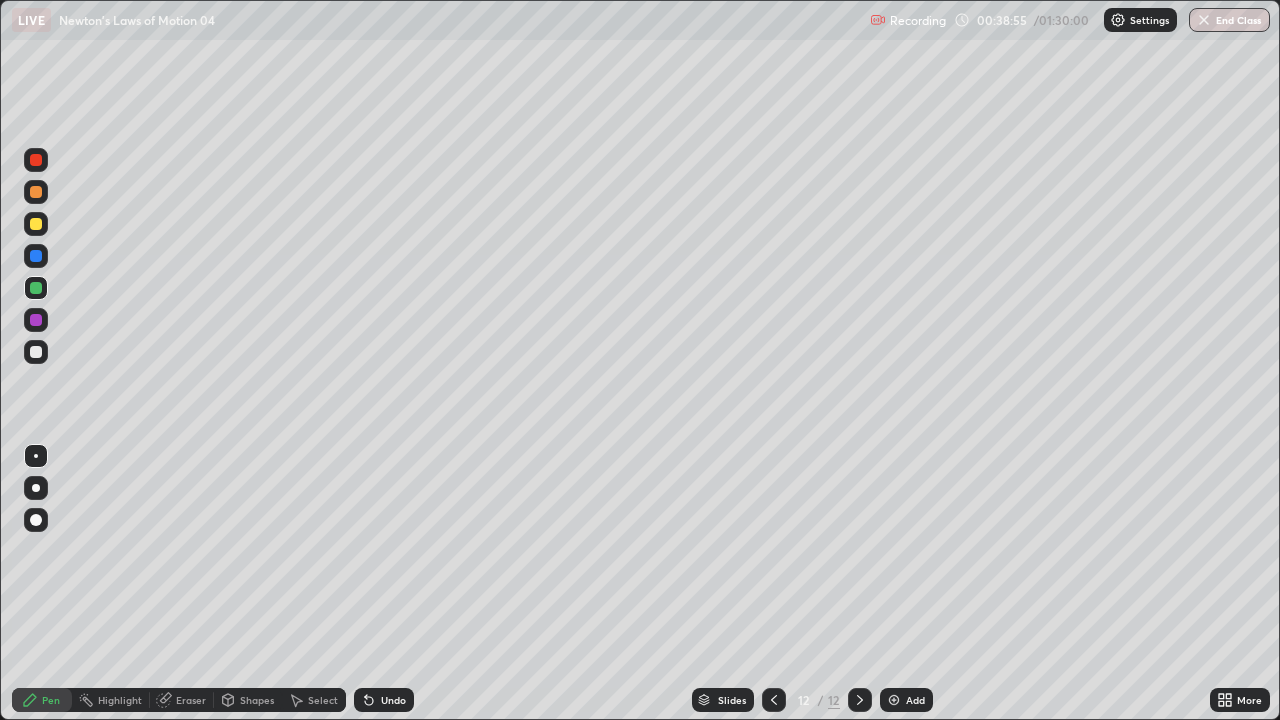 click on "Select" at bounding box center (323, 700) 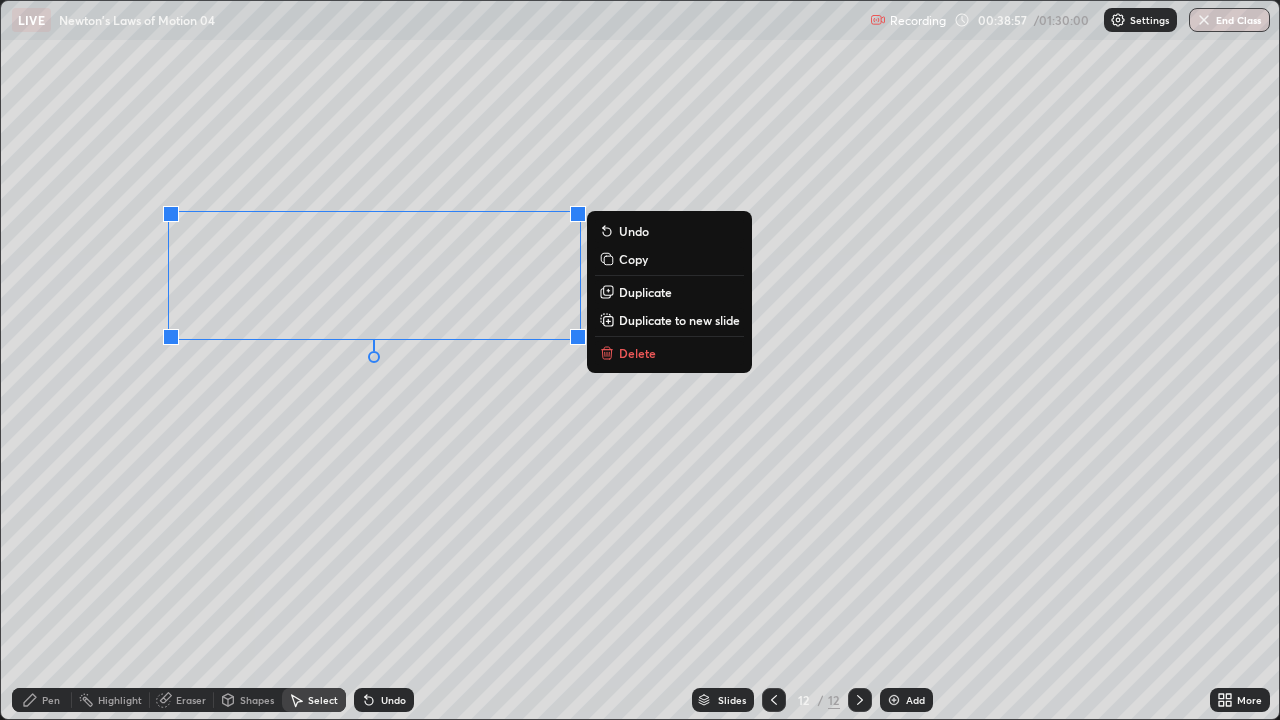 click on "Duplicate" at bounding box center [645, 292] 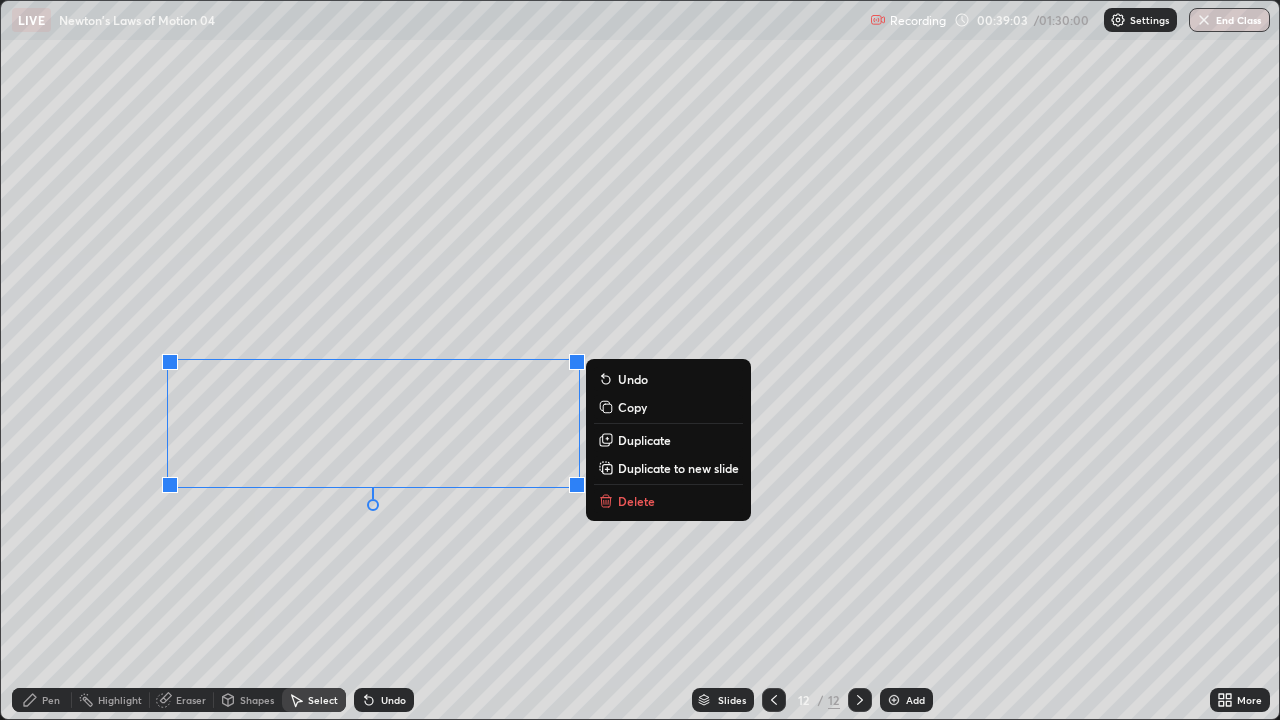 click on "Duplicate" at bounding box center (644, 440) 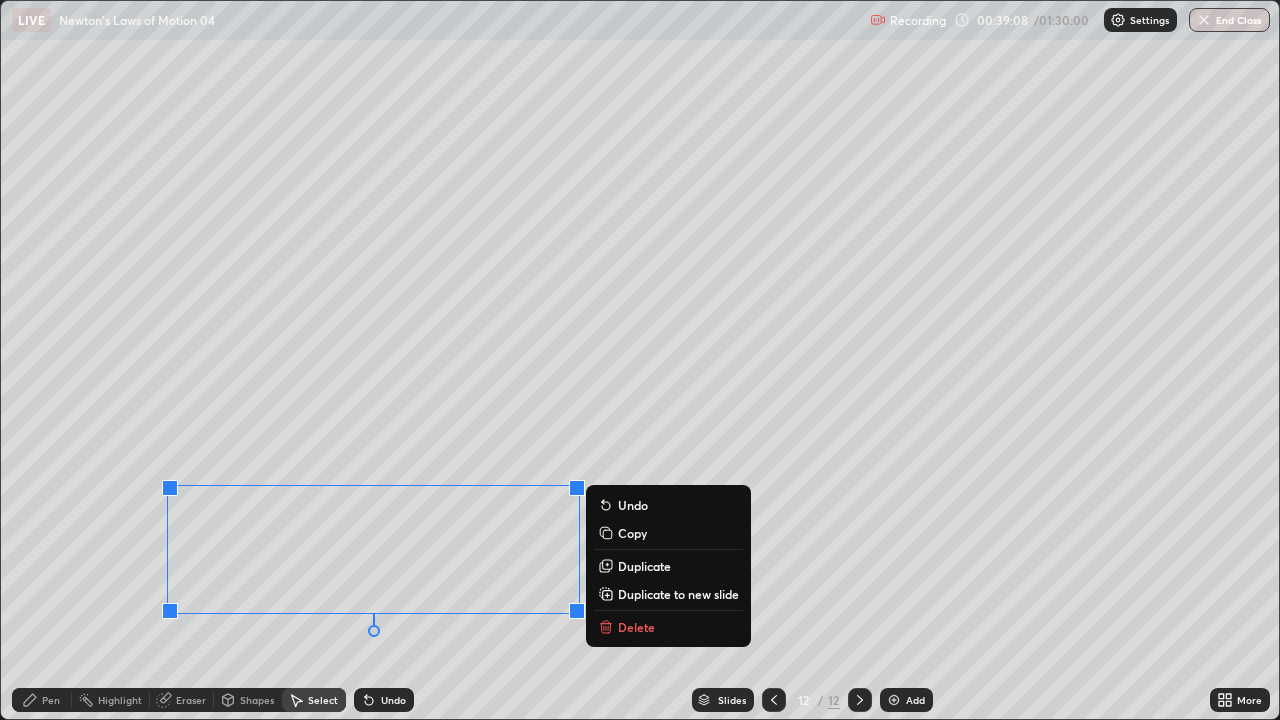 click on "0 ° Undo Copy Duplicate Duplicate to new slide Delete" at bounding box center [640, 360] 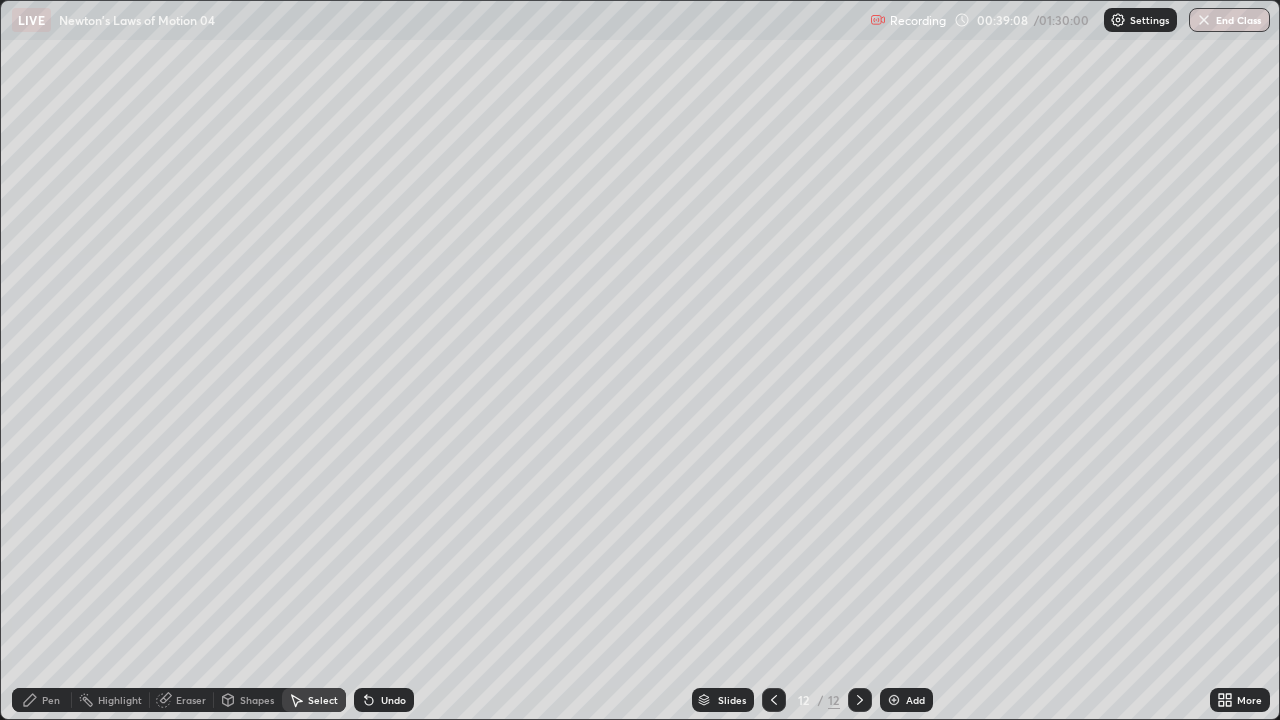click on "Pen" at bounding box center [51, 700] 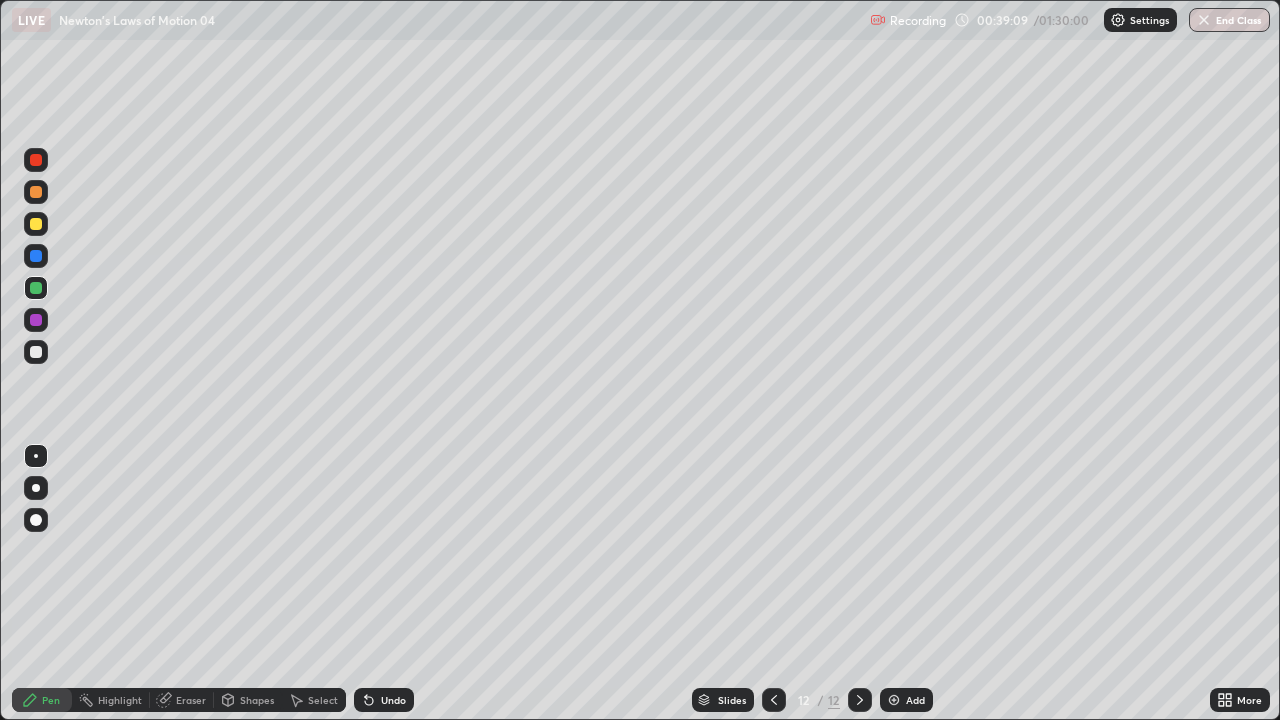 click at bounding box center [36, 224] 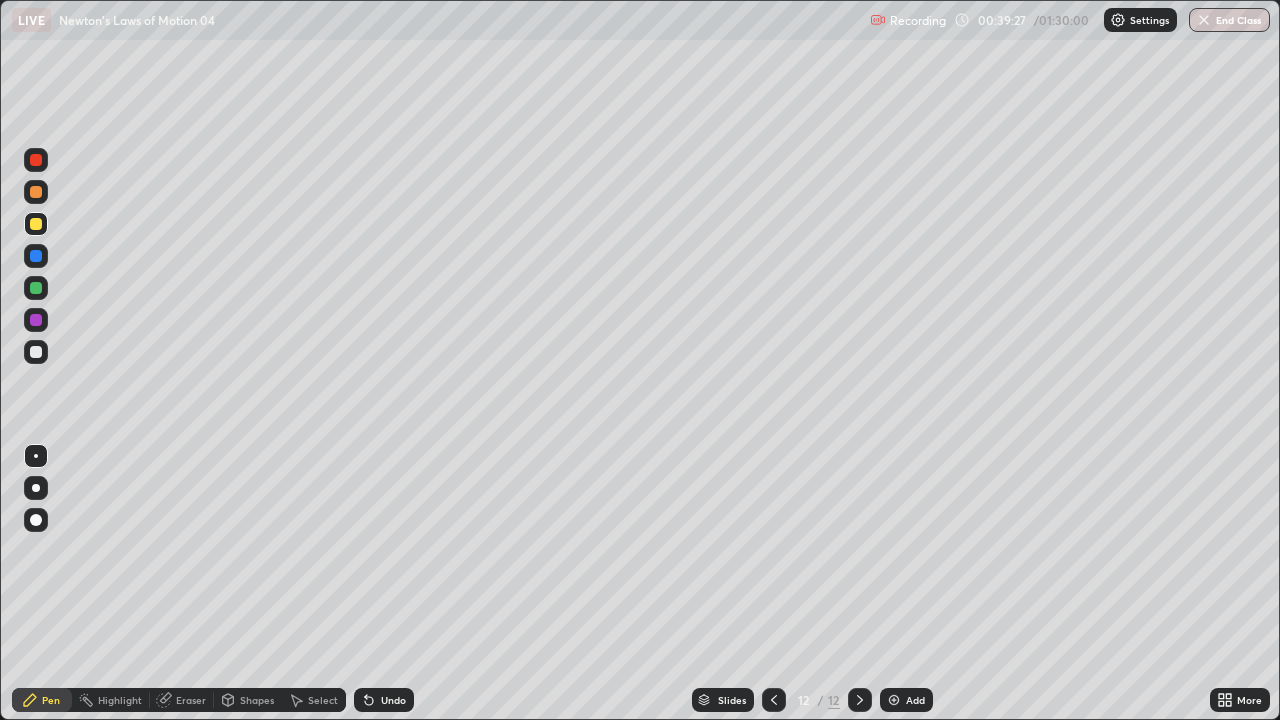 click at bounding box center [36, 352] 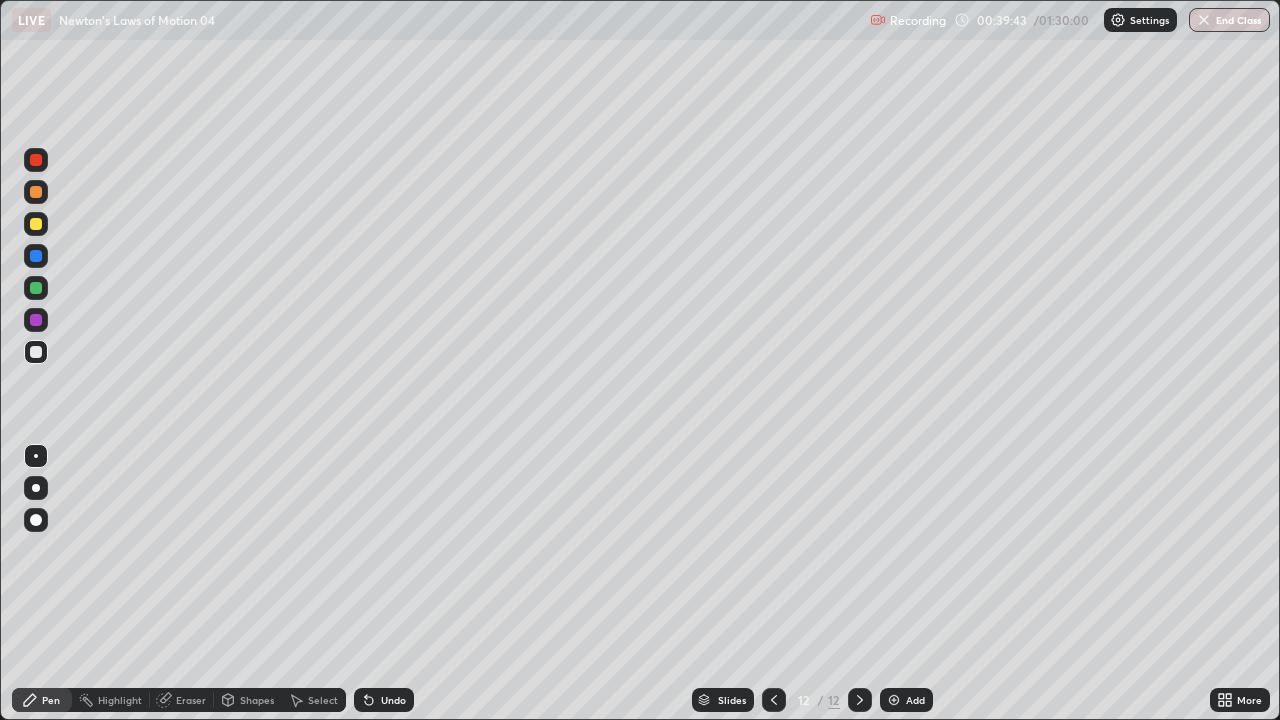 click at bounding box center (36, 224) 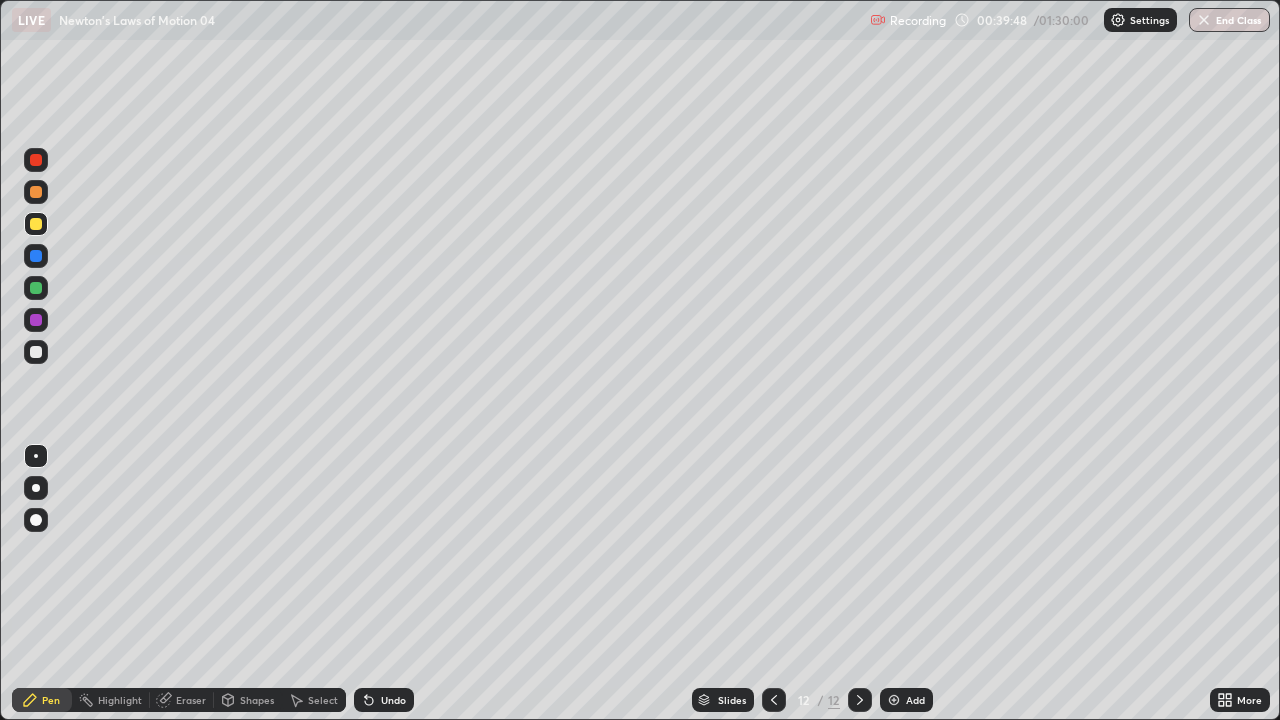 click on "Undo" at bounding box center (393, 700) 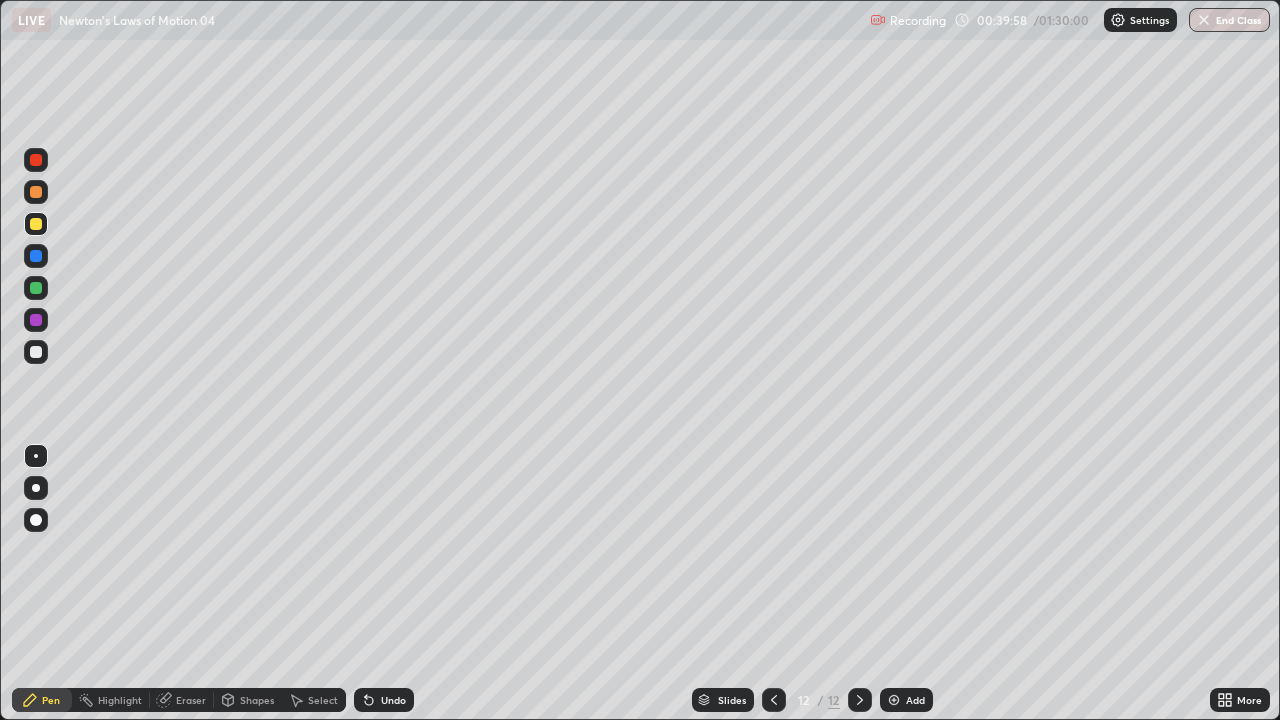 click at bounding box center (36, 352) 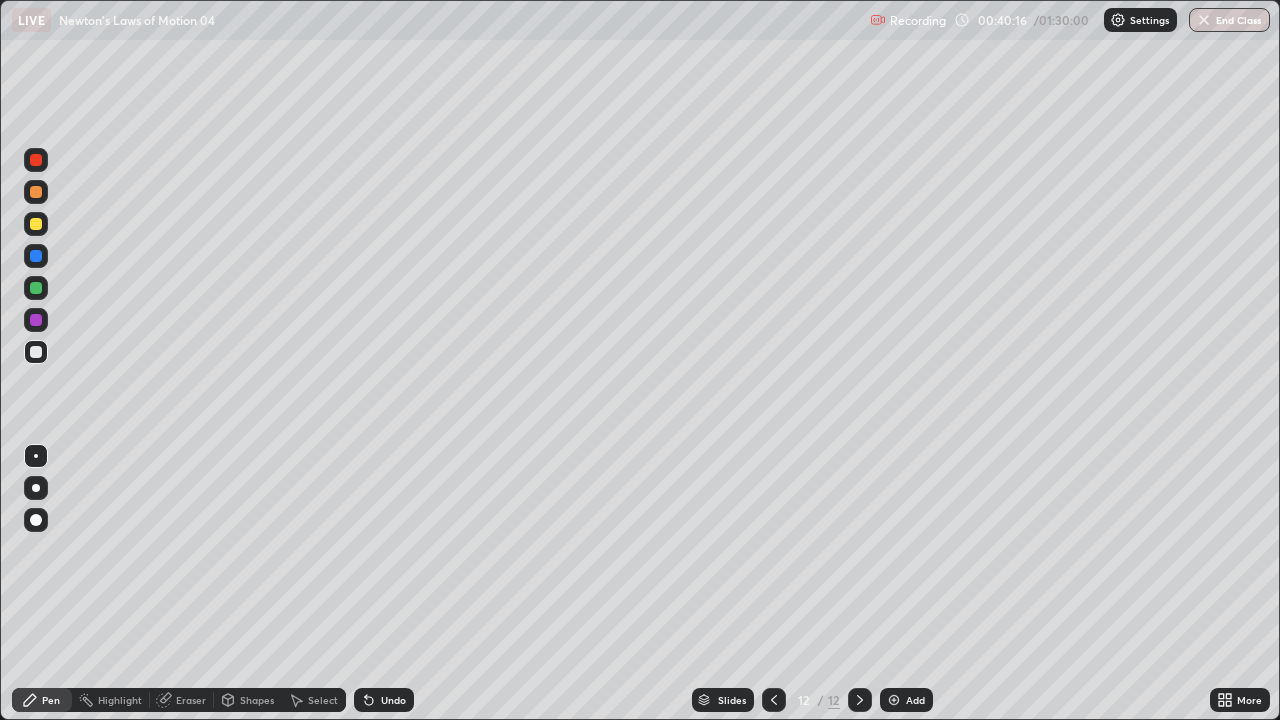 click at bounding box center (36, 224) 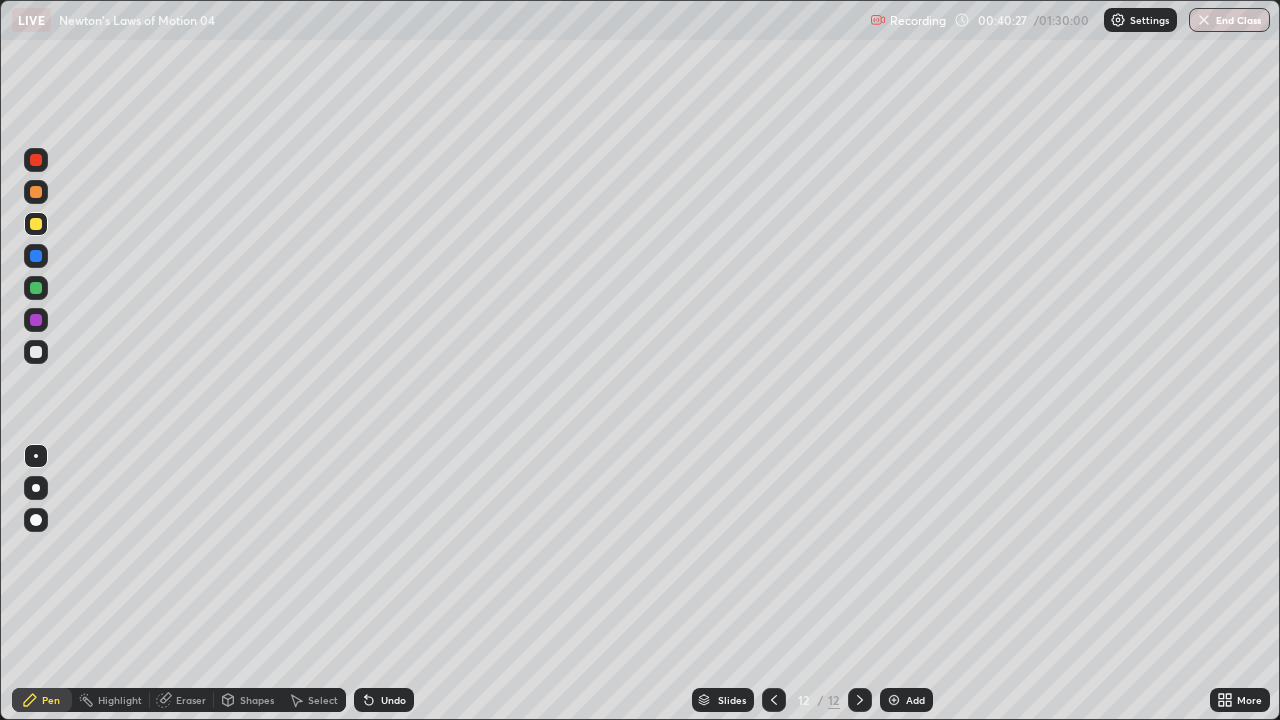click at bounding box center [36, 352] 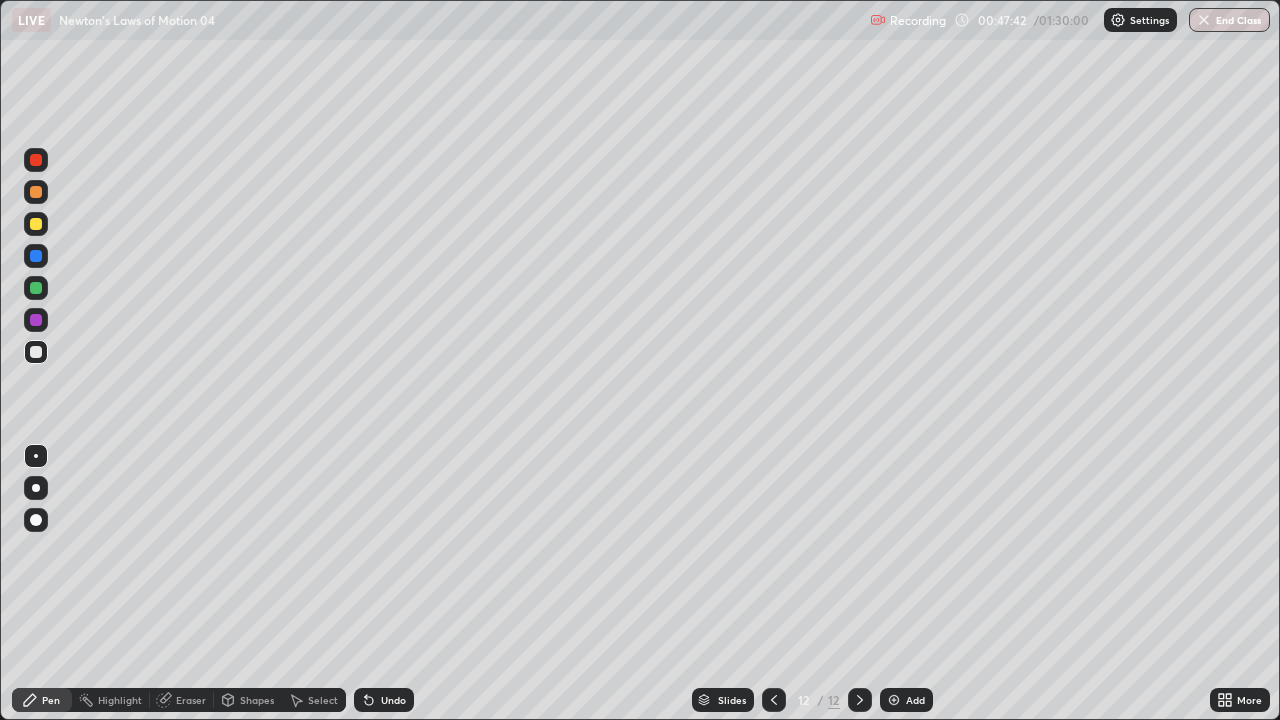 click on "Add" at bounding box center (915, 700) 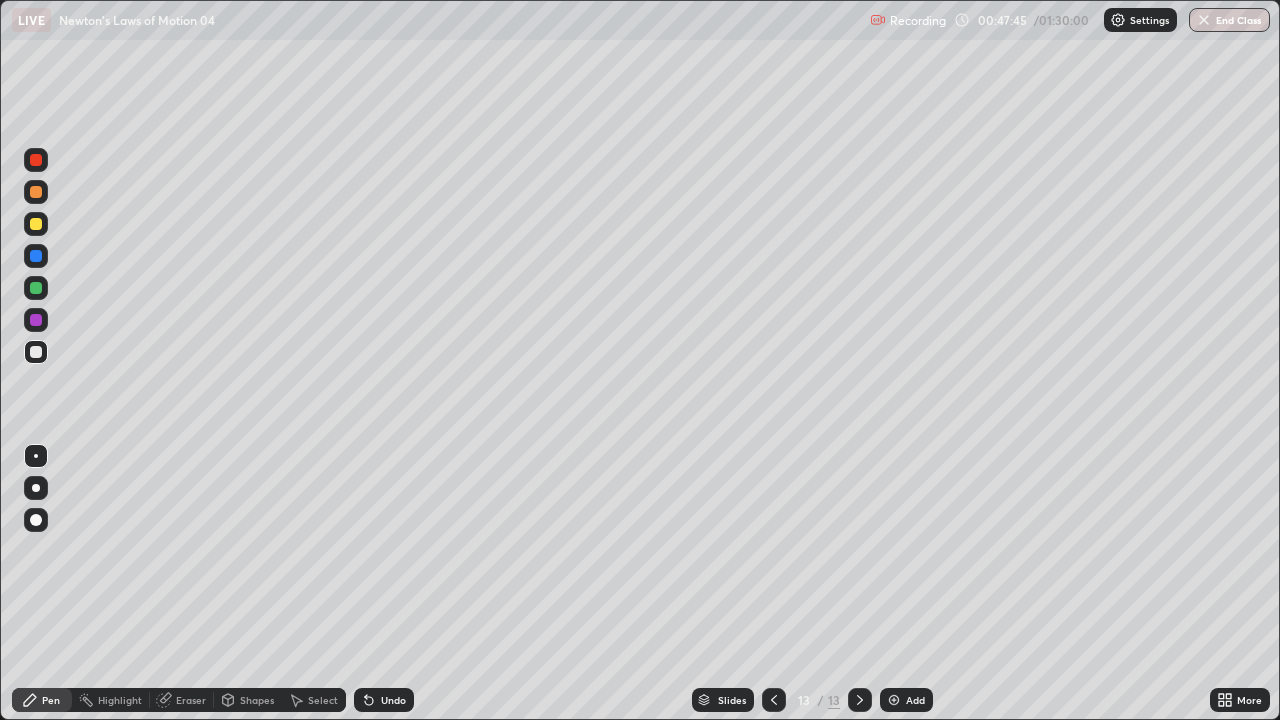 click at bounding box center [36, 224] 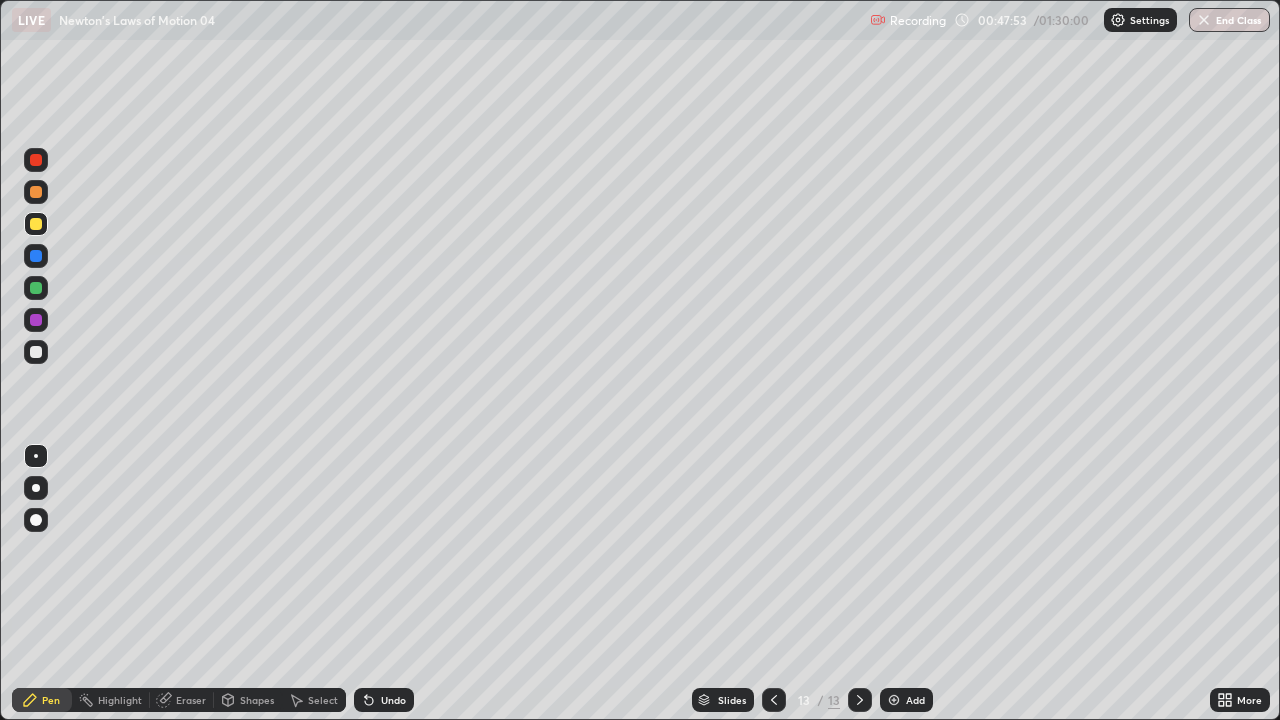 click at bounding box center [36, 352] 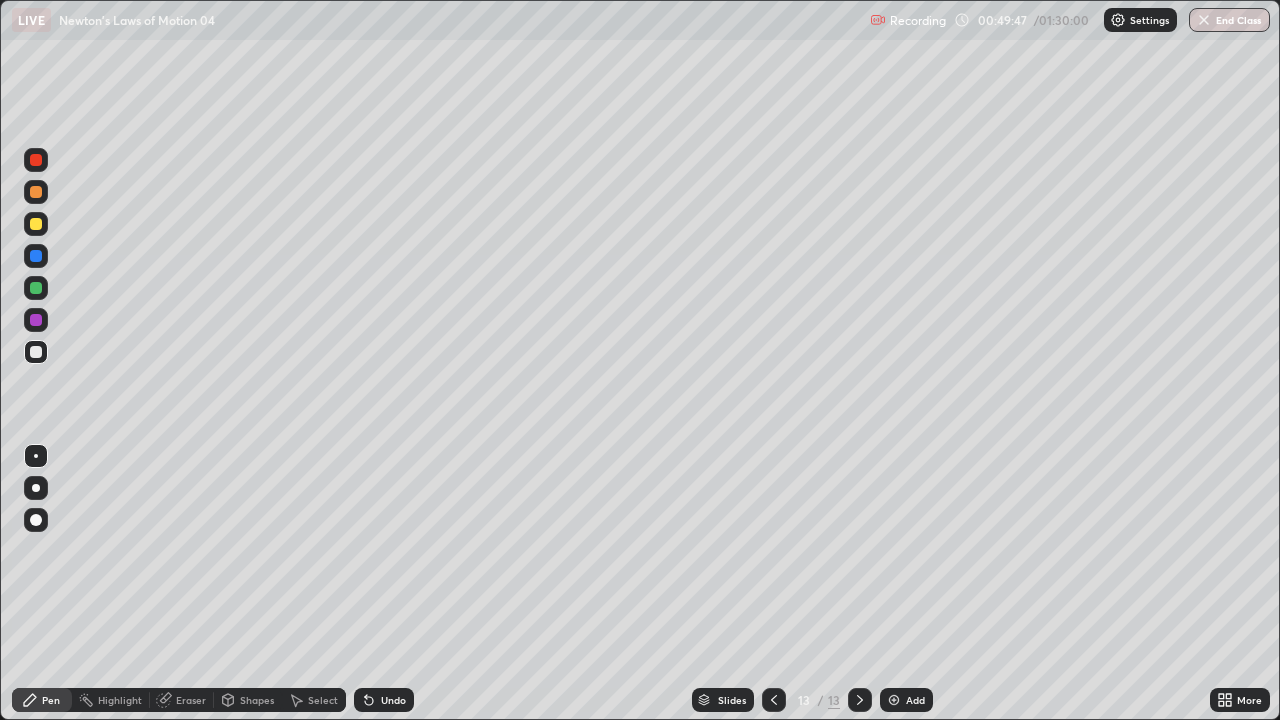 click on "Add" at bounding box center [915, 700] 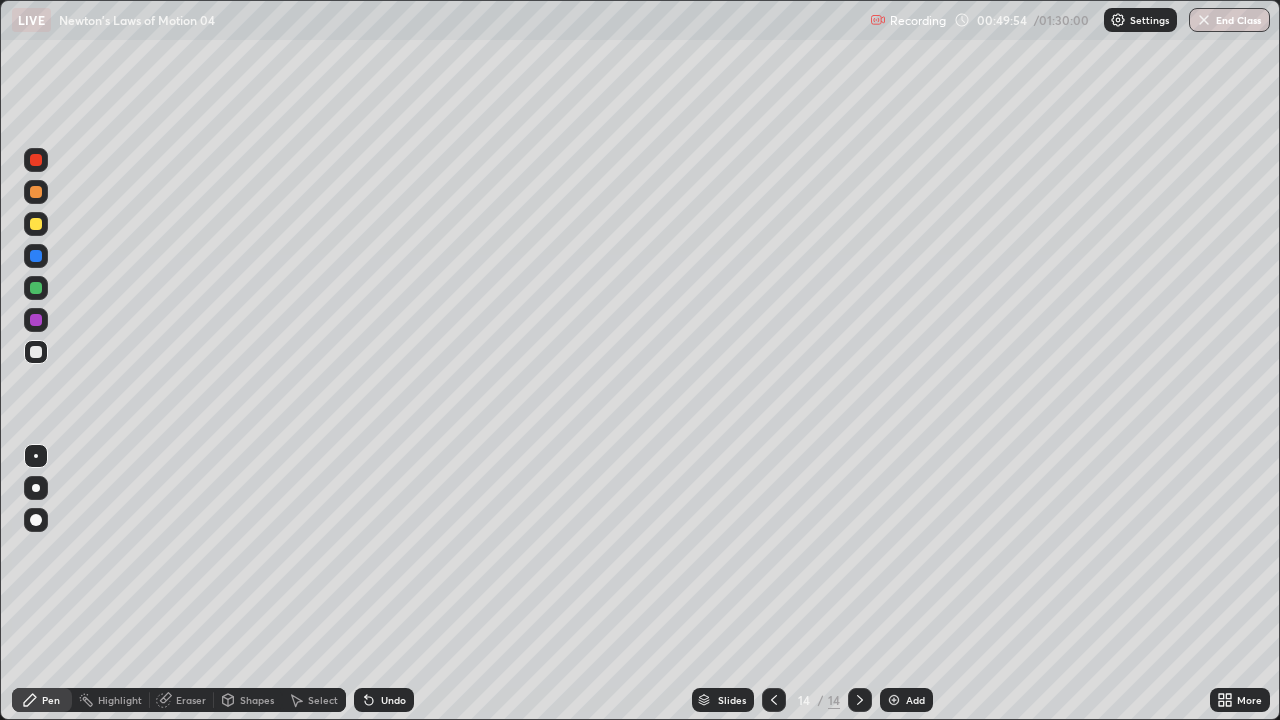 click at bounding box center [36, 224] 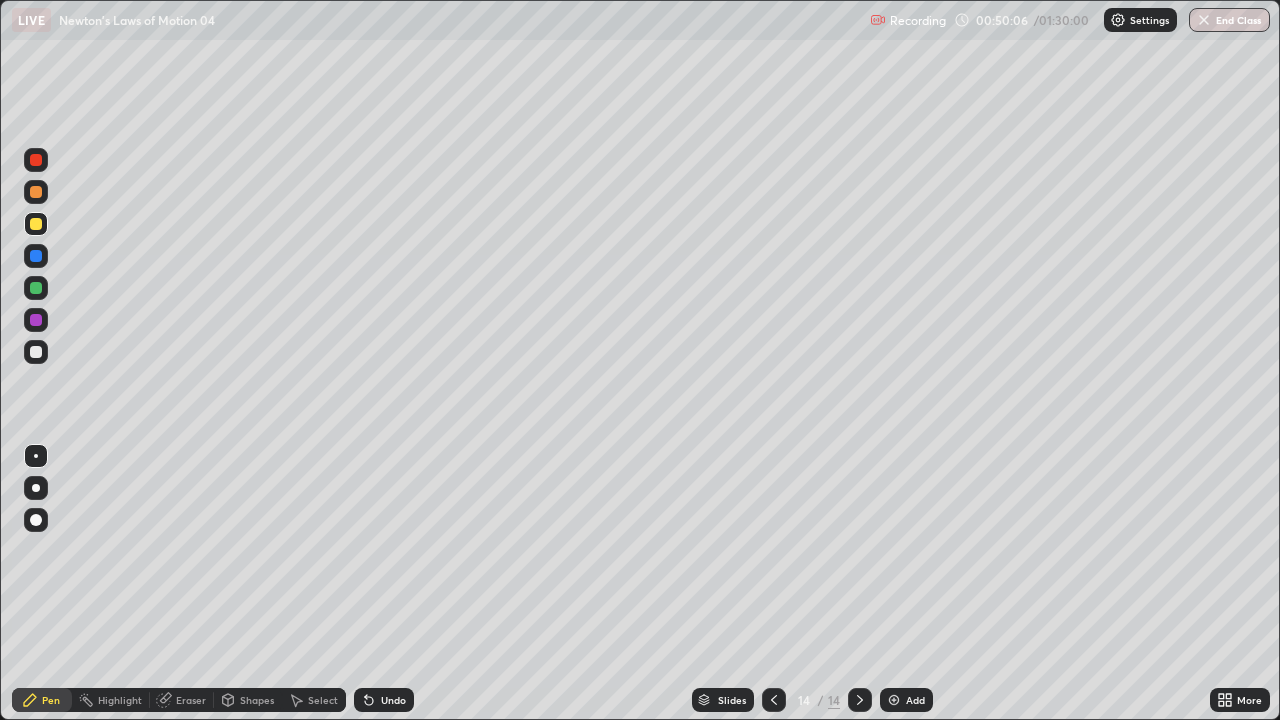 click at bounding box center (36, 352) 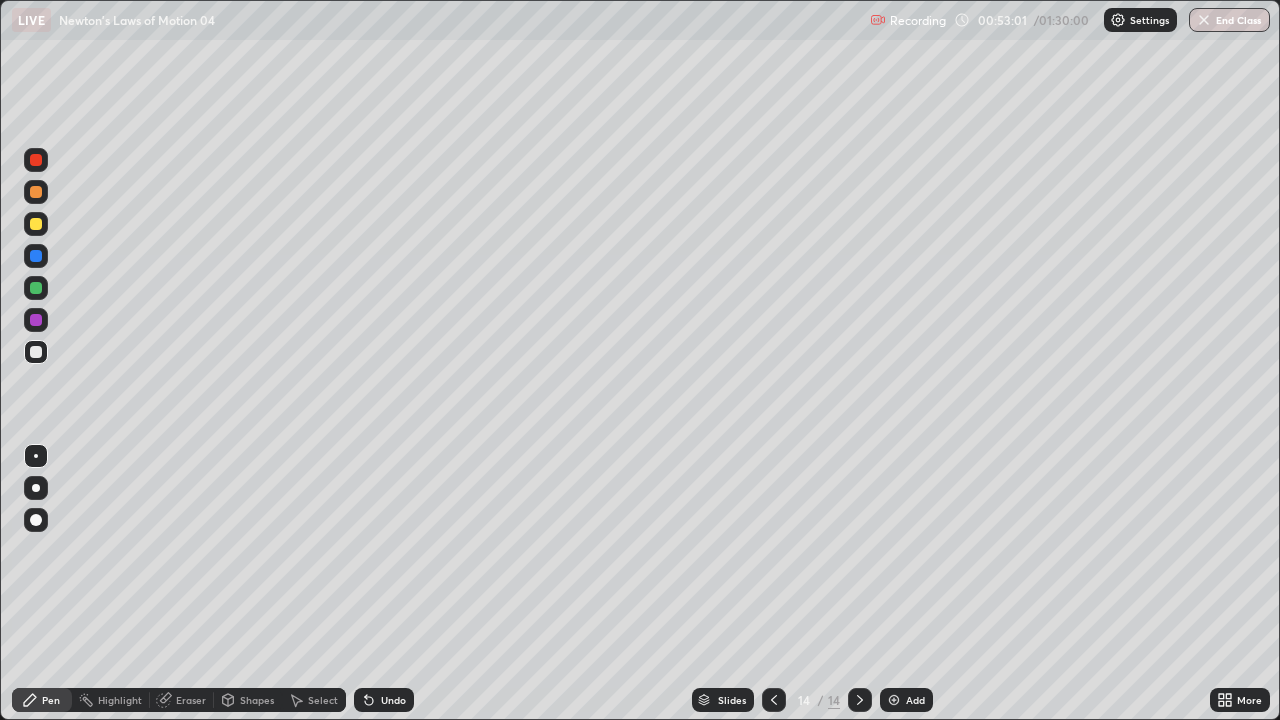 click on "Add" at bounding box center [915, 700] 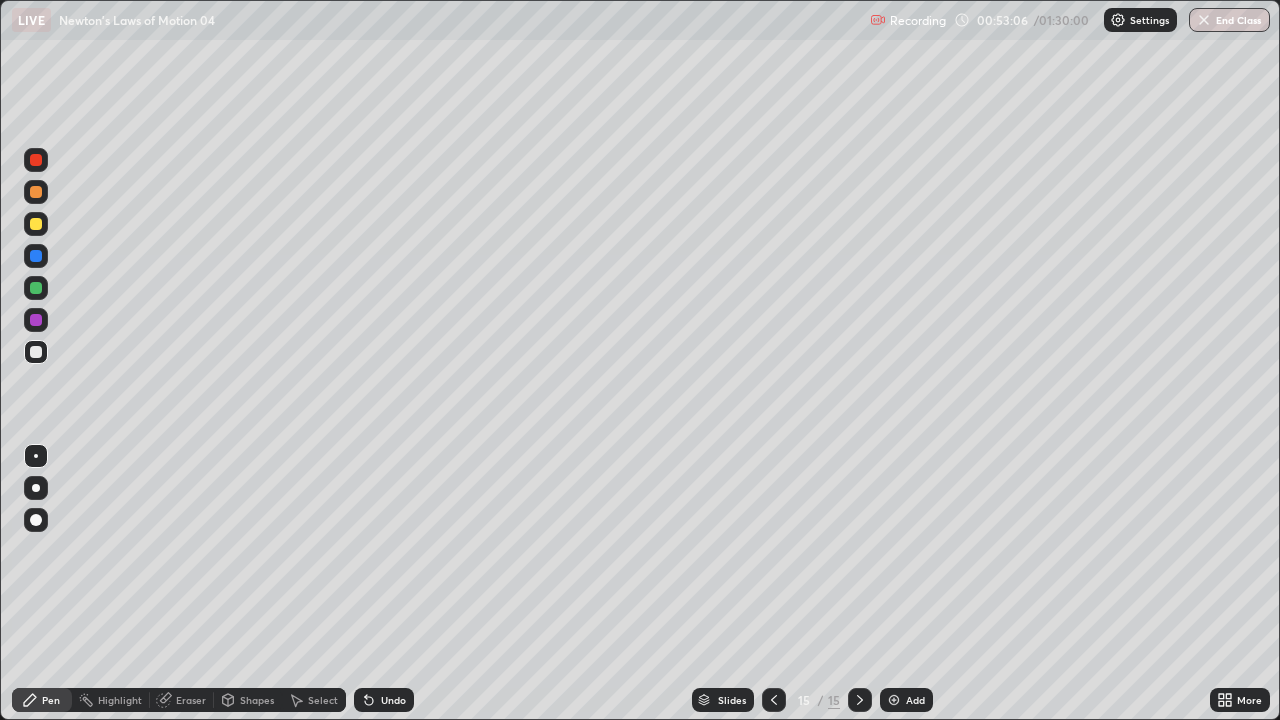 click at bounding box center (36, 288) 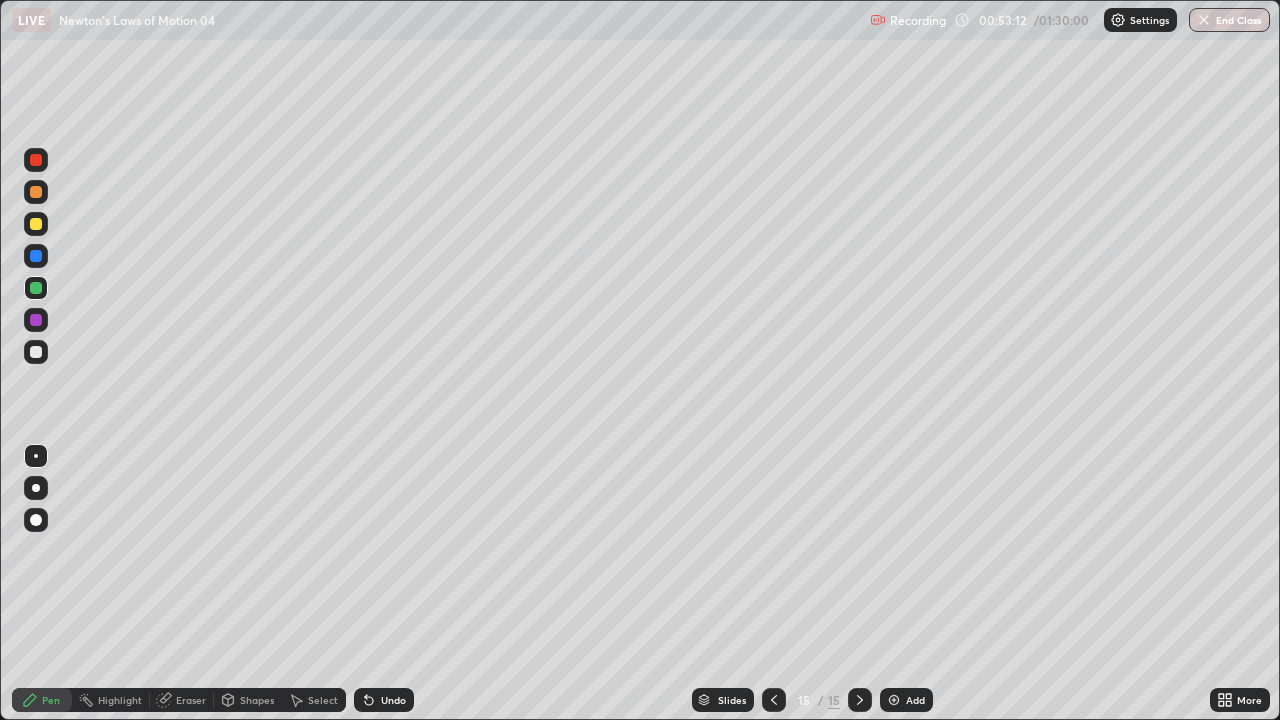 click at bounding box center (36, 224) 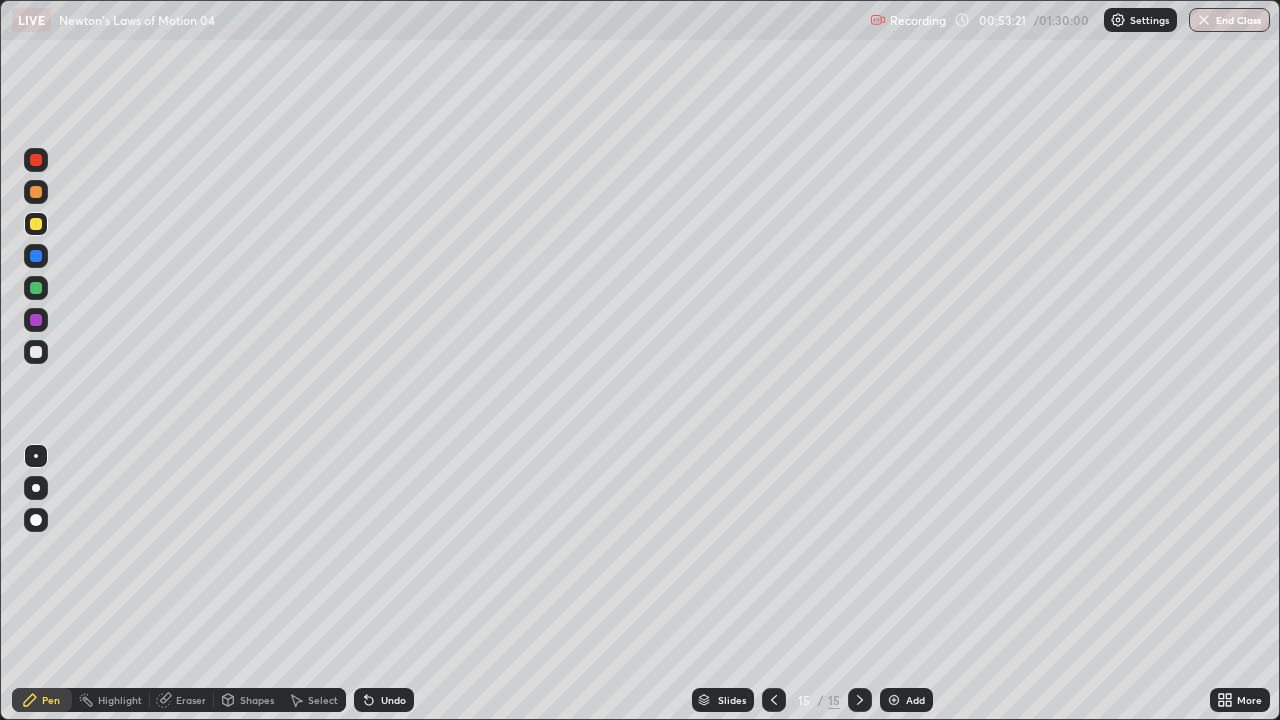 click at bounding box center (36, 288) 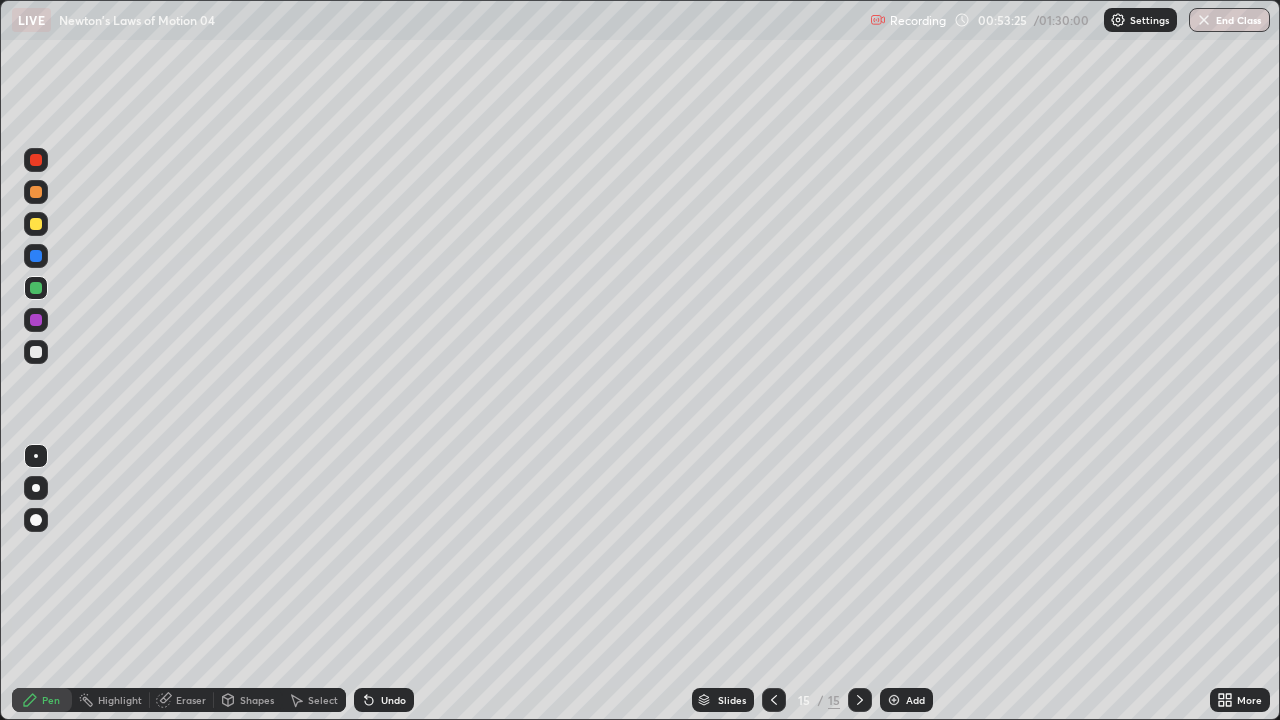 click at bounding box center [36, 352] 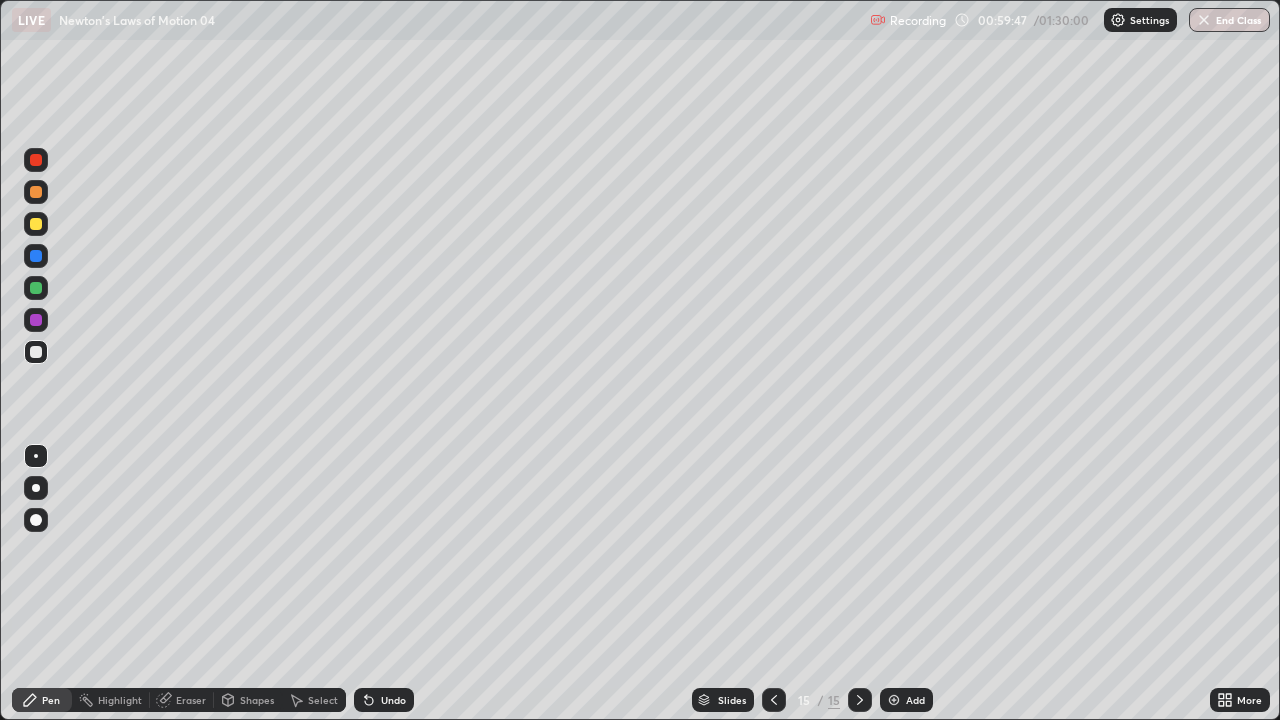 click on "Add" at bounding box center (915, 700) 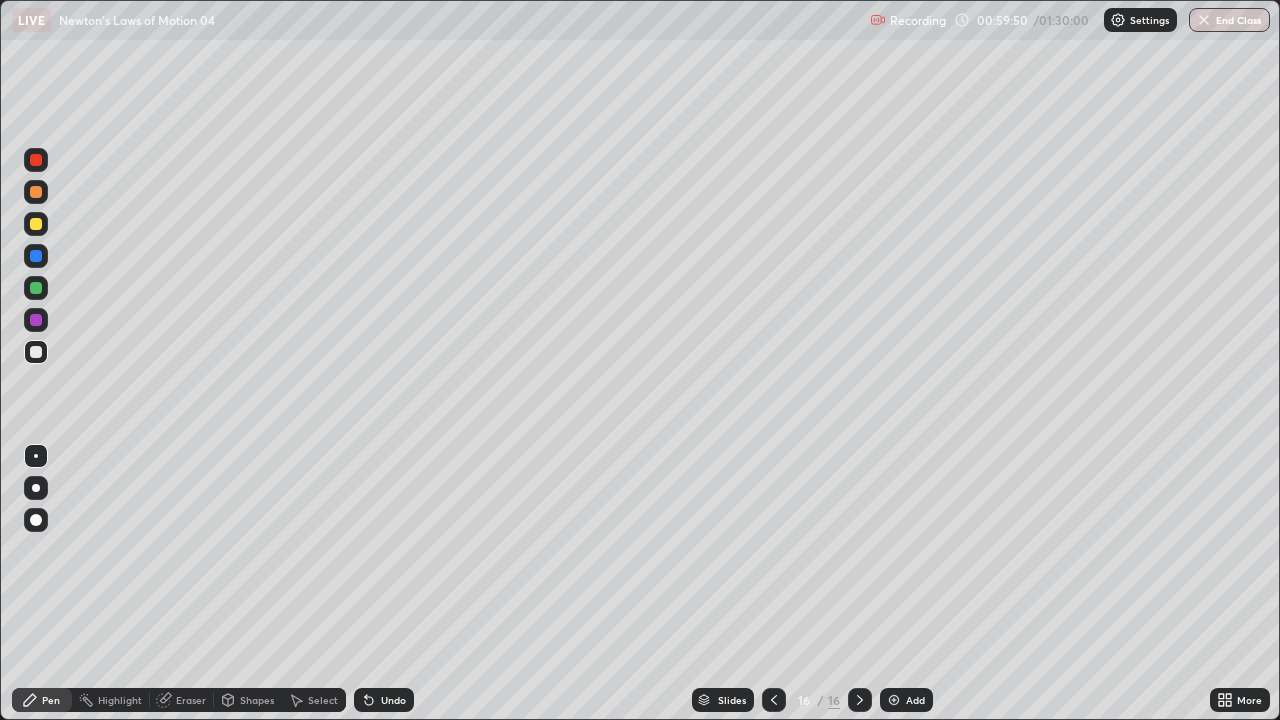 click at bounding box center (36, 288) 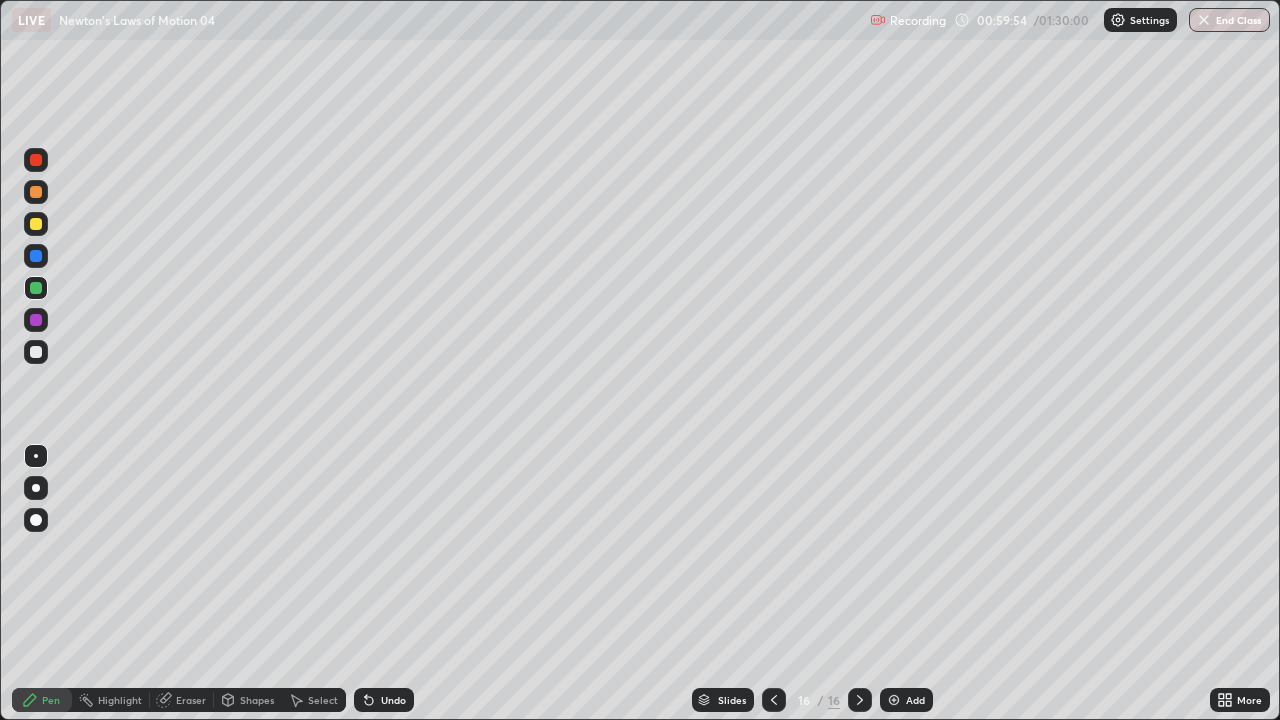 click at bounding box center [36, 224] 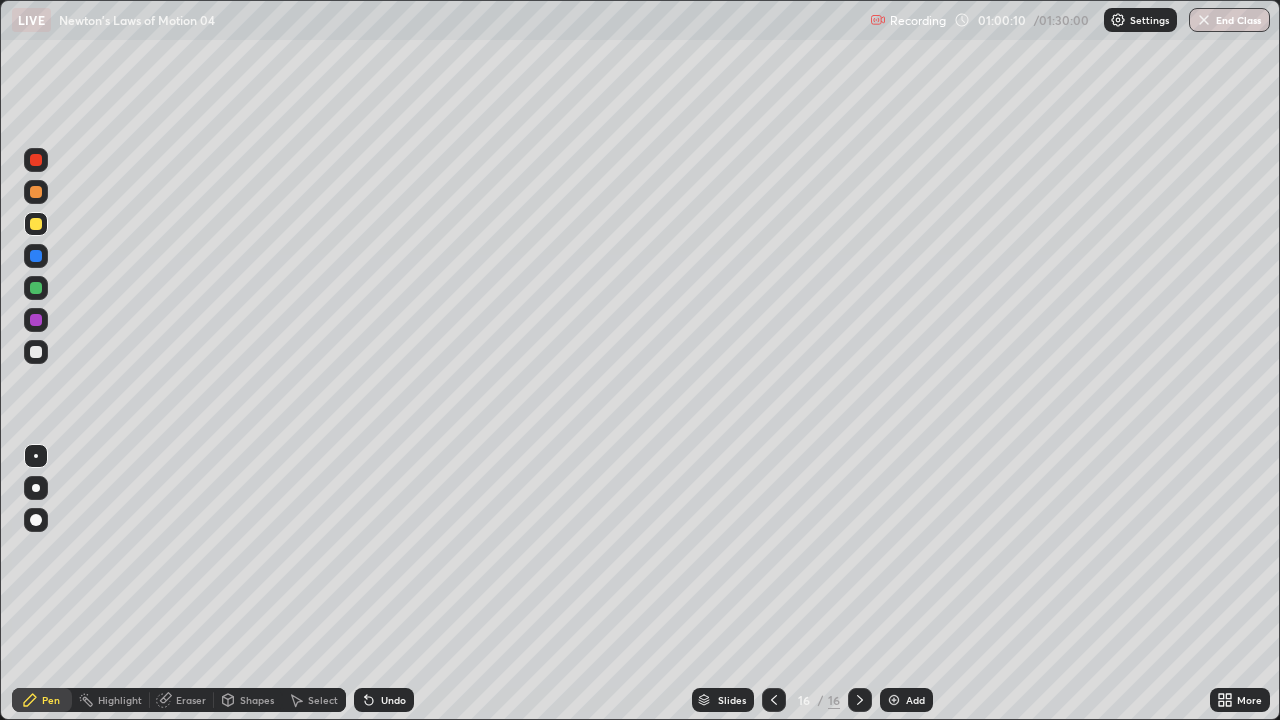 click at bounding box center [36, 352] 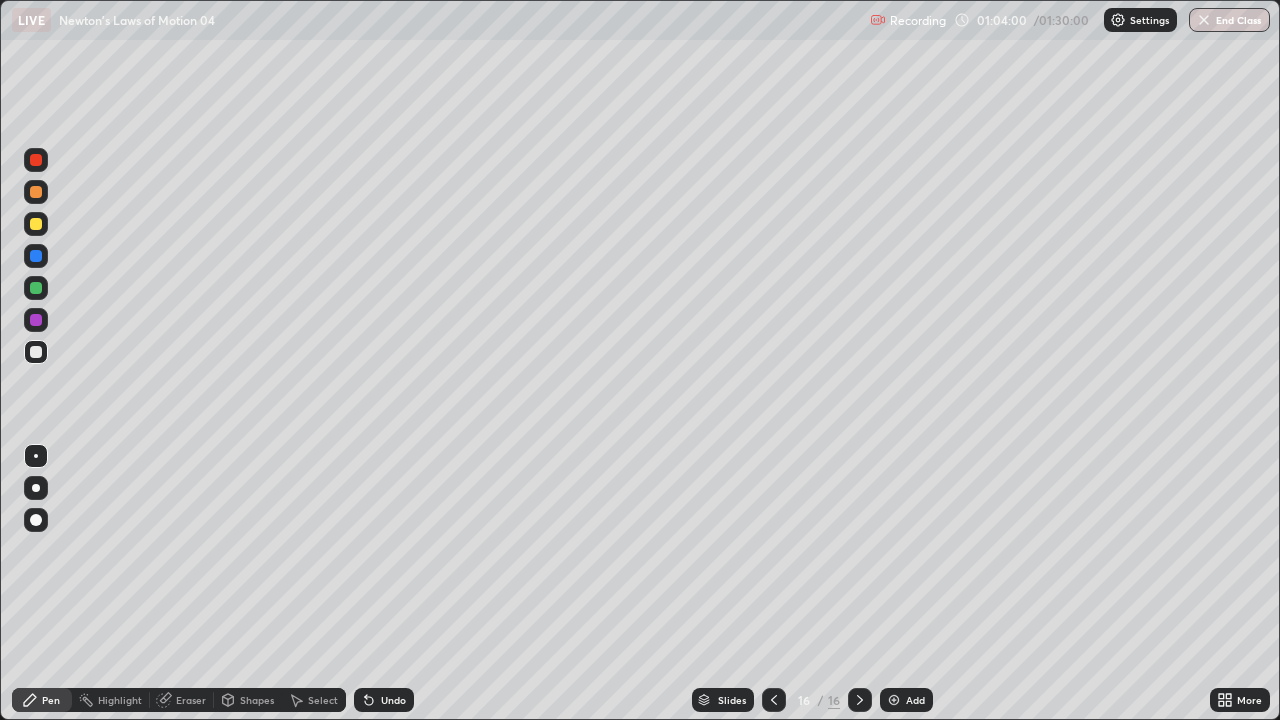 click at bounding box center [36, 288] 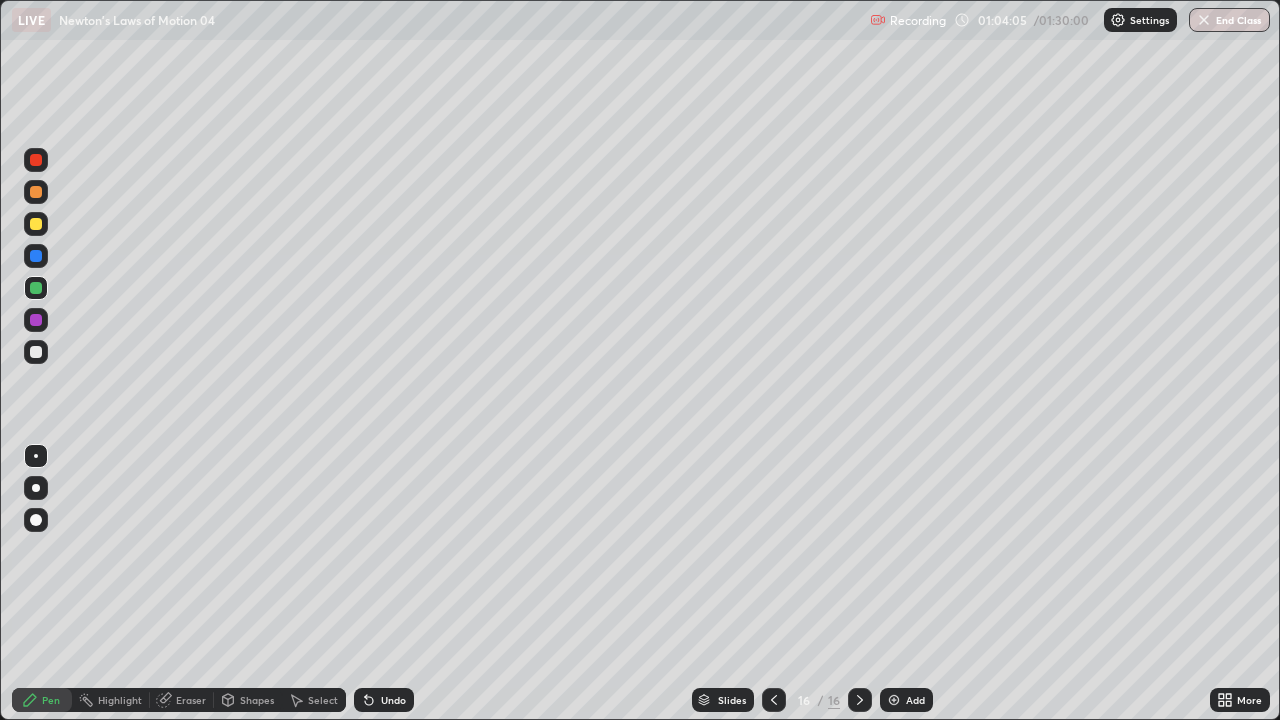 click at bounding box center [36, 224] 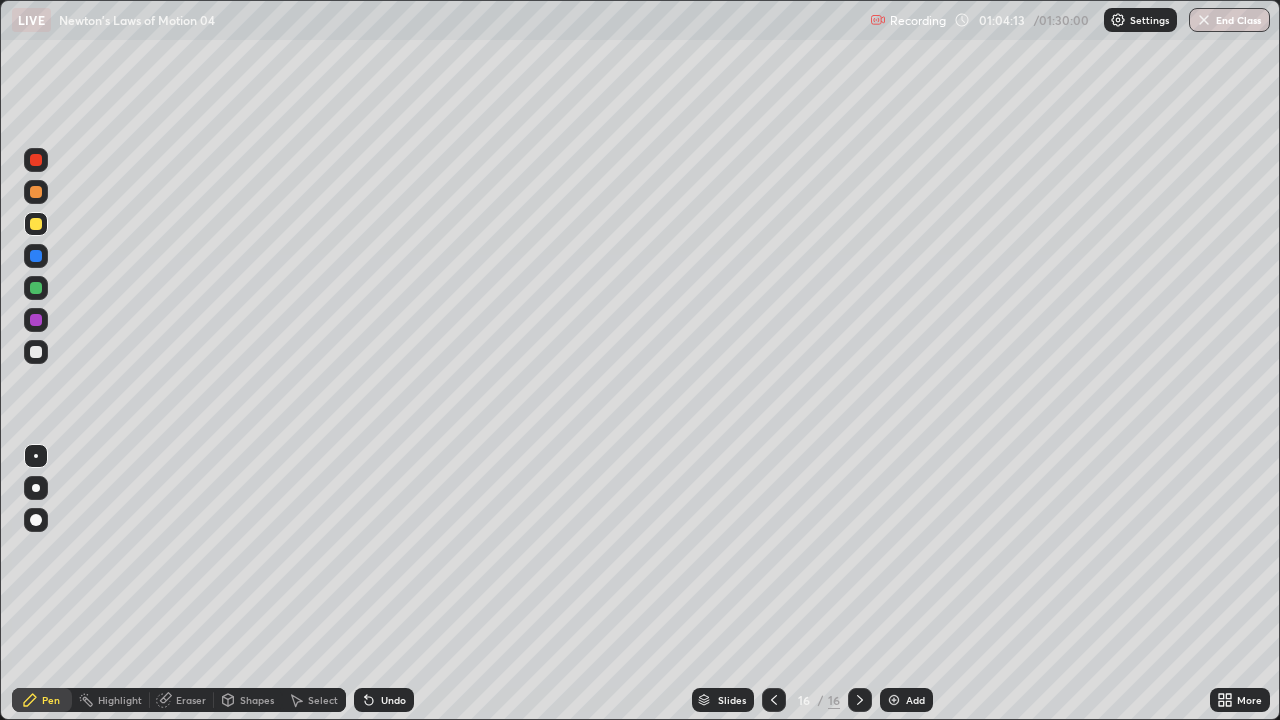 click at bounding box center (36, 352) 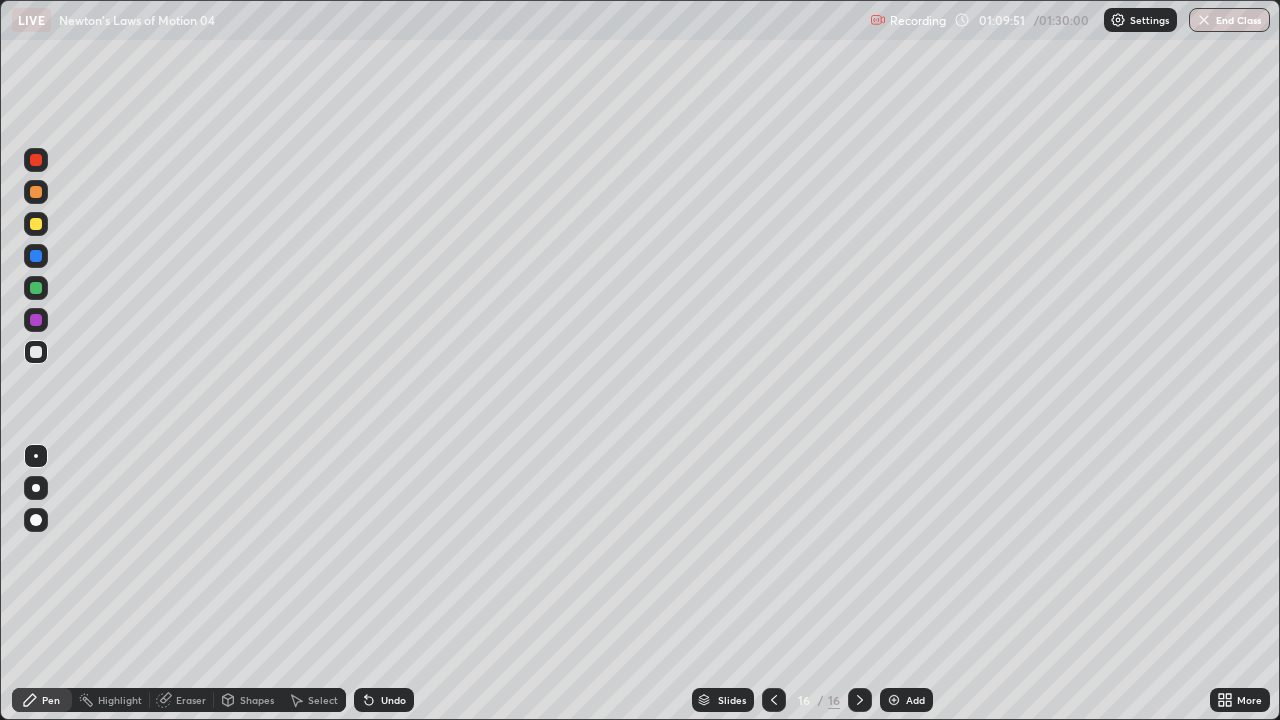 click on "Add" at bounding box center (915, 700) 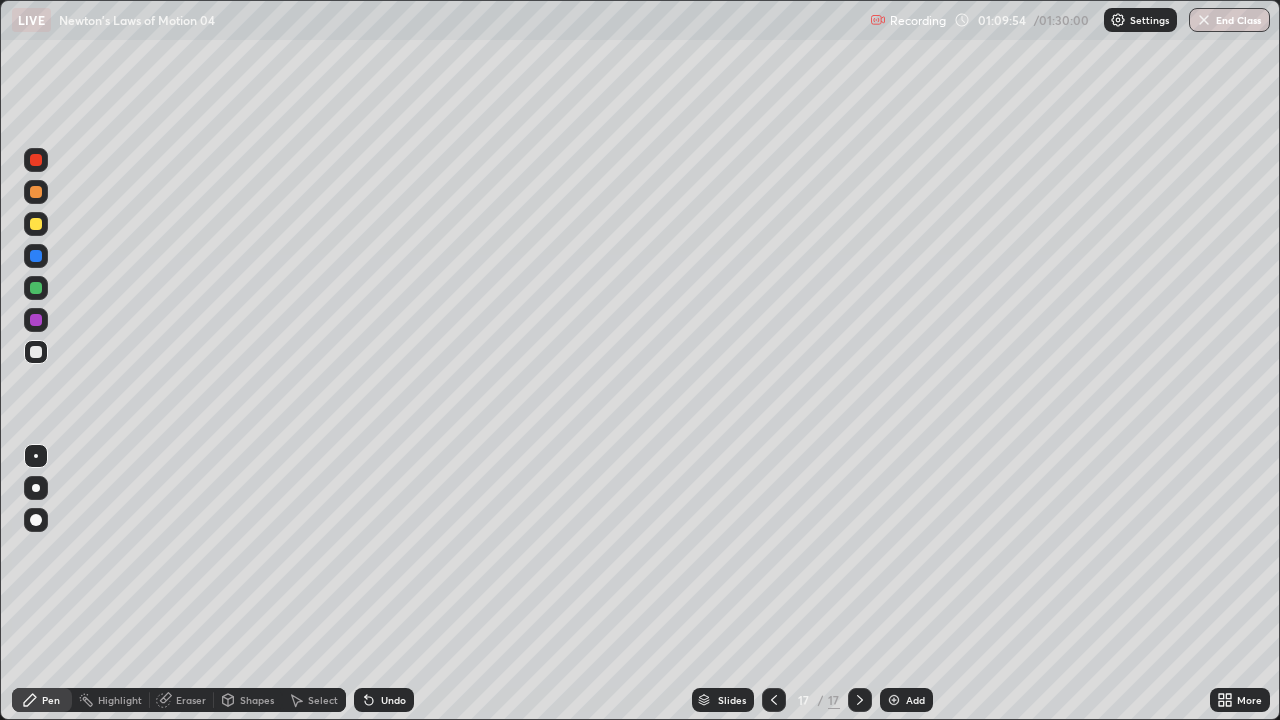 click at bounding box center (36, 288) 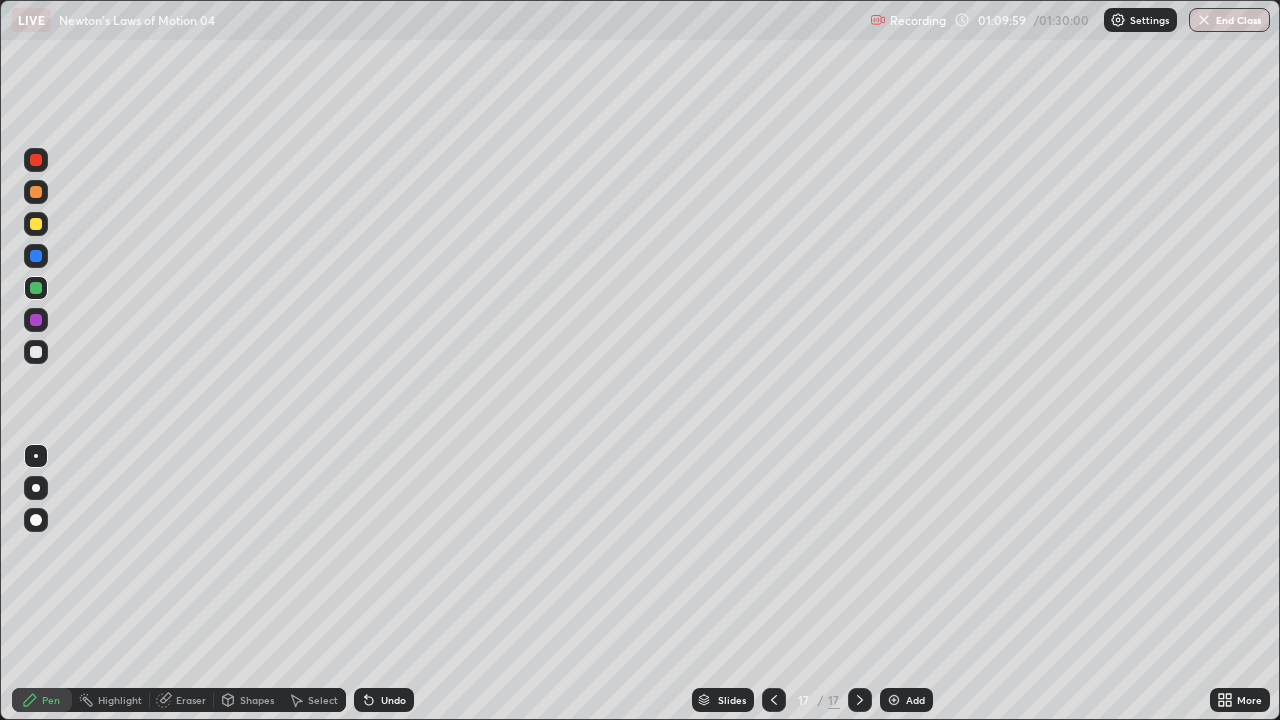 click at bounding box center (36, 224) 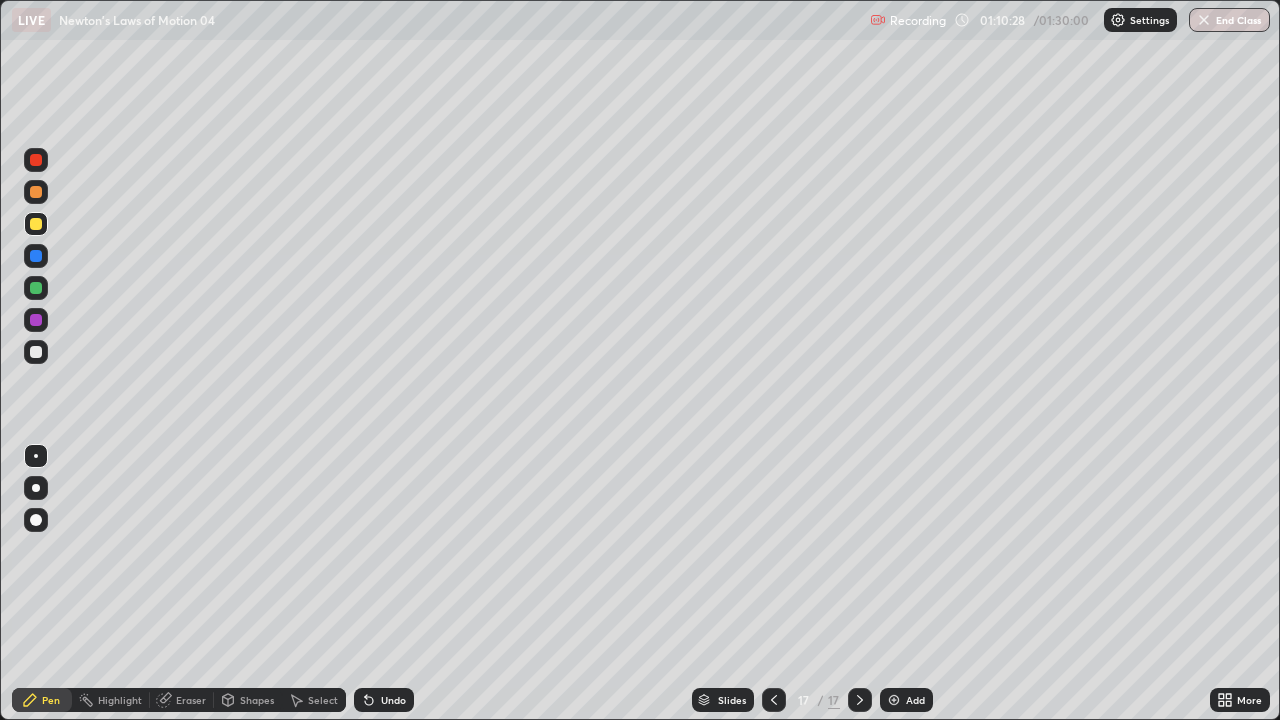 click at bounding box center (36, 352) 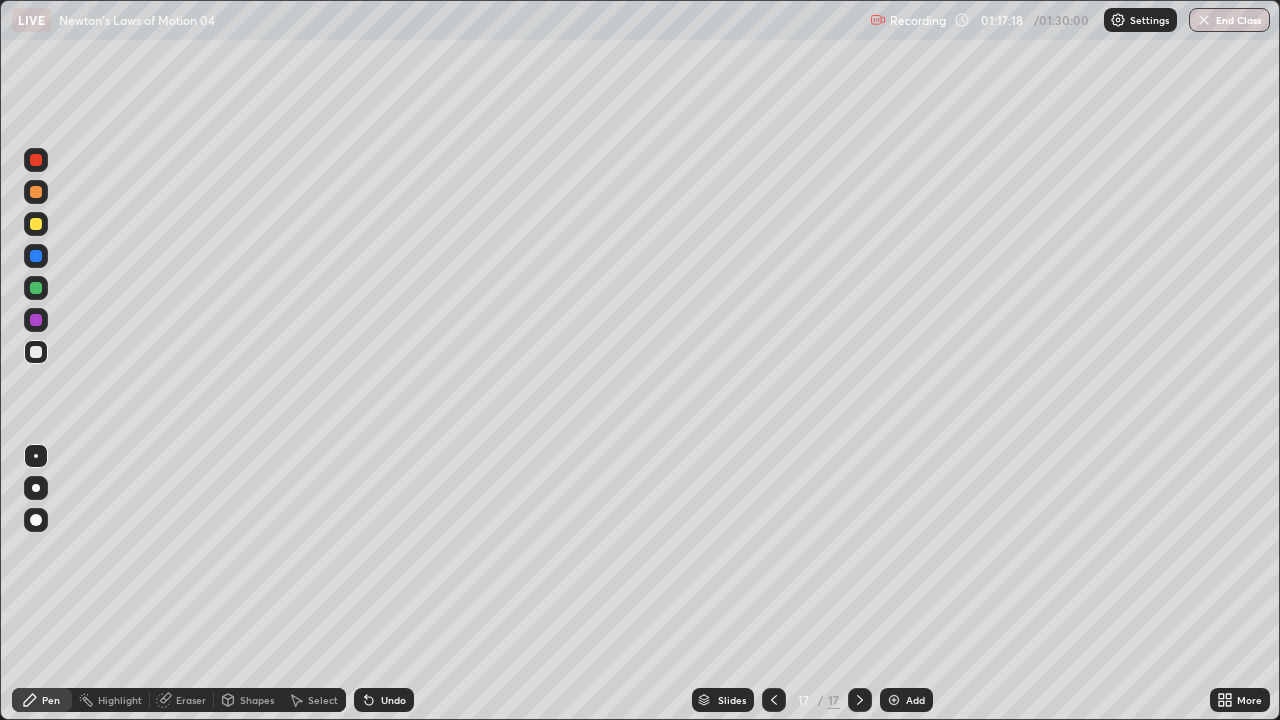 click on "Eraser" at bounding box center [191, 700] 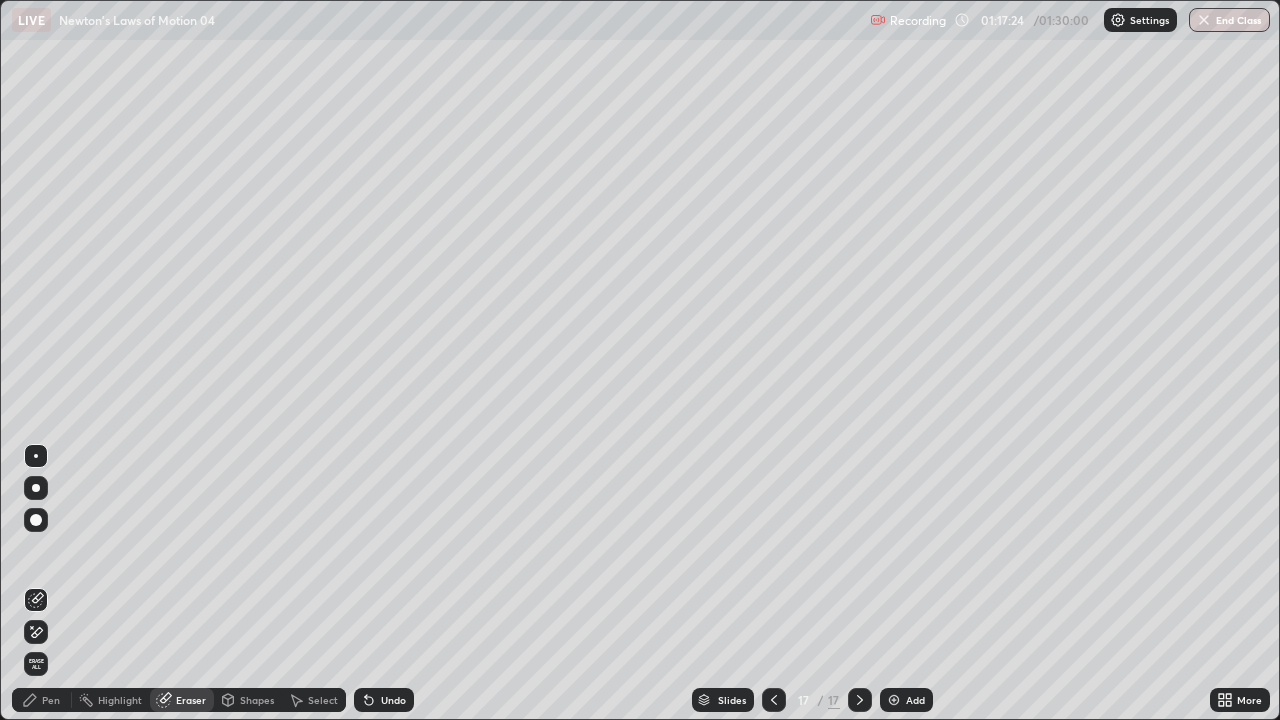 click on "Pen" at bounding box center [51, 700] 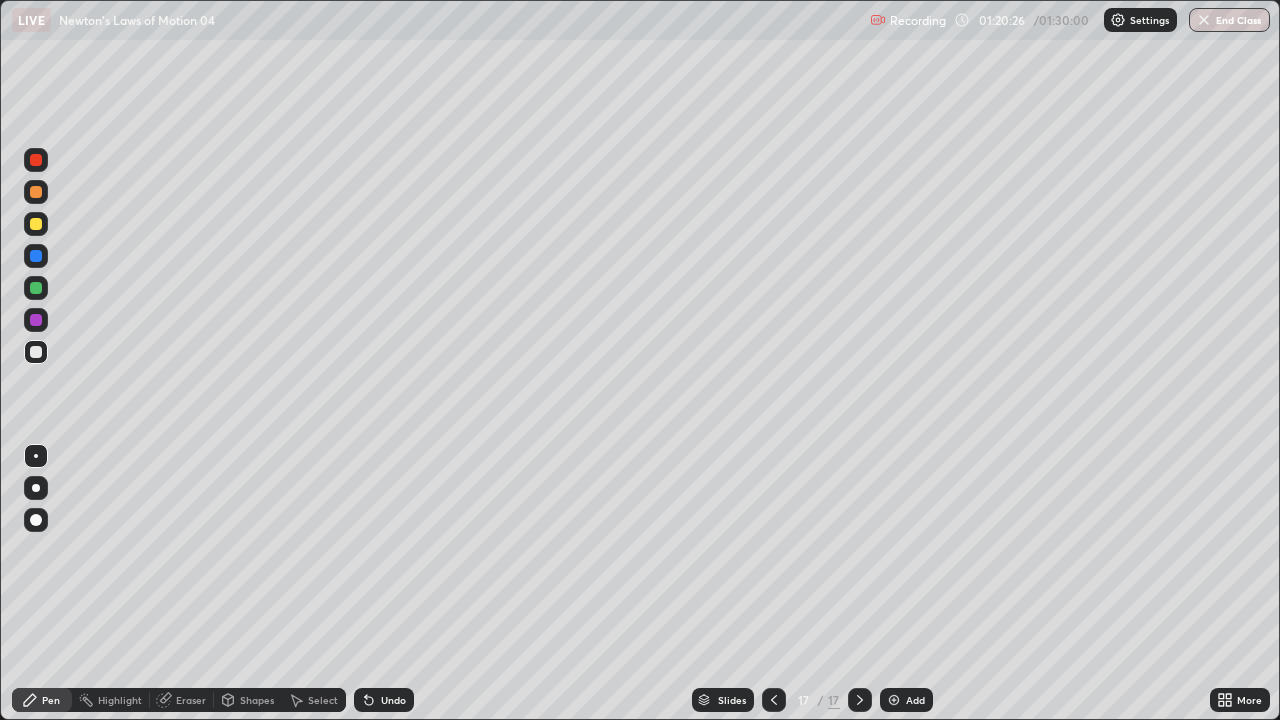 click on "End Class" at bounding box center [1229, 20] 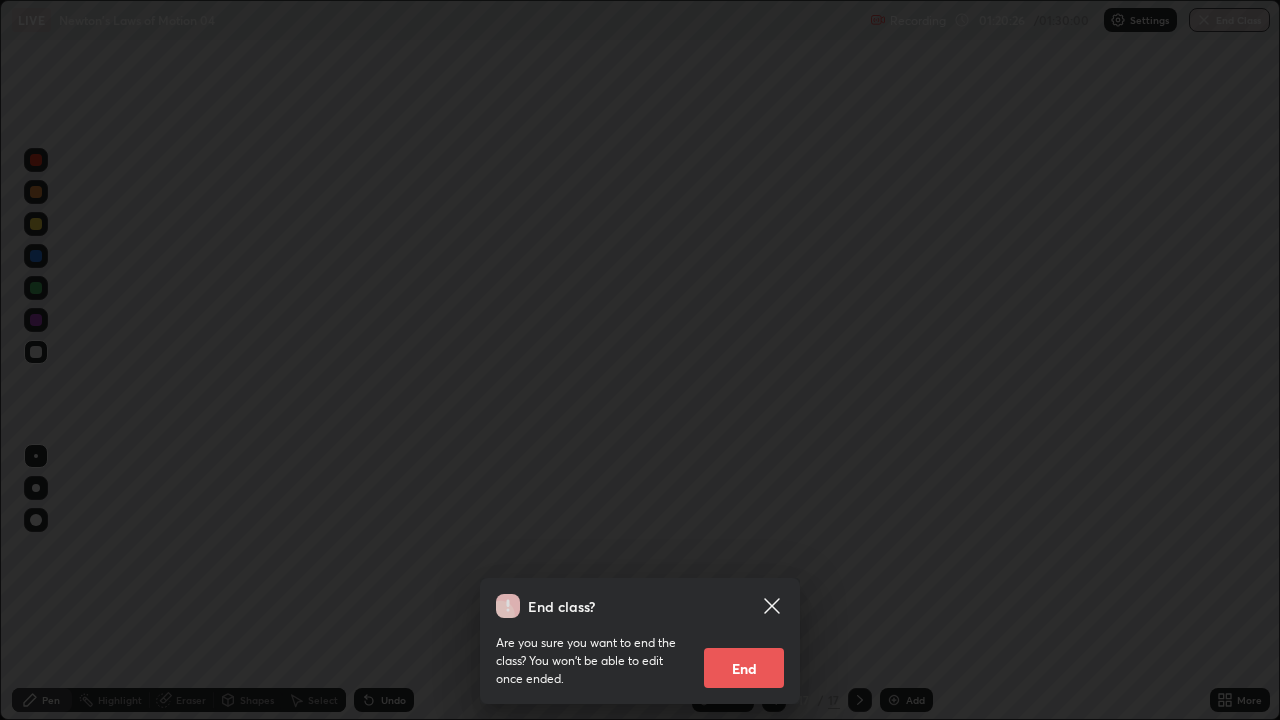 click on "End" at bounding box center (744, 668) 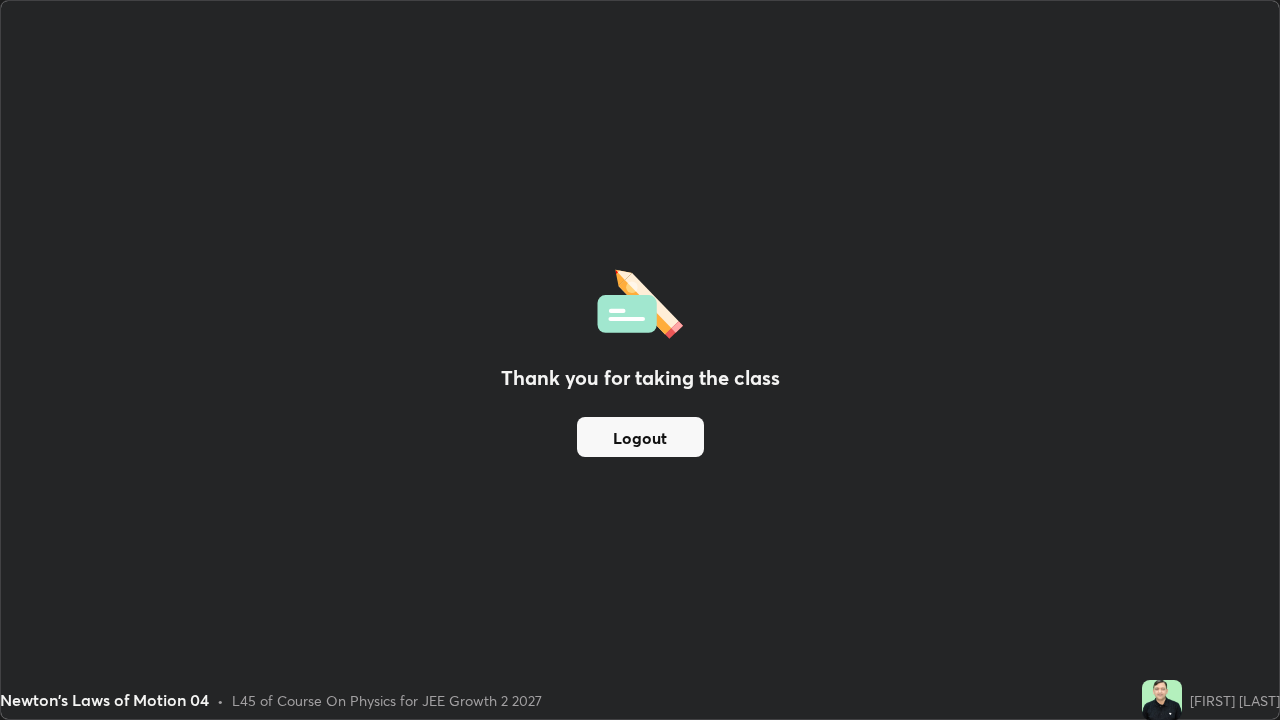 click on "Logout" at bounding box center (640, 437) 